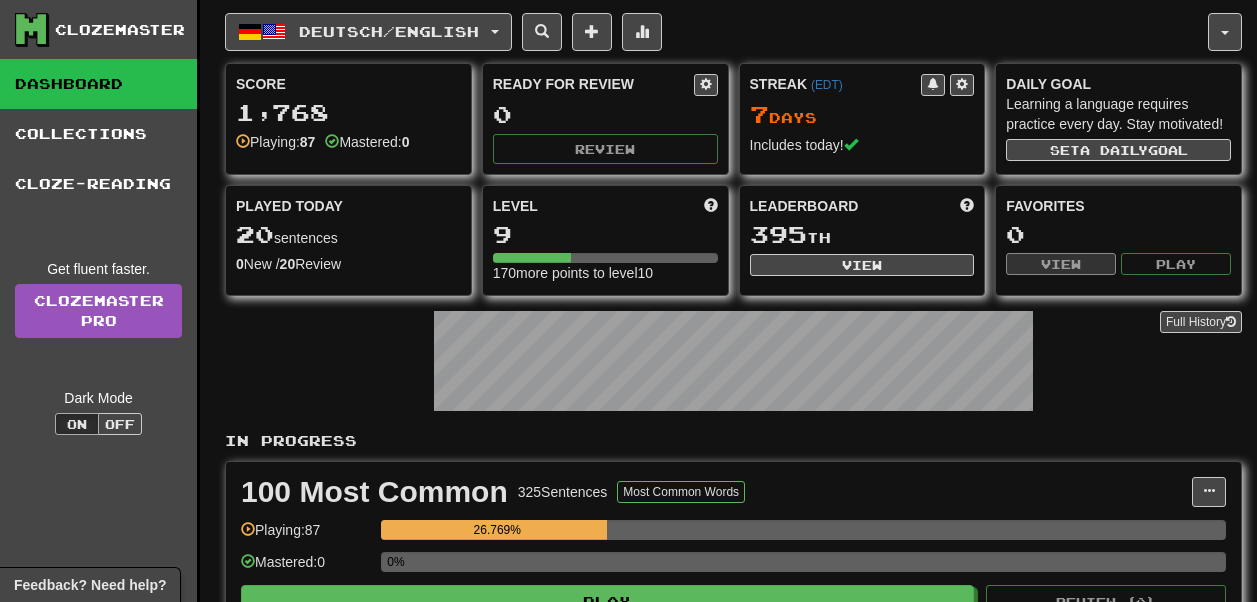 scroll, scrollTop: 0, scrollLeft: 0, axis: both 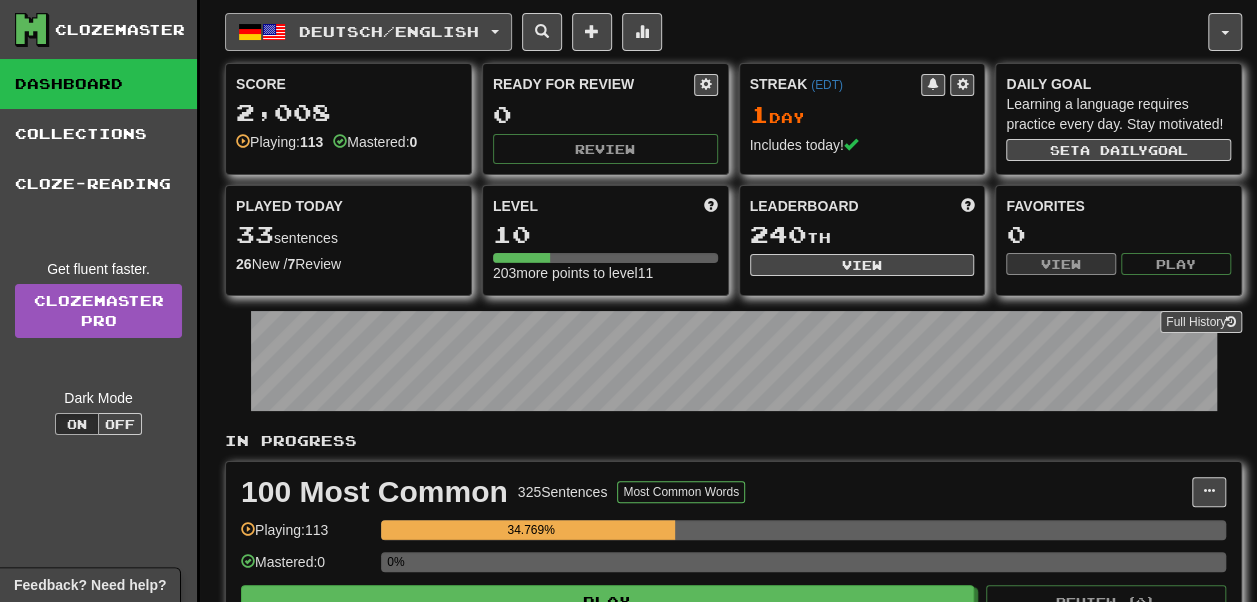click on "Deutsch  /  English" at bounding box center [389, 31] 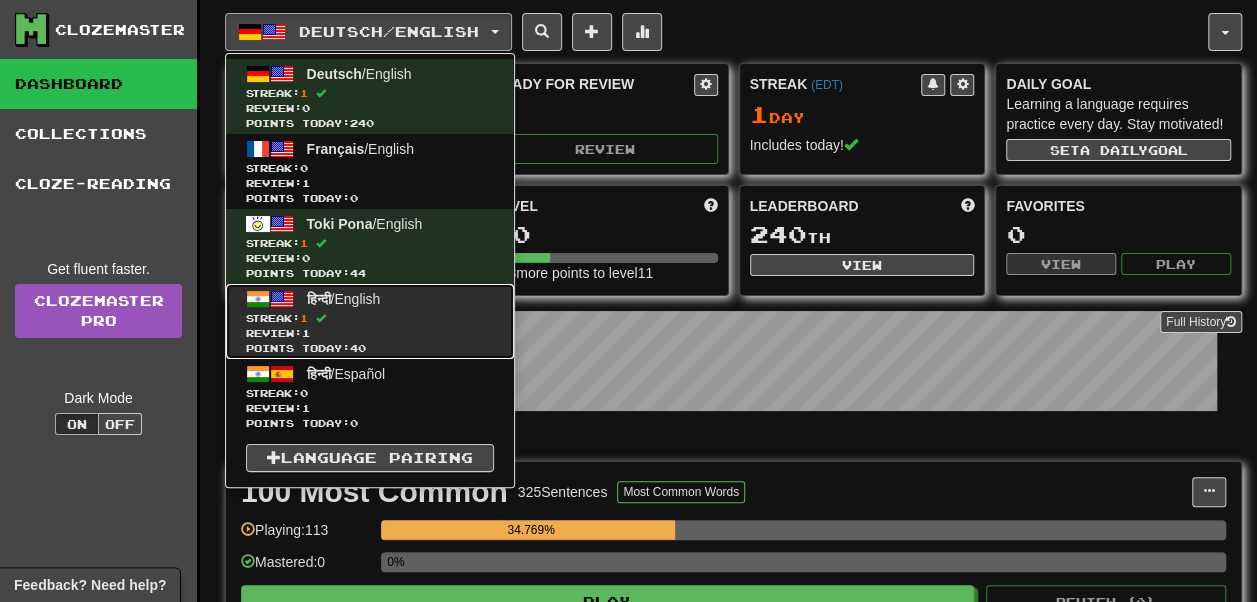 click on "हिन्दी  /  English" at bounding box center [344, 299] 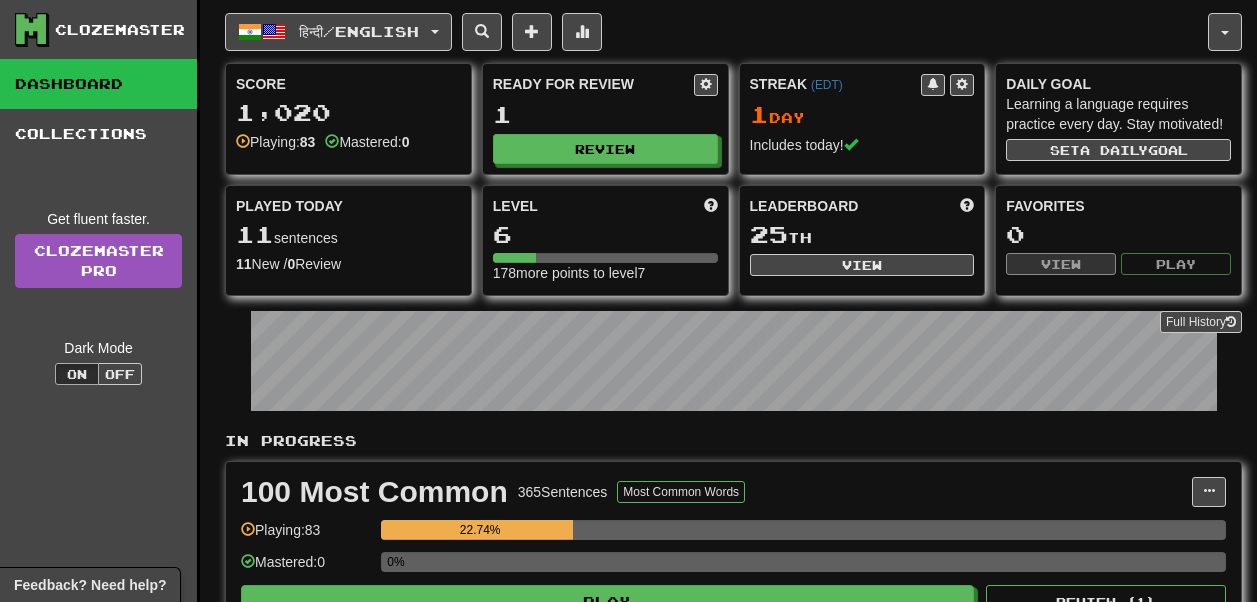 scroll, scrollTop: 0, scrollLeft: 0, axis: both 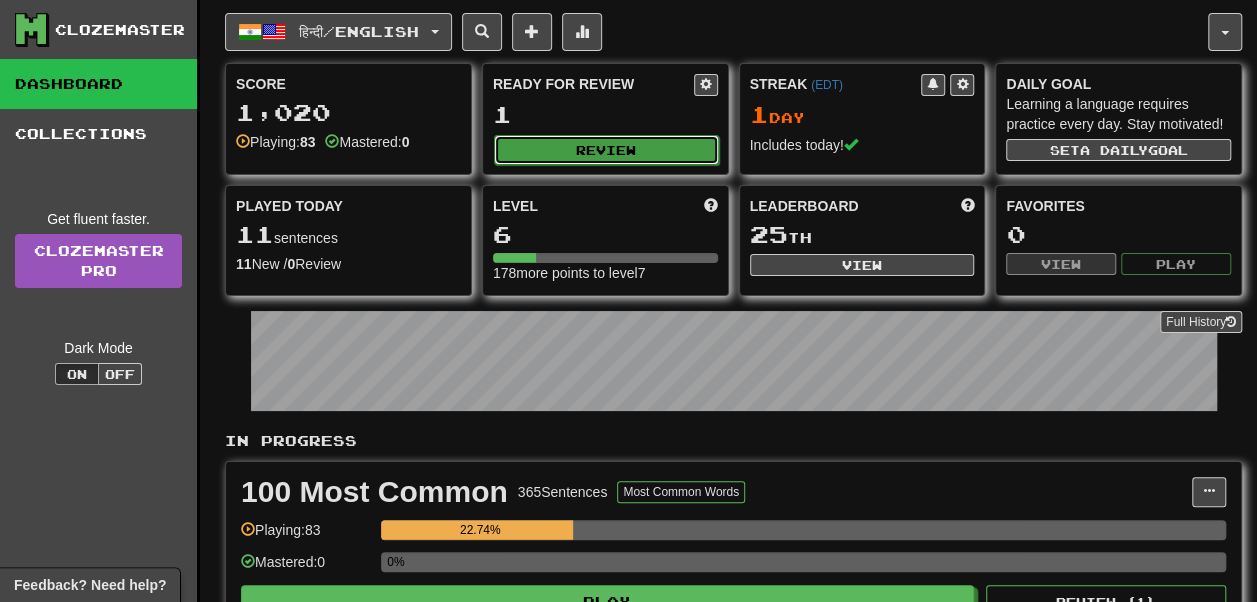 click on "Review" at bounding box center [606, 150] 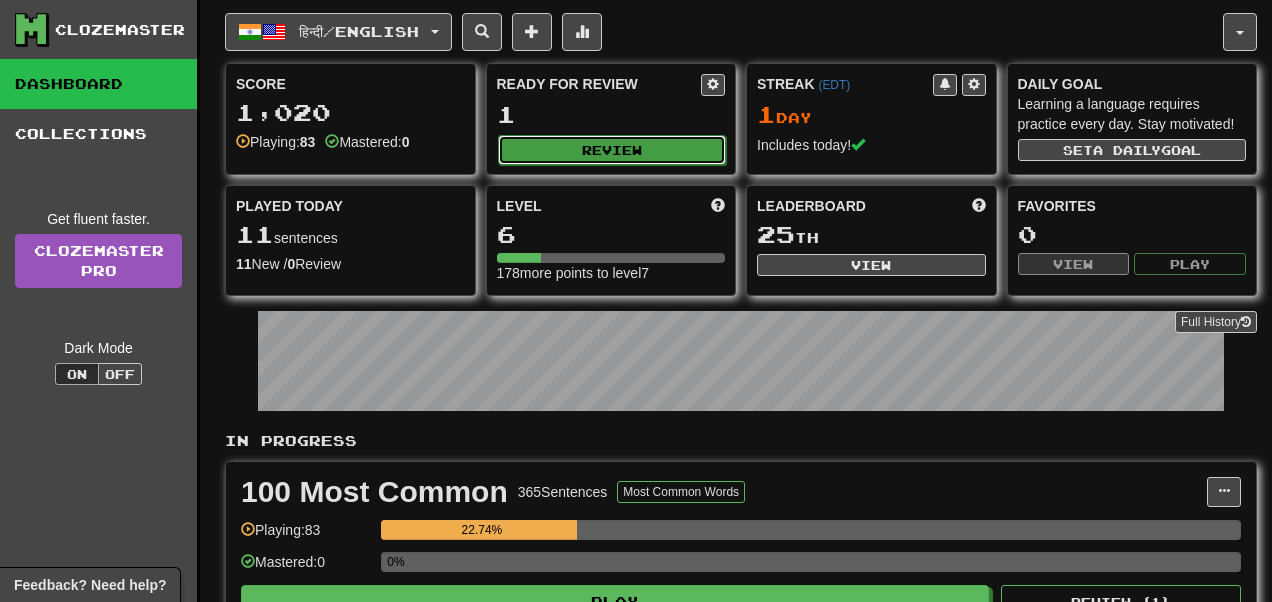 select on "**" 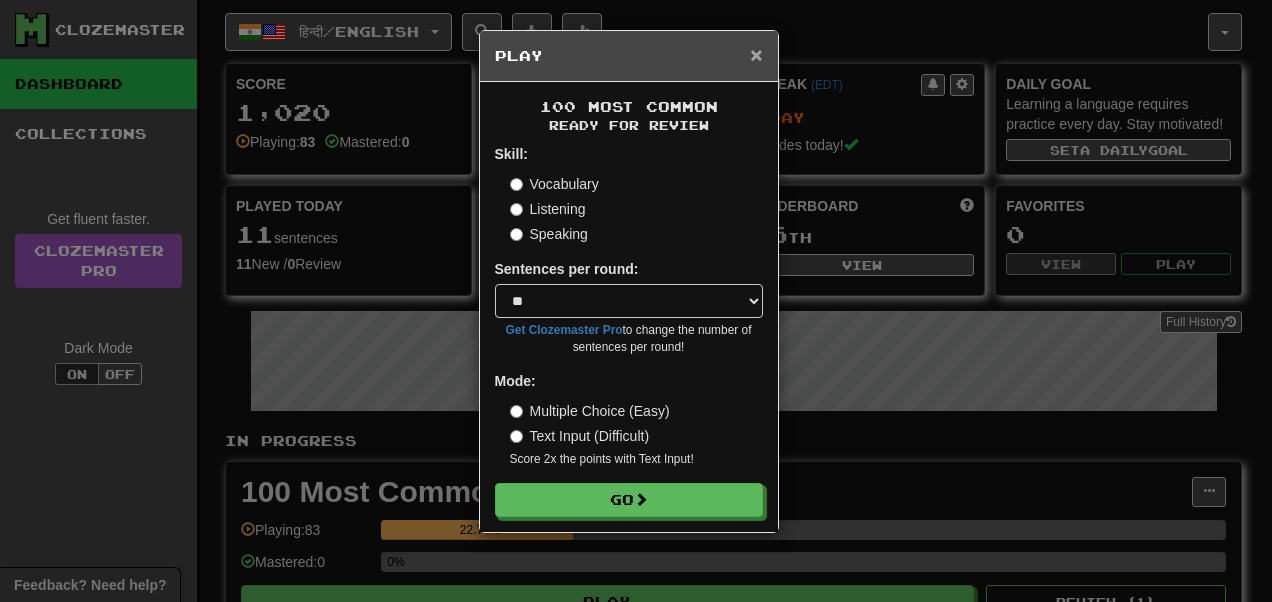 click on "×" at bounding box center (756, 54) 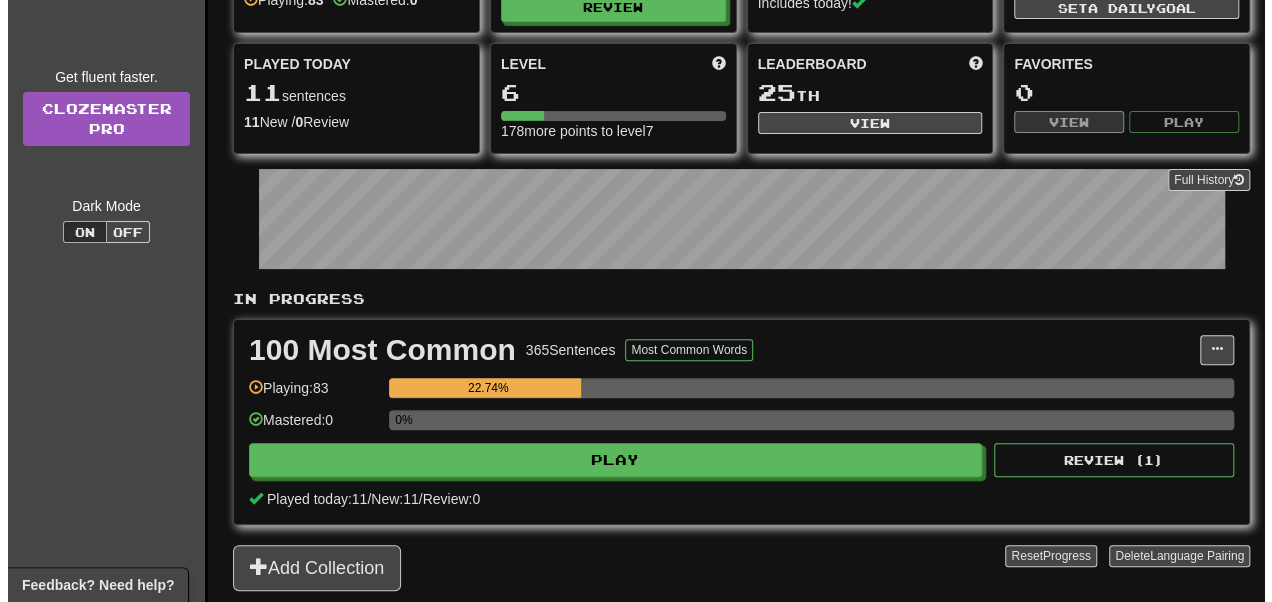 scroll, scrollTop: 0, scrollLeft: 0, axis: both 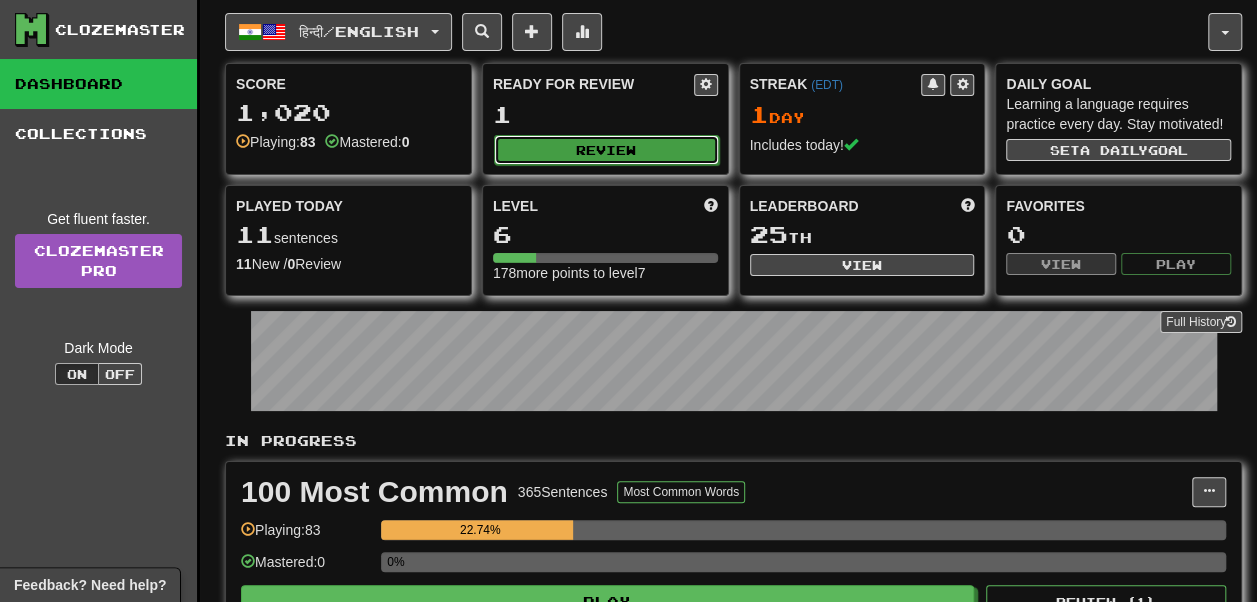click on "Review" at bounding box center [606, 150] 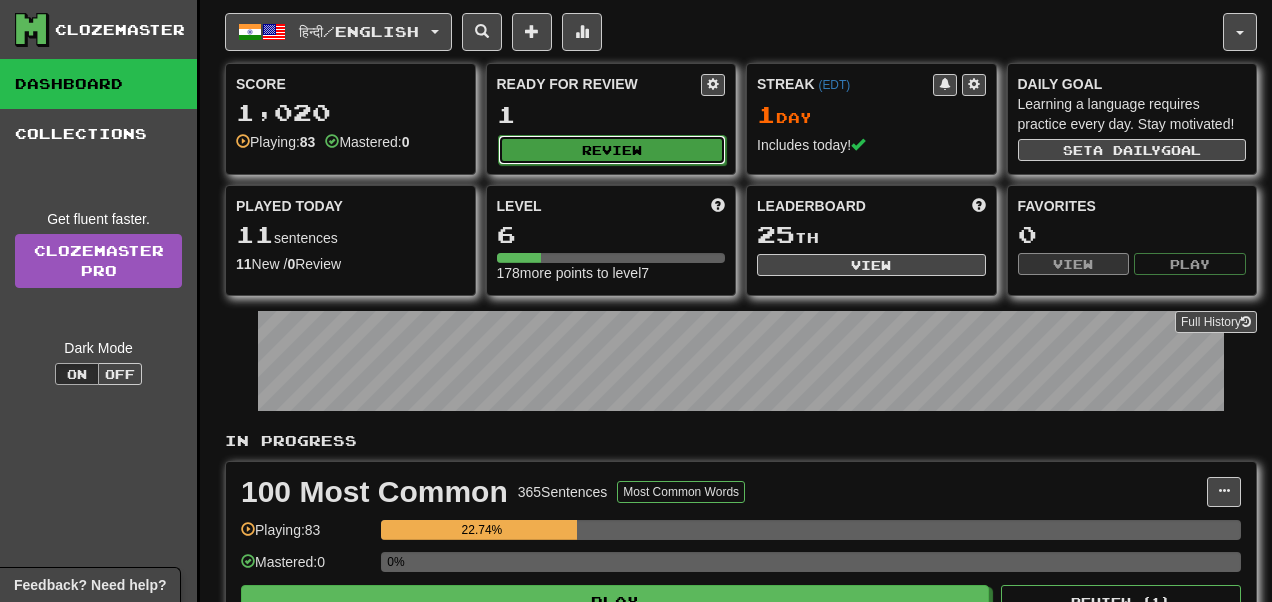 select on "**" 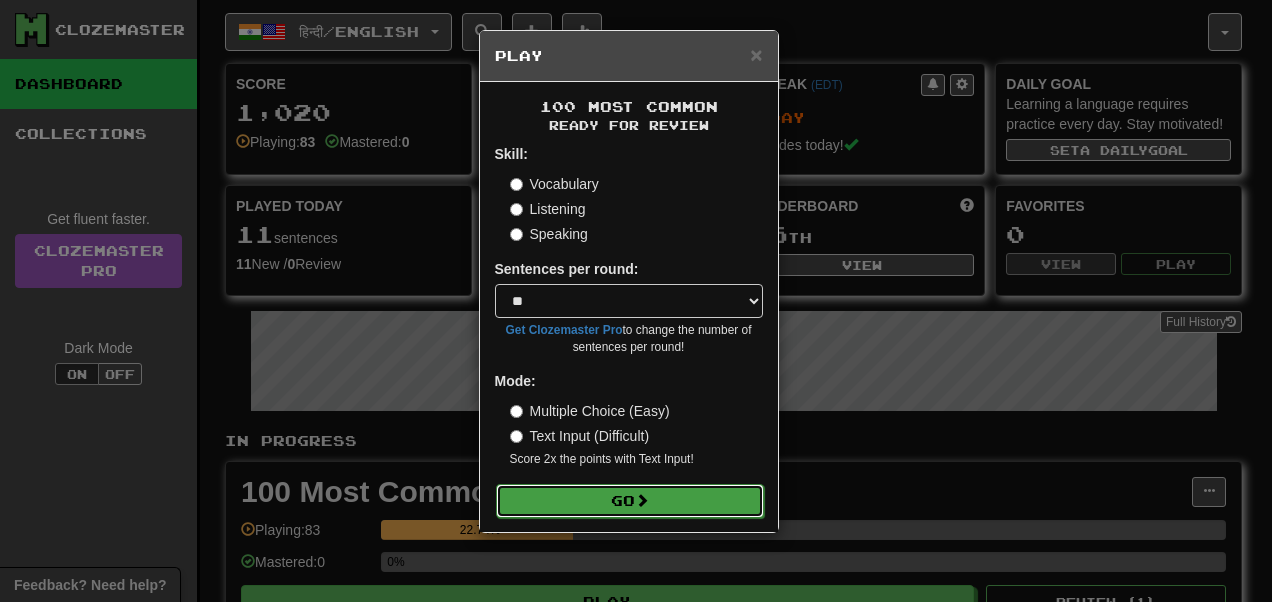 click on "Go" at bounding box center (630, 501) 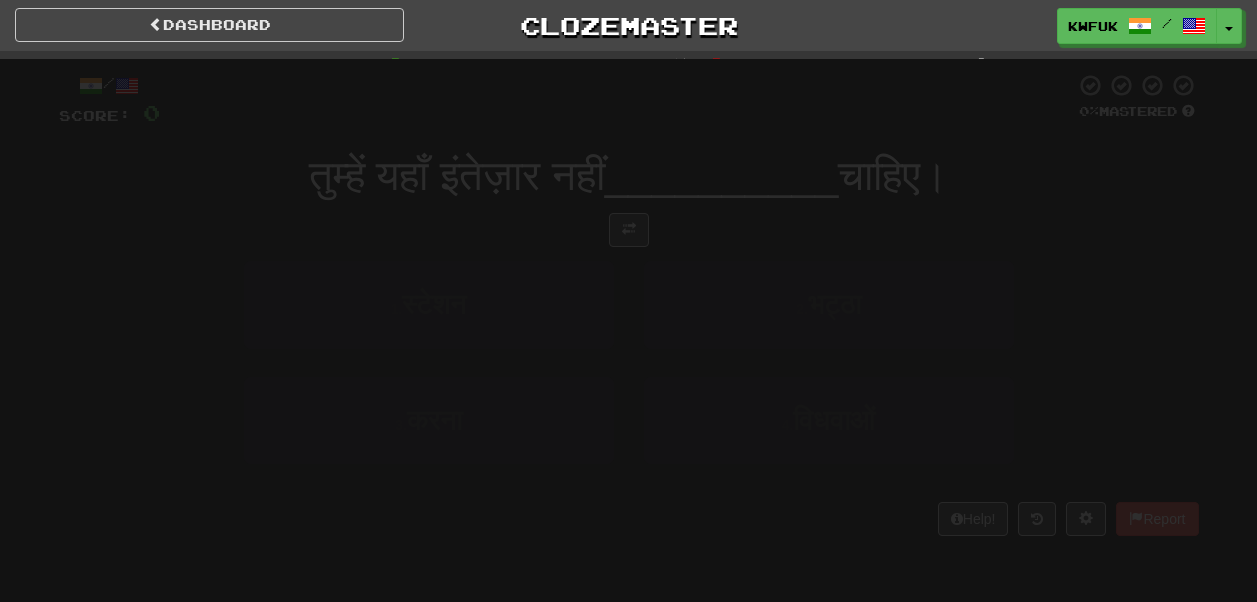 scroll, scrollTop: 0, scrollLeft: 0, axis: both 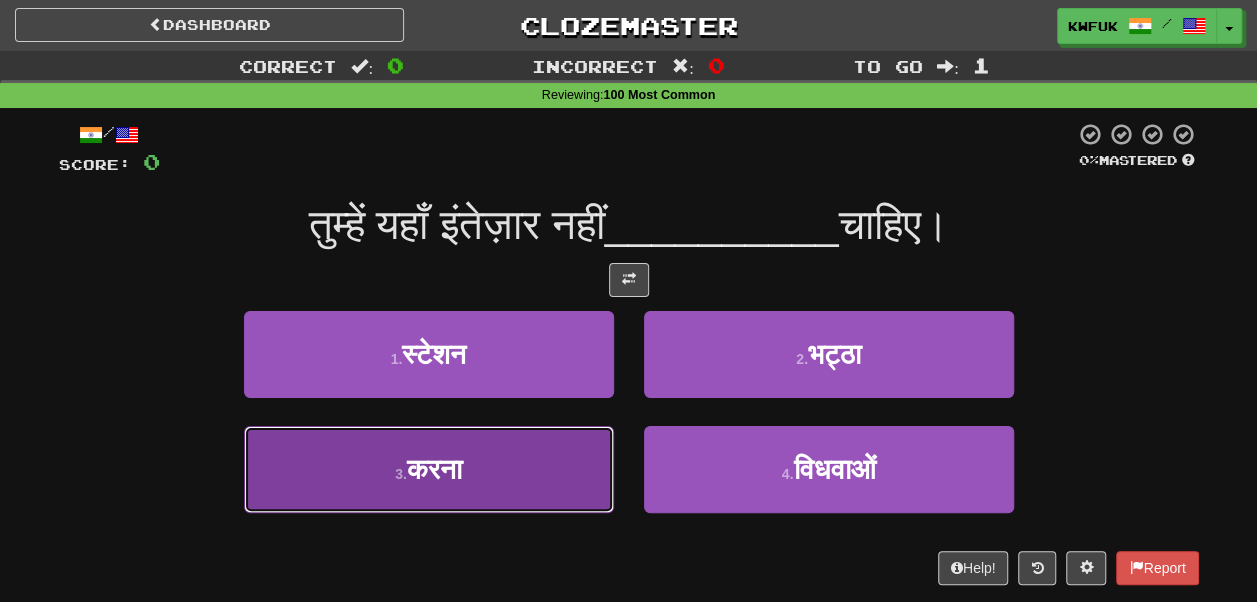 click on "3 .  करना" at bounding box center [429, 469] 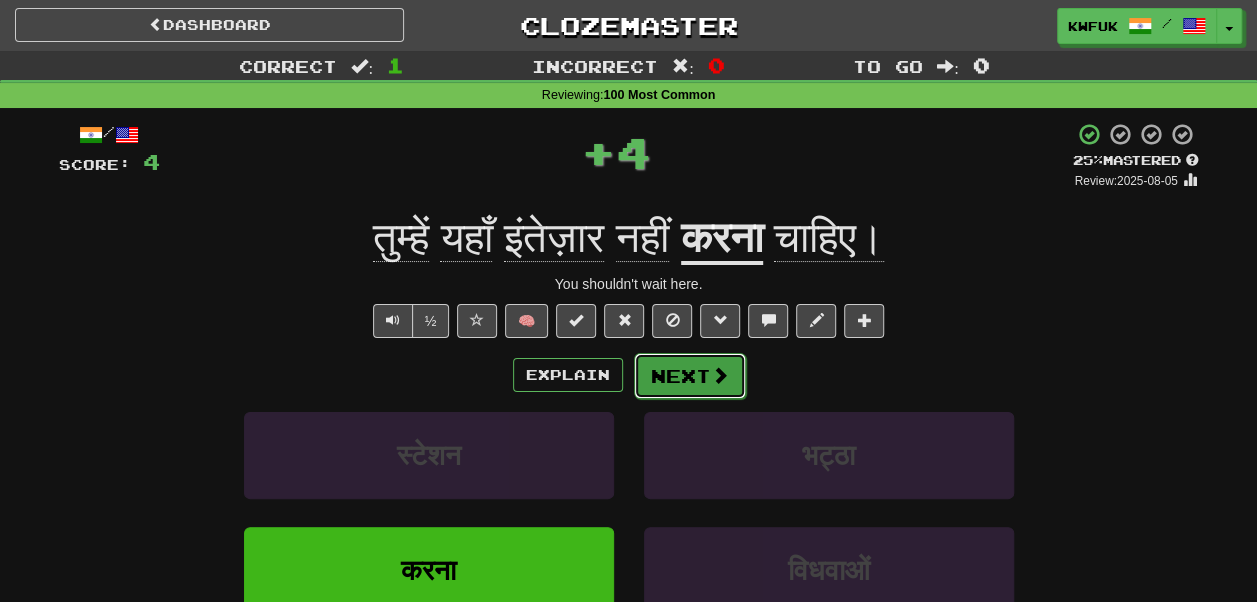 click on "Next" at bounding box center (690, 376) 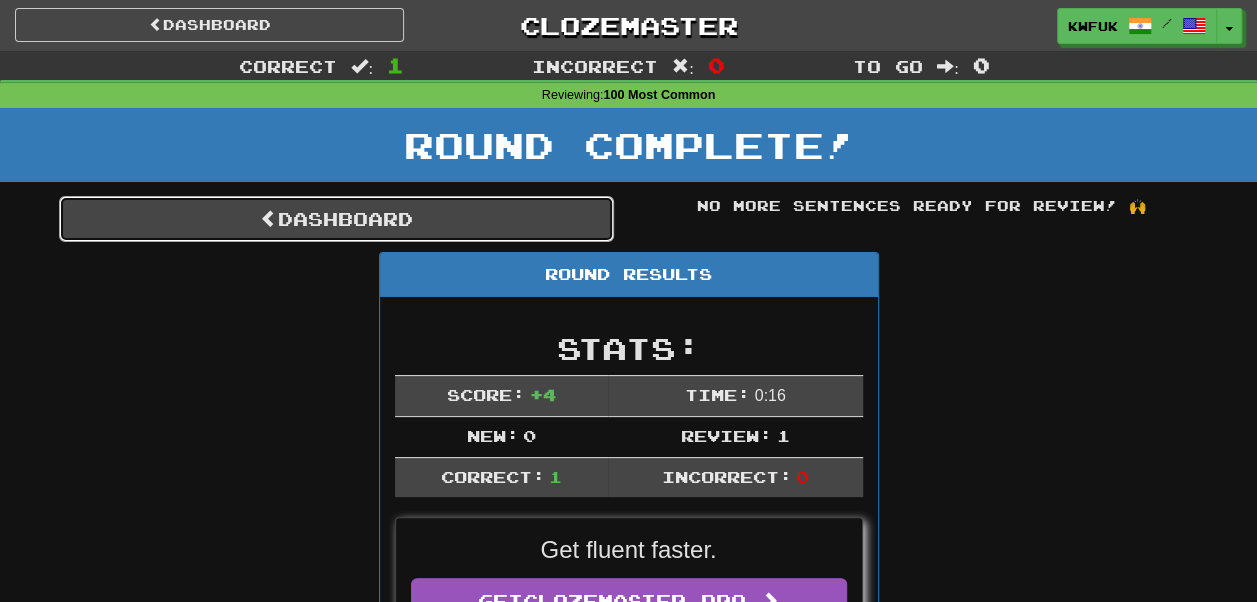 click on "Dashboard" at bounding box center (336, 219) 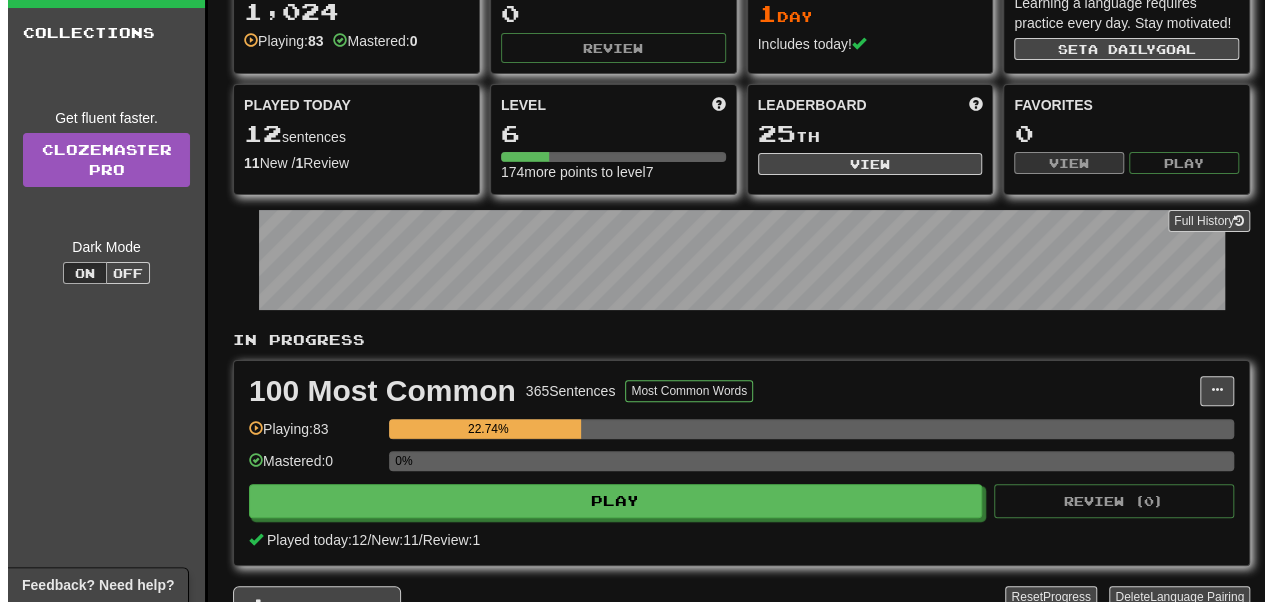 scroll, scrollTop: 125, scrollLeft: 0, axis: vertical 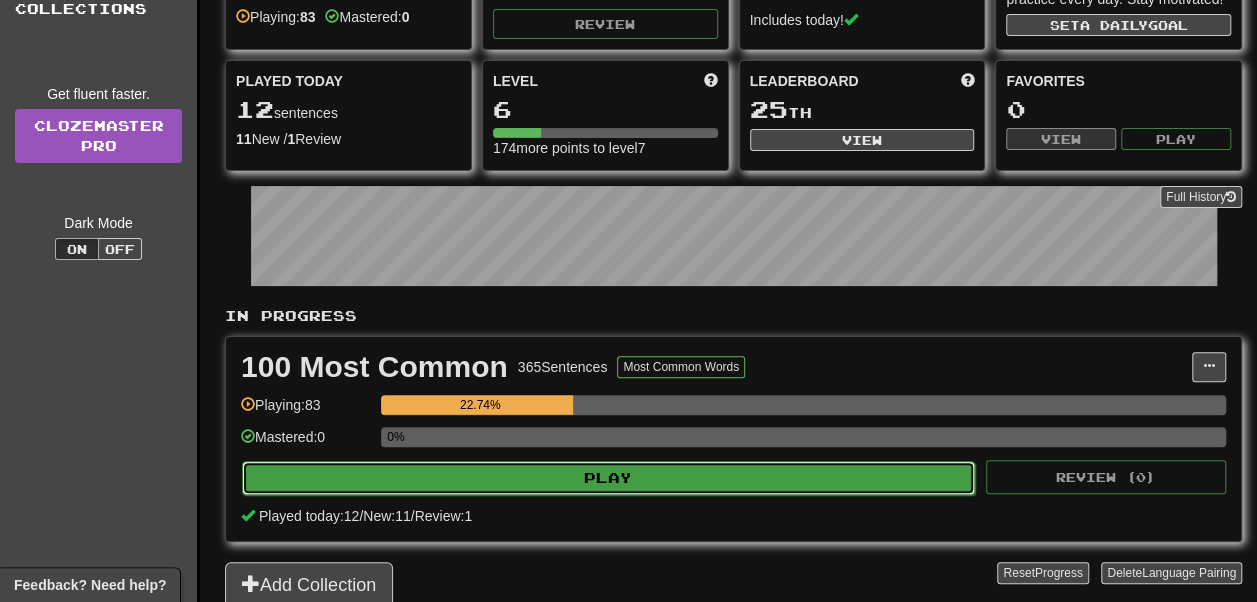 click on "Play" at bounding box center [608, 478] 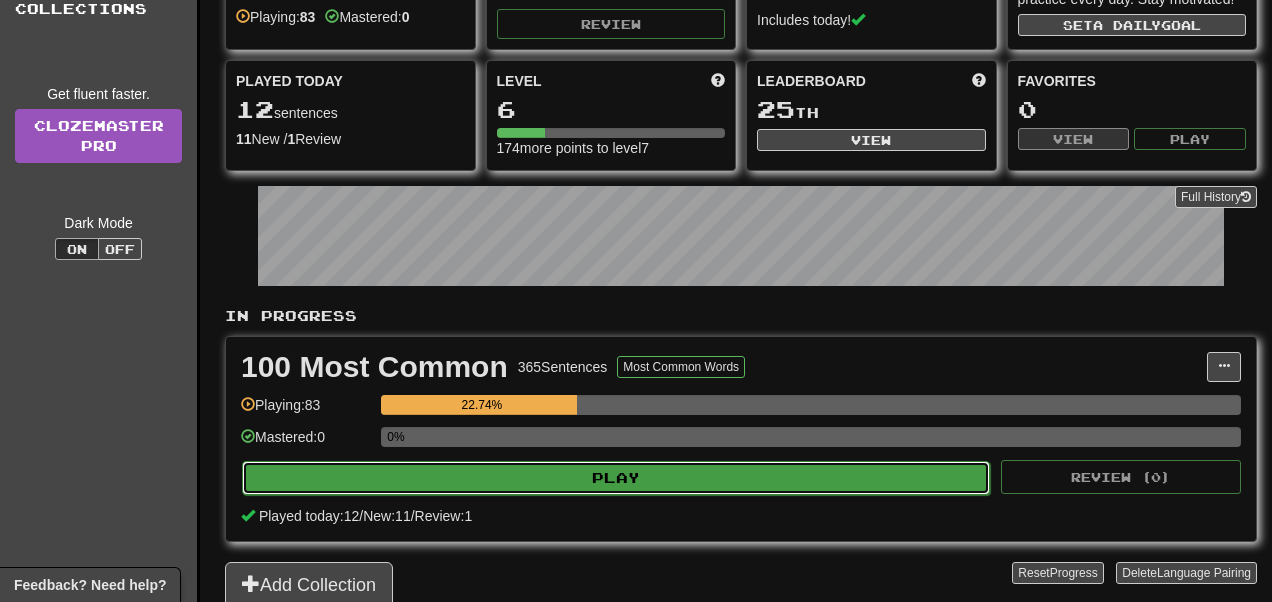 select on "**" 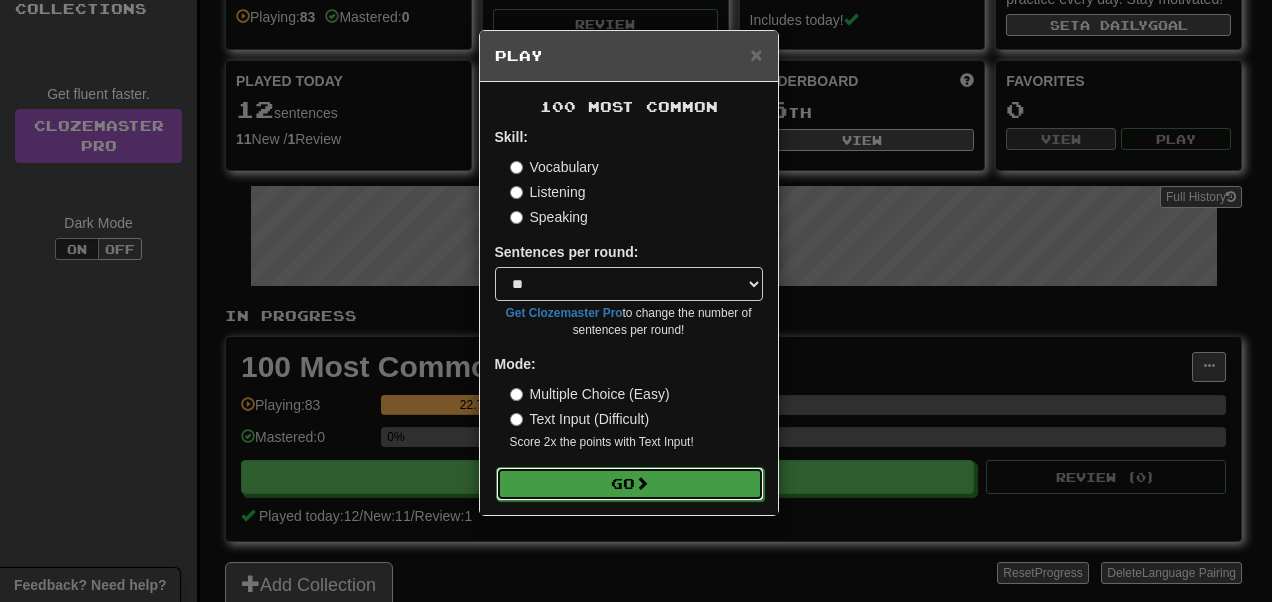 click on "Go" at bounding box center [630, 484] 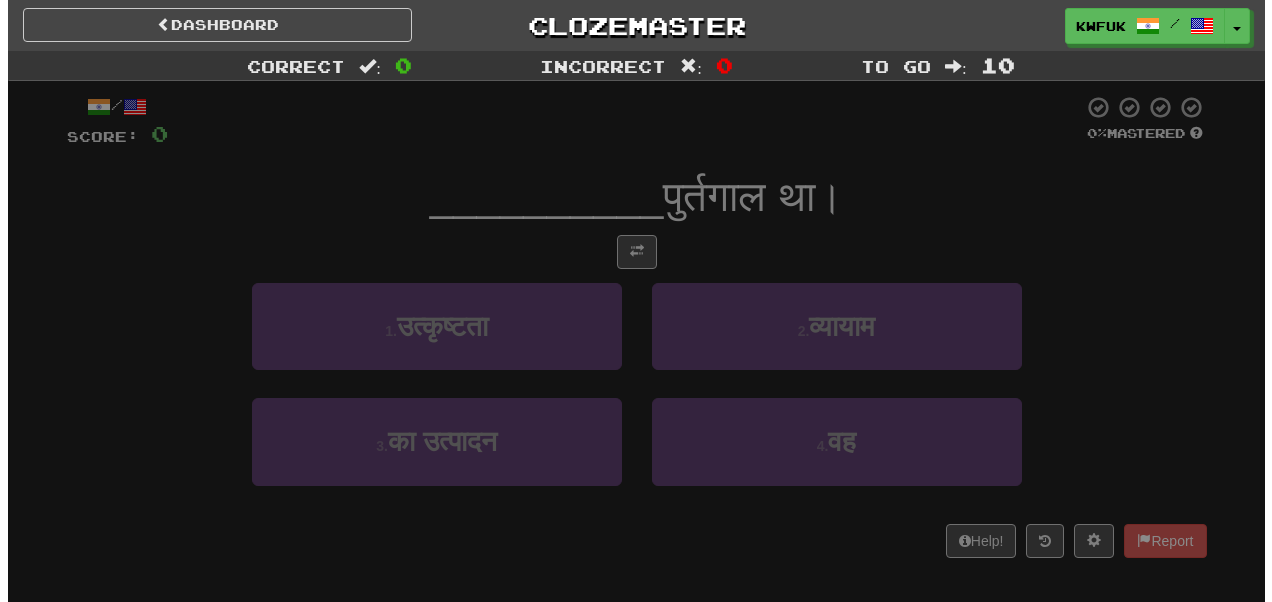 scroll, scrollTop: 0, scrollLeft: 0, axis: both 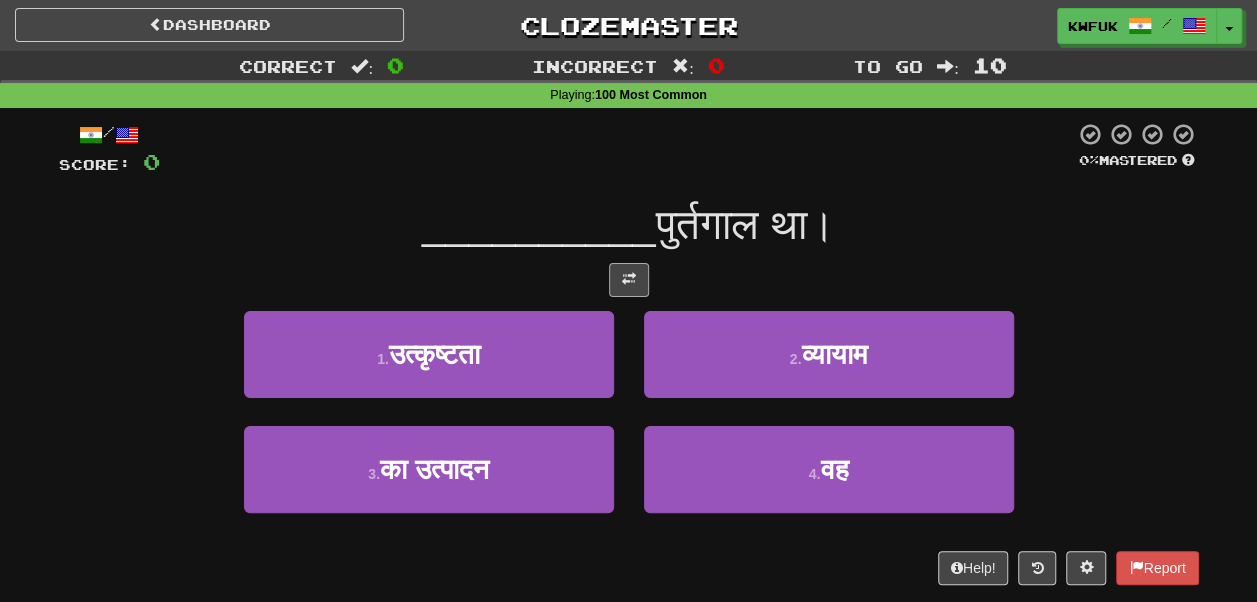 drag, startPoint x: 605, startPoint y: 284, endPoint x: 623, endPoint y: 276, distance: 19.697716 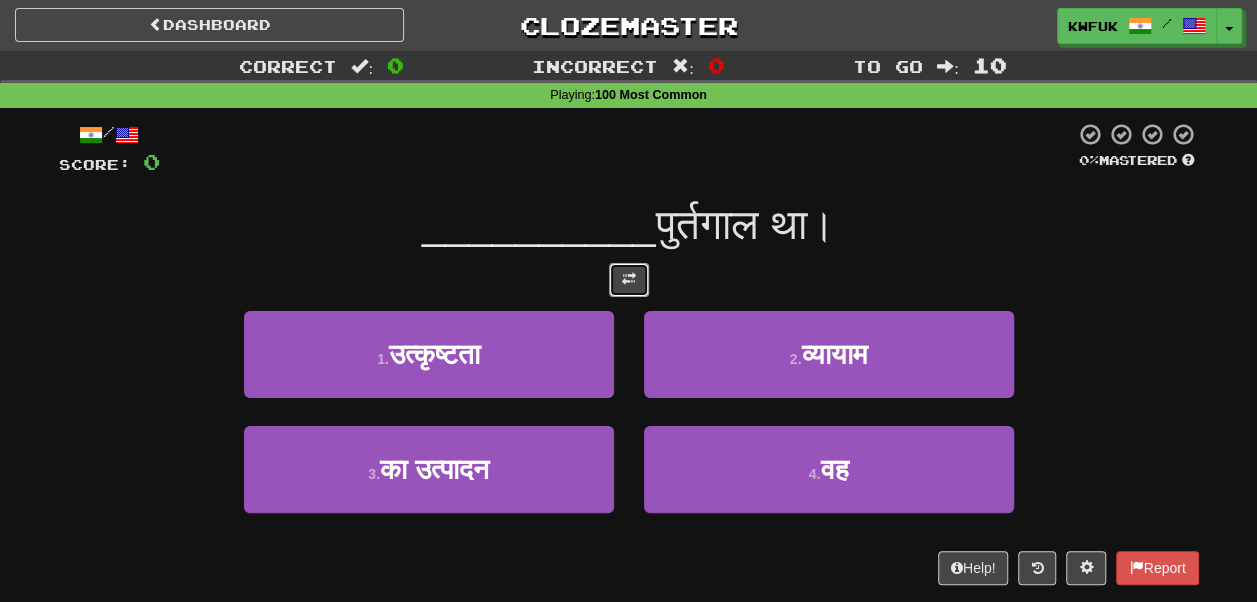 click at bounding box center [629, 279] 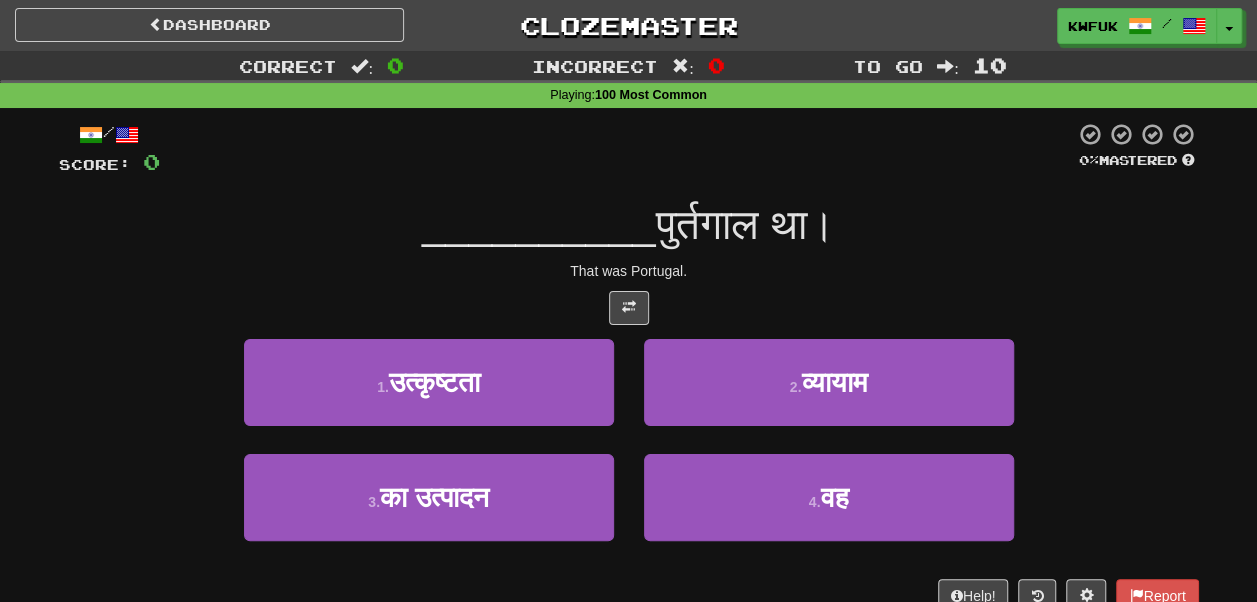 click on "That was Portugal." at bounding box center (629, 271) 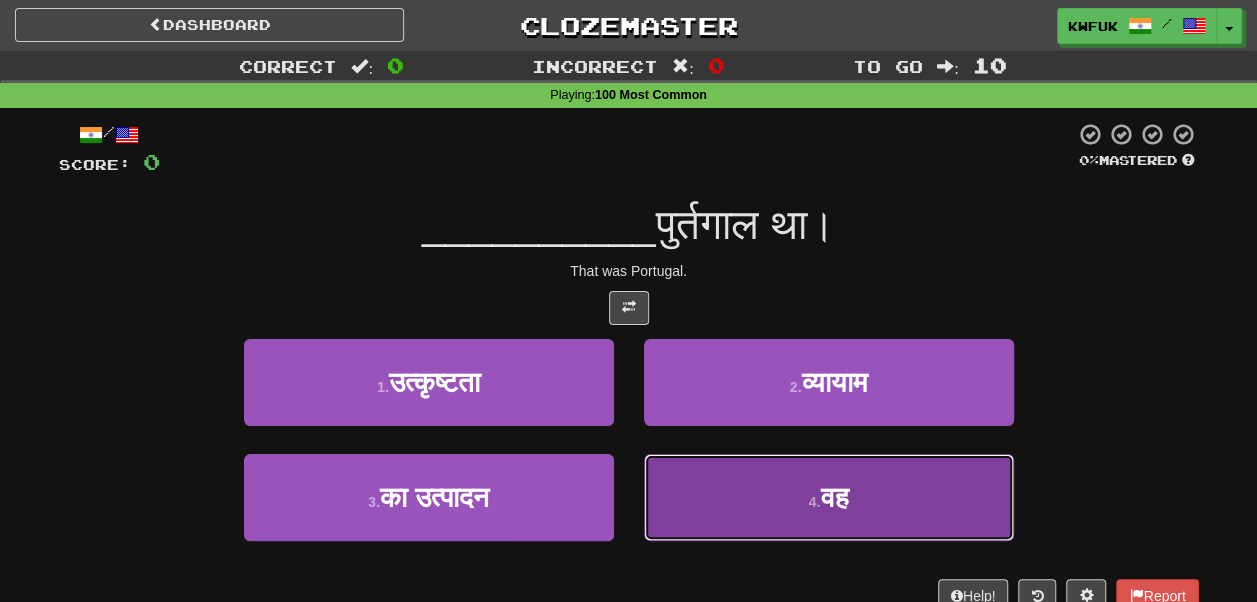 click on "4 .  वह" at bounding box center [829, 497] 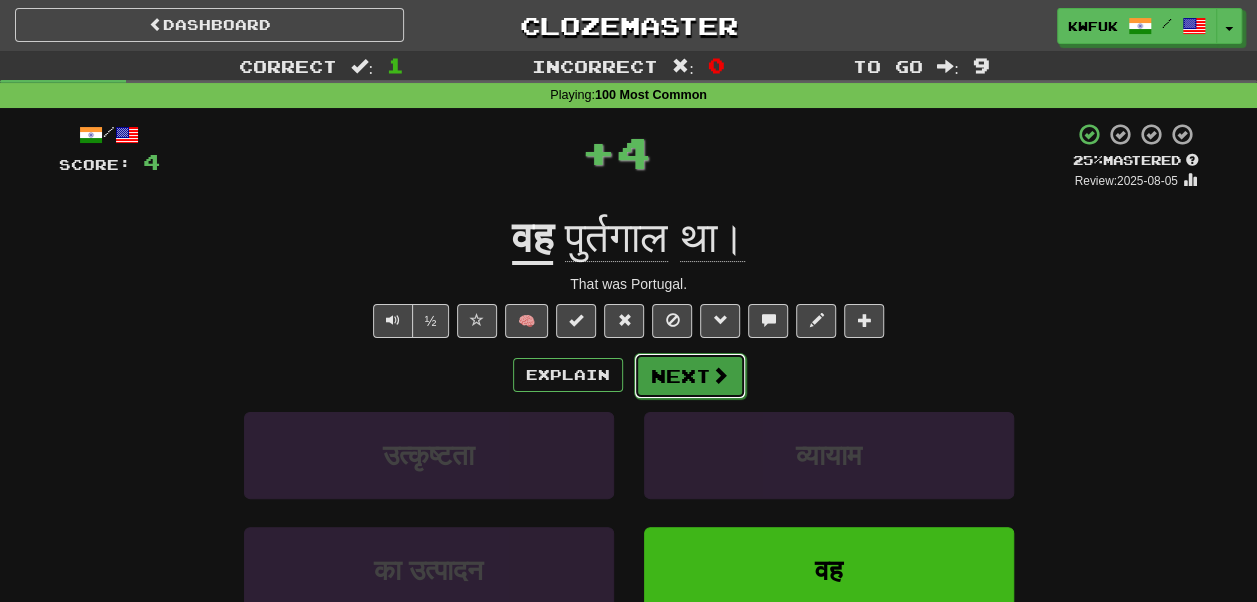 click on "Next" at bounding box center [690, 376] 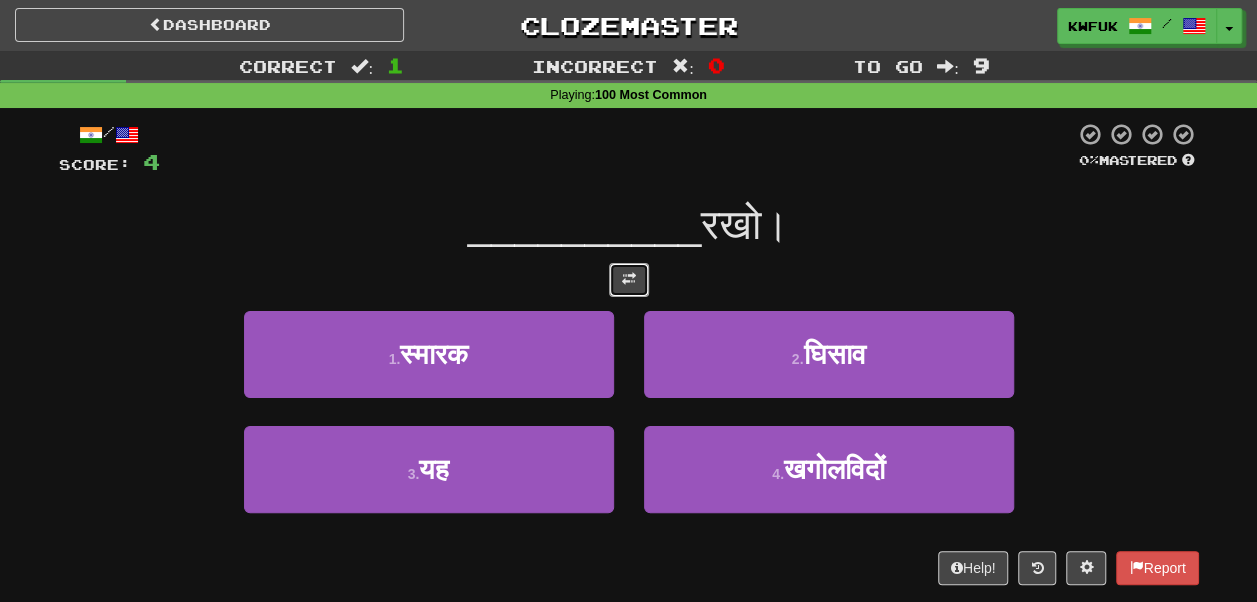 click at bounding box center [629, 279] 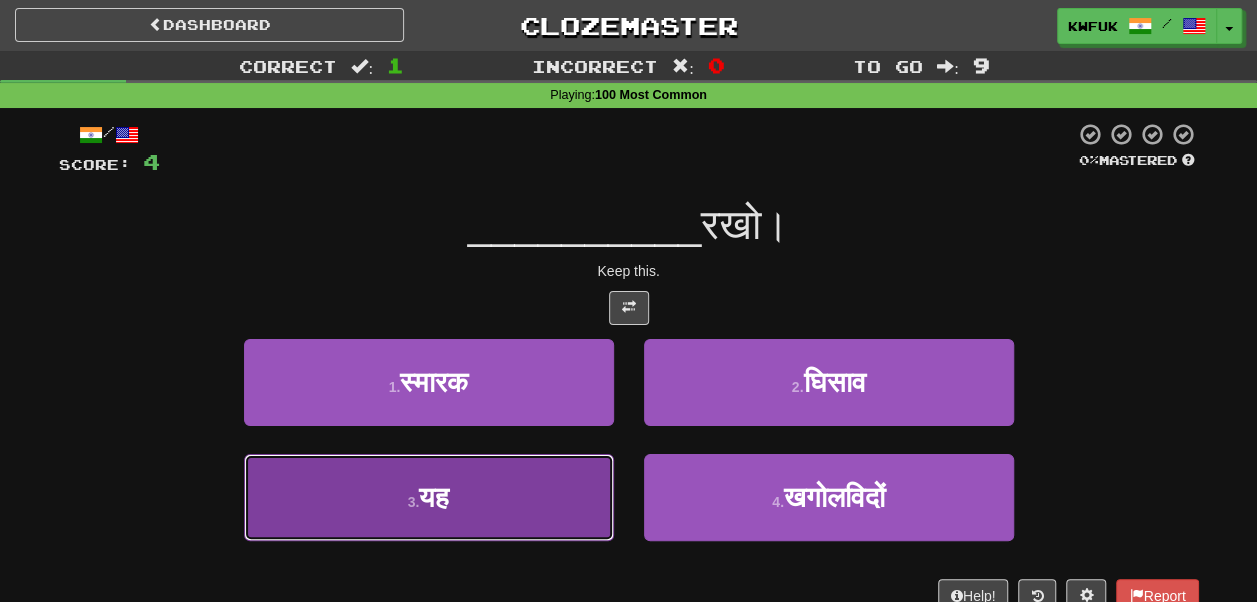 click on "3 .  यह" at bounding box center [429, 497] 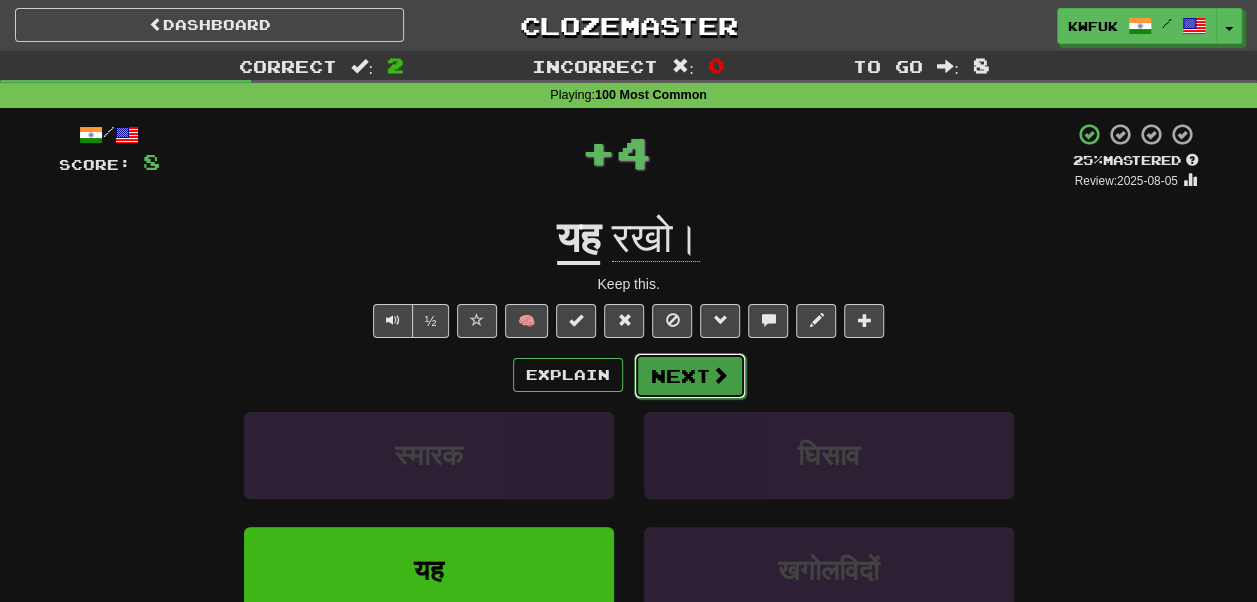 click on "Next" at bounding box center (690, 376) 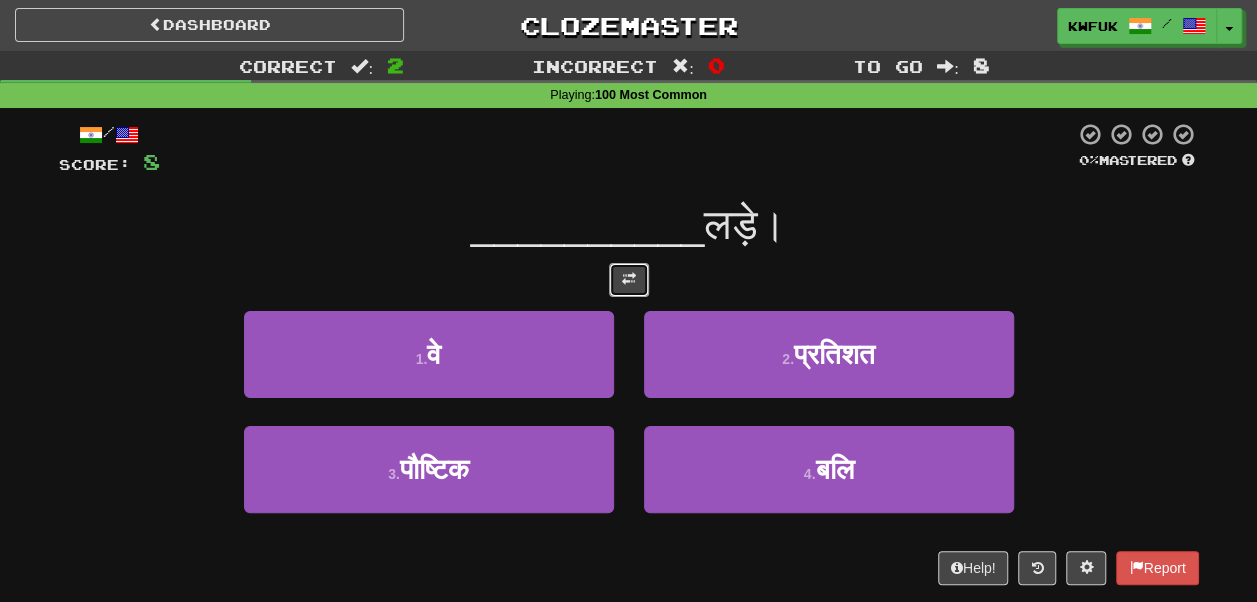 click at bounding box center [629, 280] 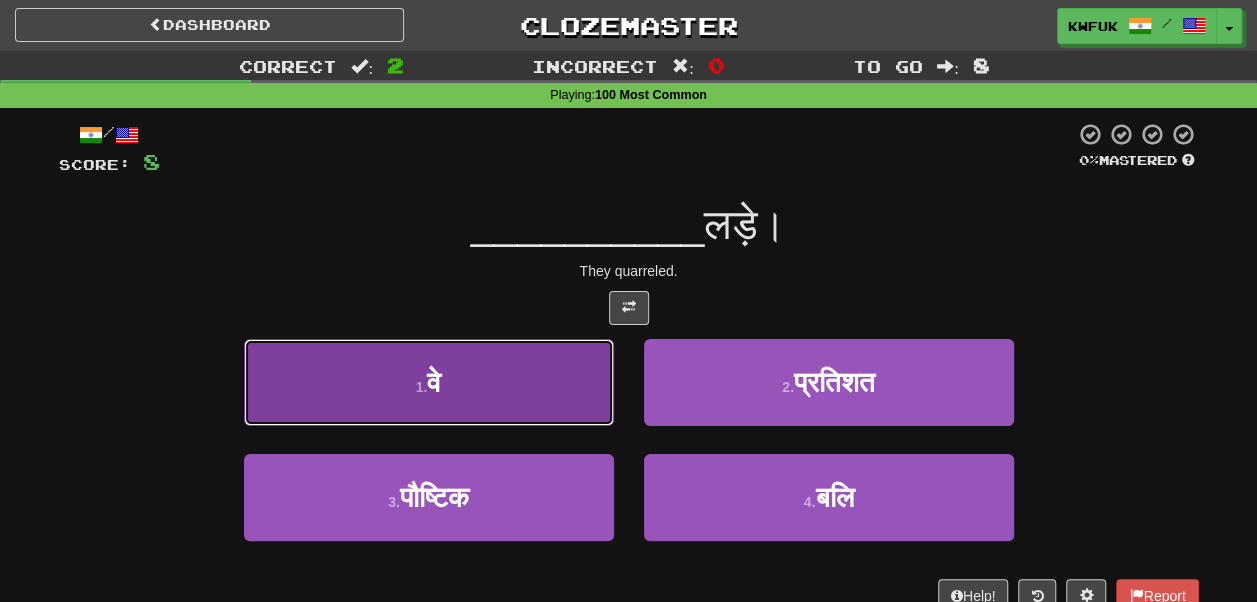 click on "1 .  वे" at bounding box center (429, 382) 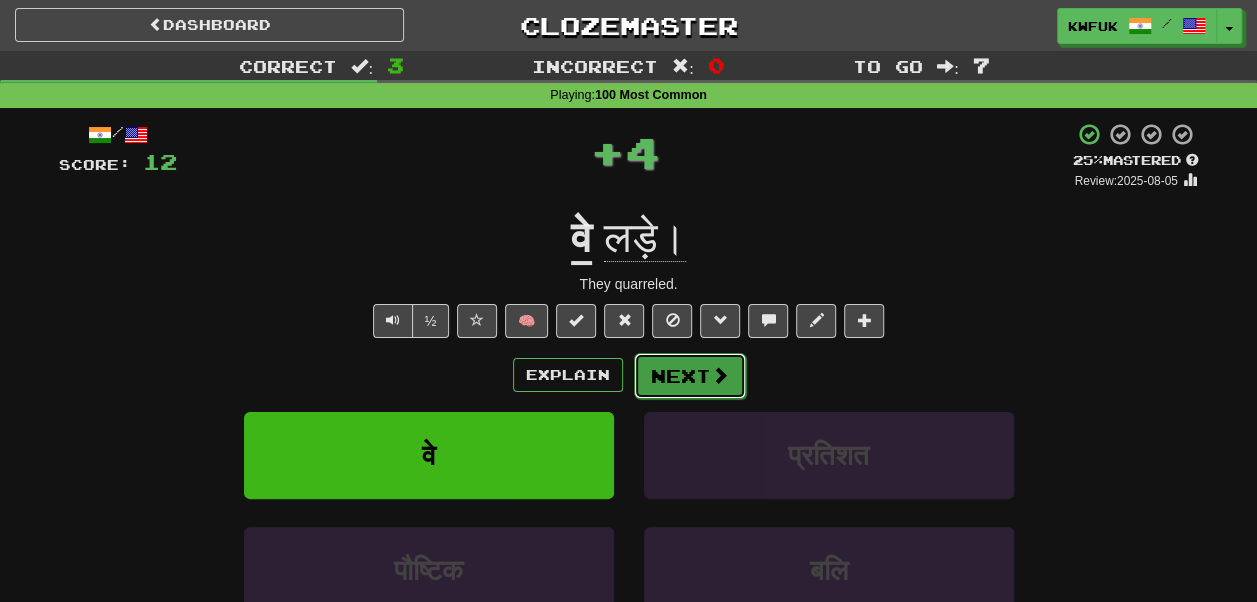 click on "Next" at bounding box center (690, 376) 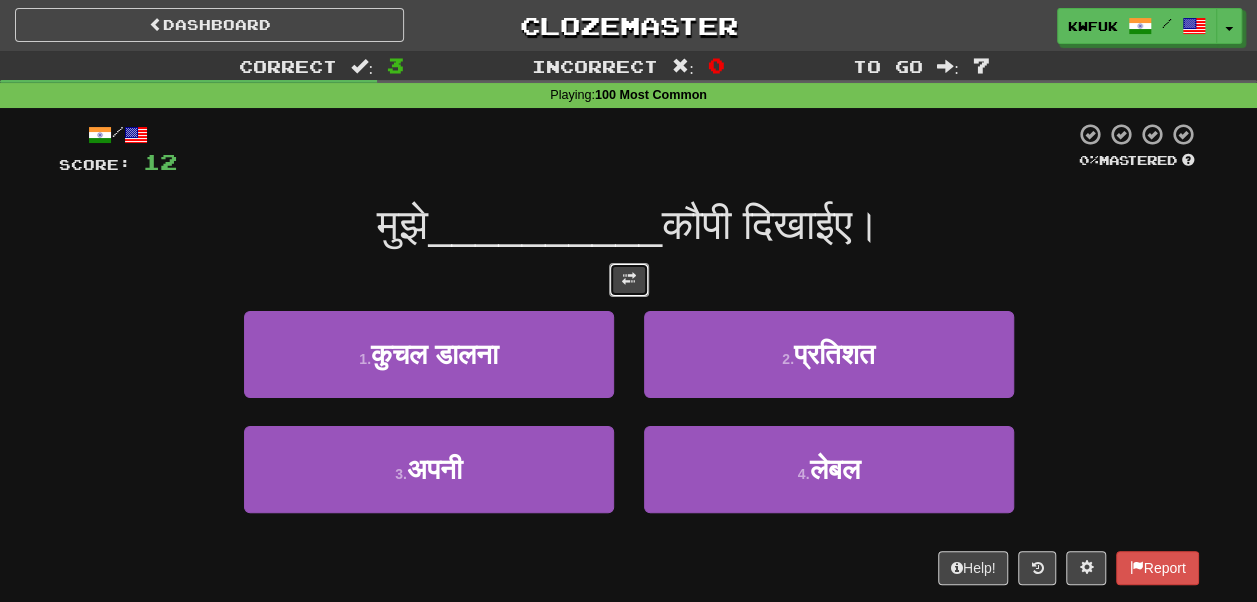click at bounding box center [629, 280] 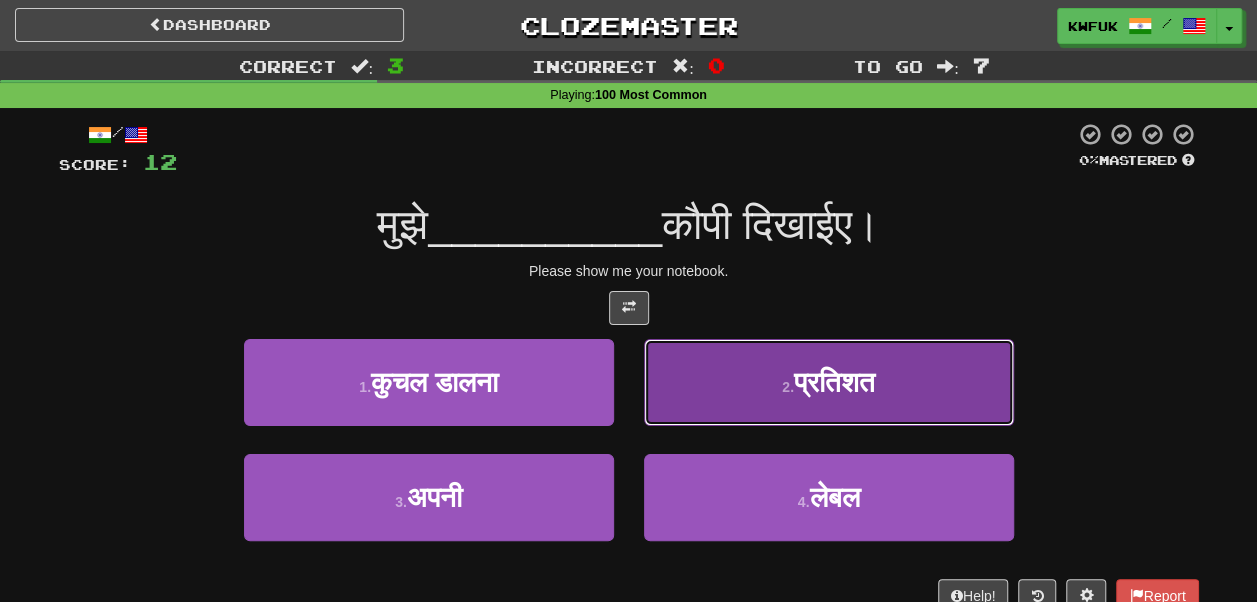 click on "2 .  प्रतिशत" at bounding box center (829, 382) 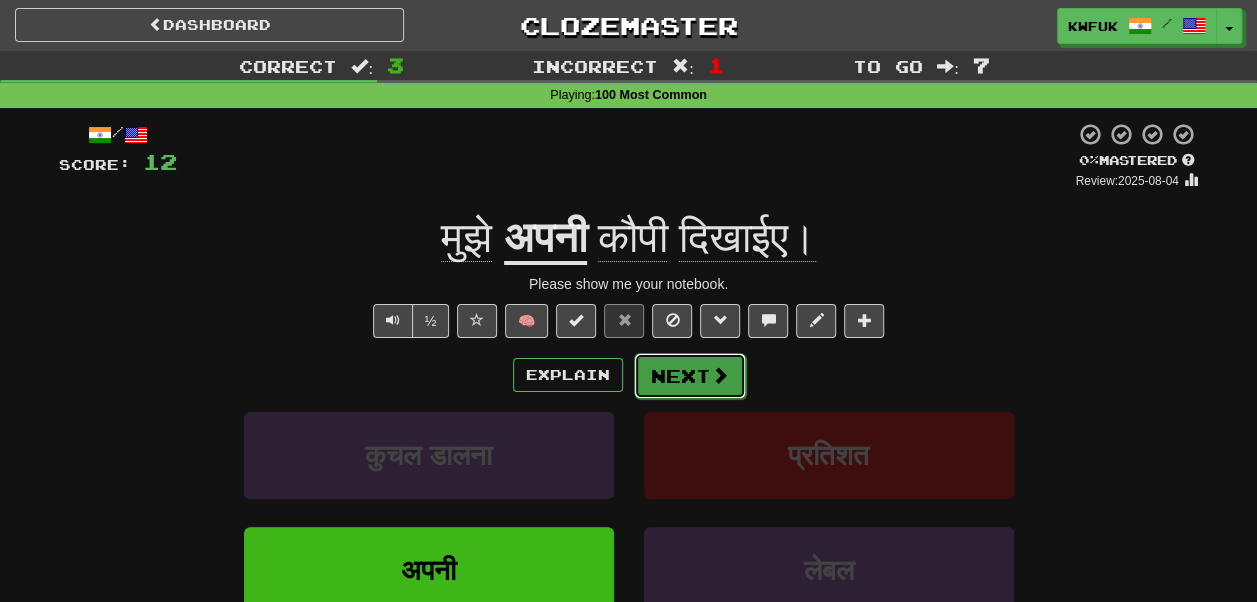 click on "Next" at bounding box center [690, 376] 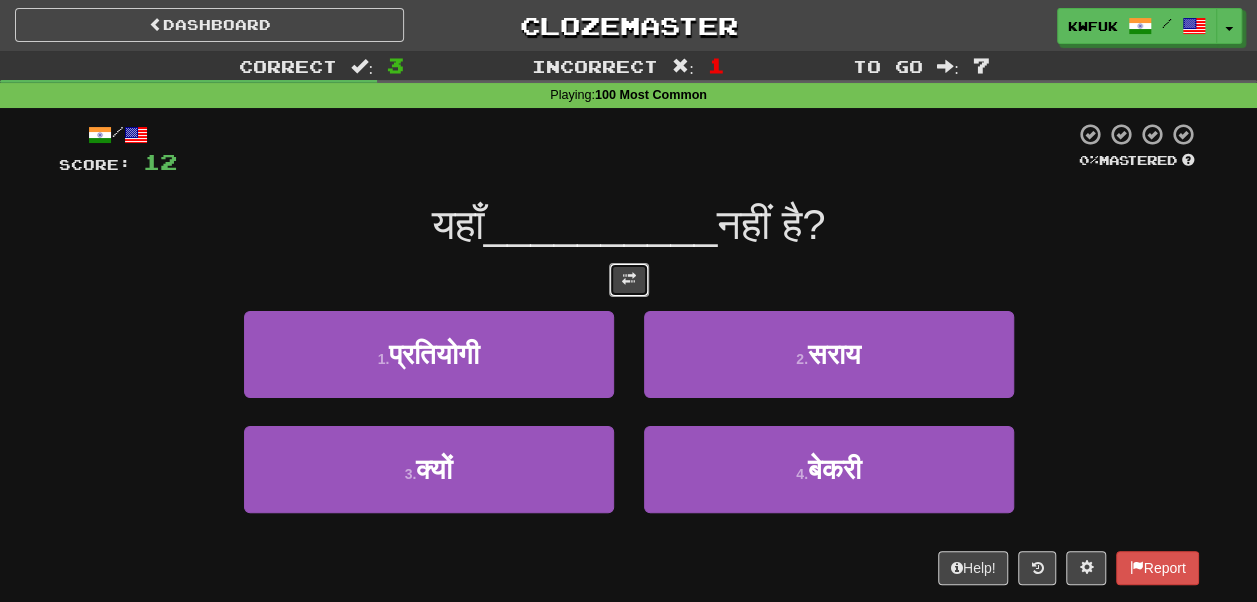 click at bounding box center (629, 279) 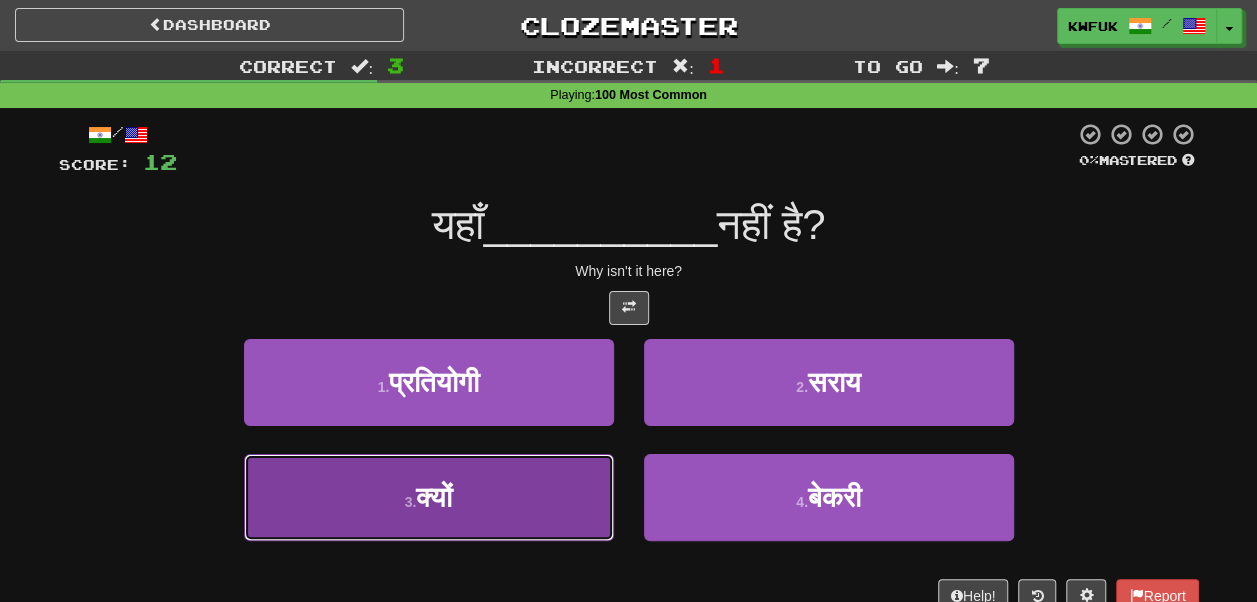 click on "3 .  क्यों" at bounding box center (429, 497) 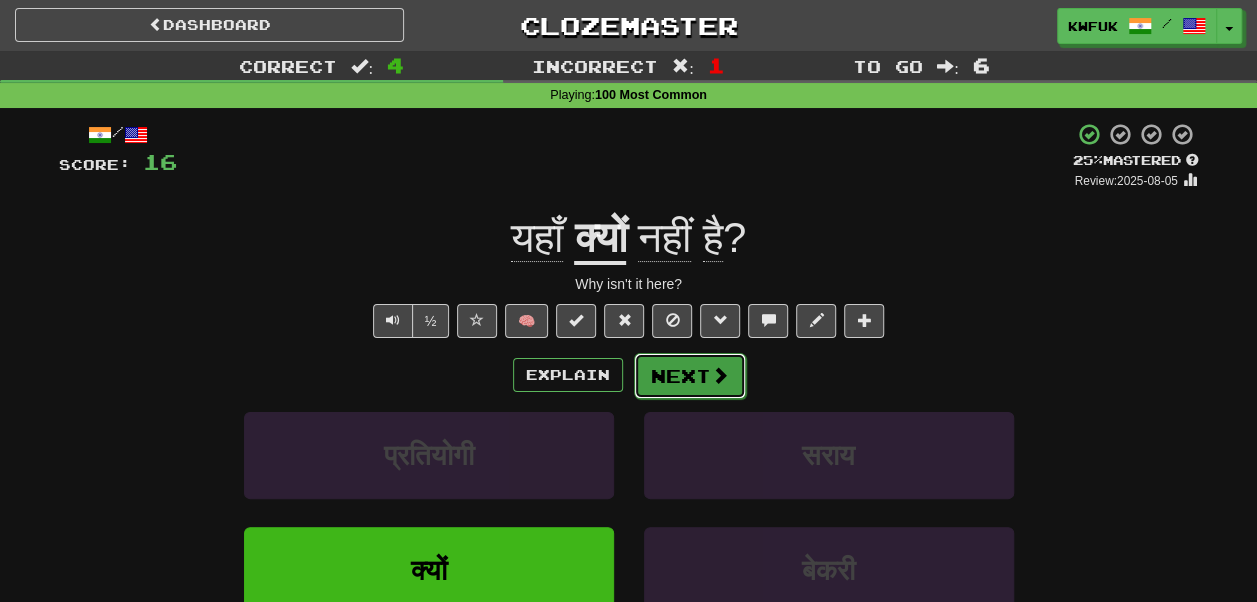 click on "Next" at bounding box center (690, 376) 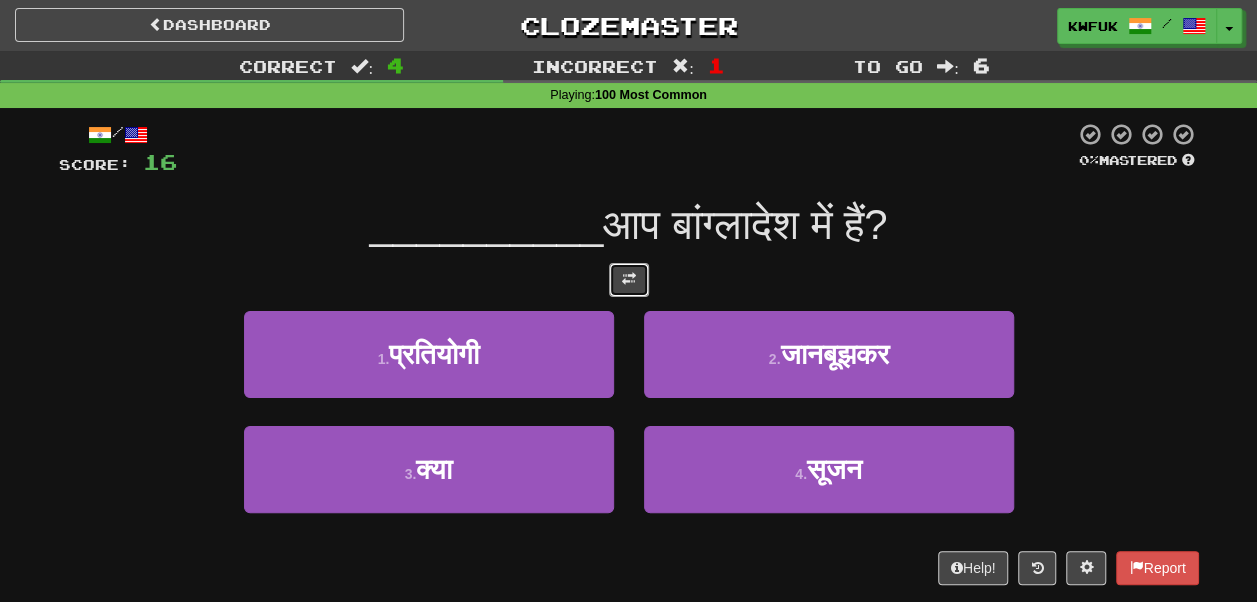 click at bounding box center (629, 279) 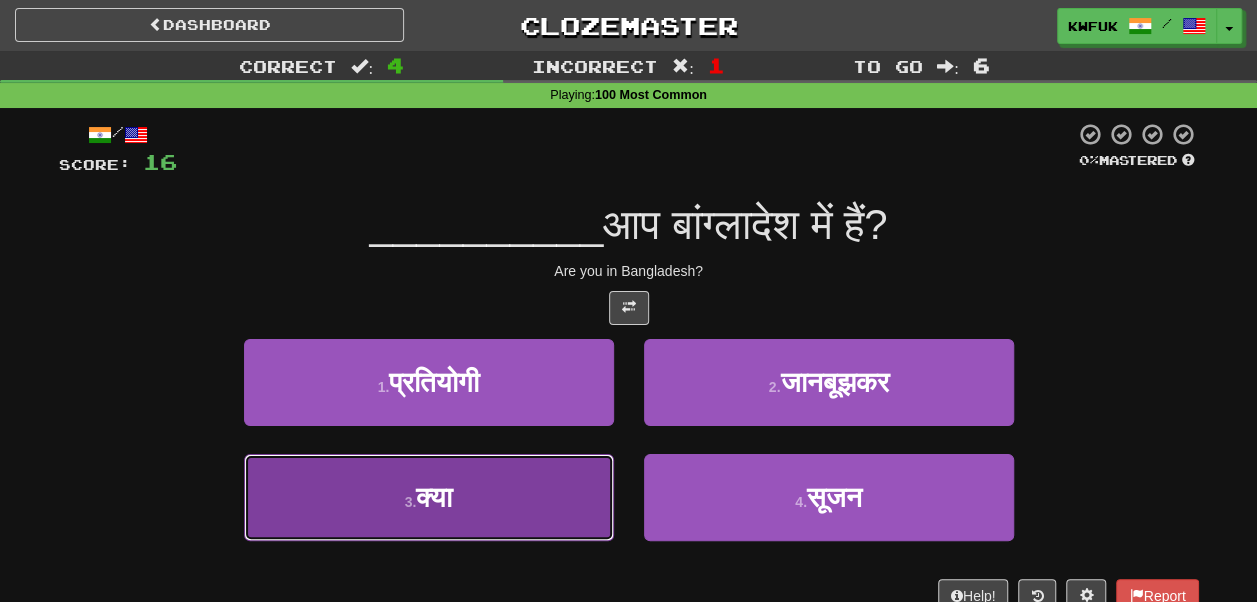 click on "3 .  क्या" at bounding box center [429, 497] 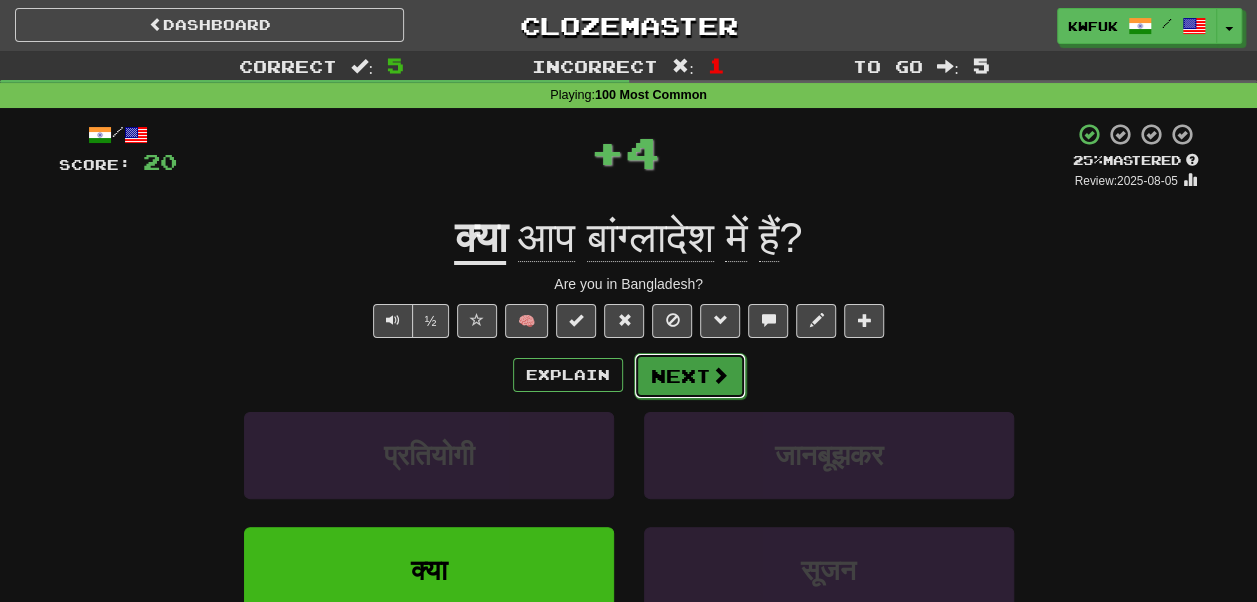click on "Next" at bounding box center [690, 376] 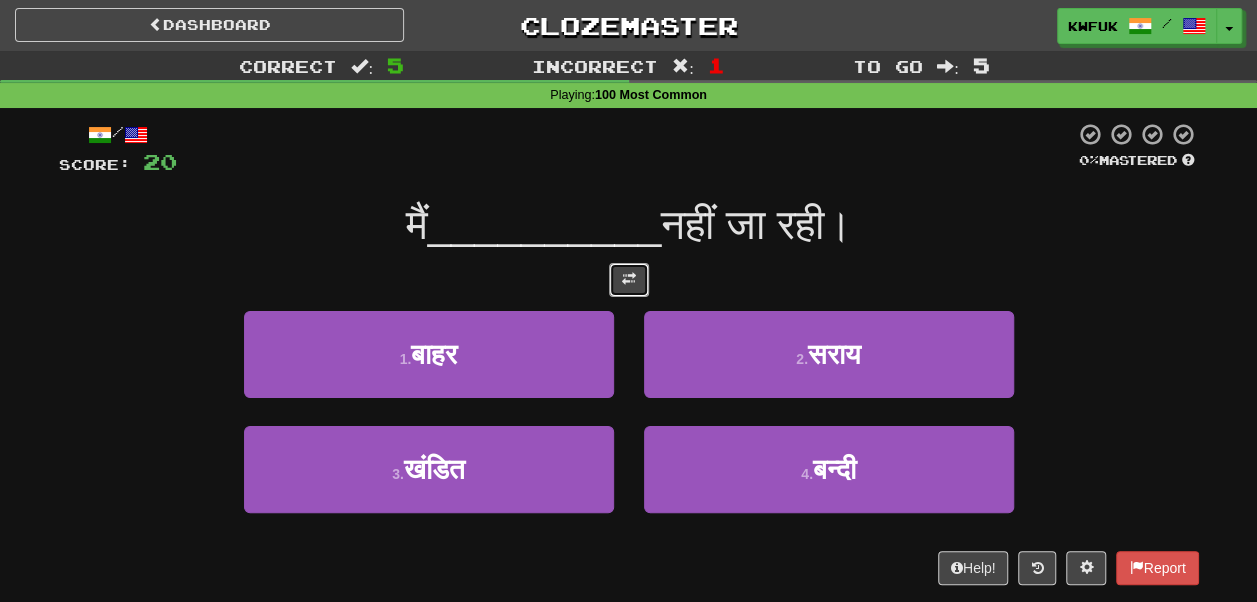 click at bounding box center (629, 280) 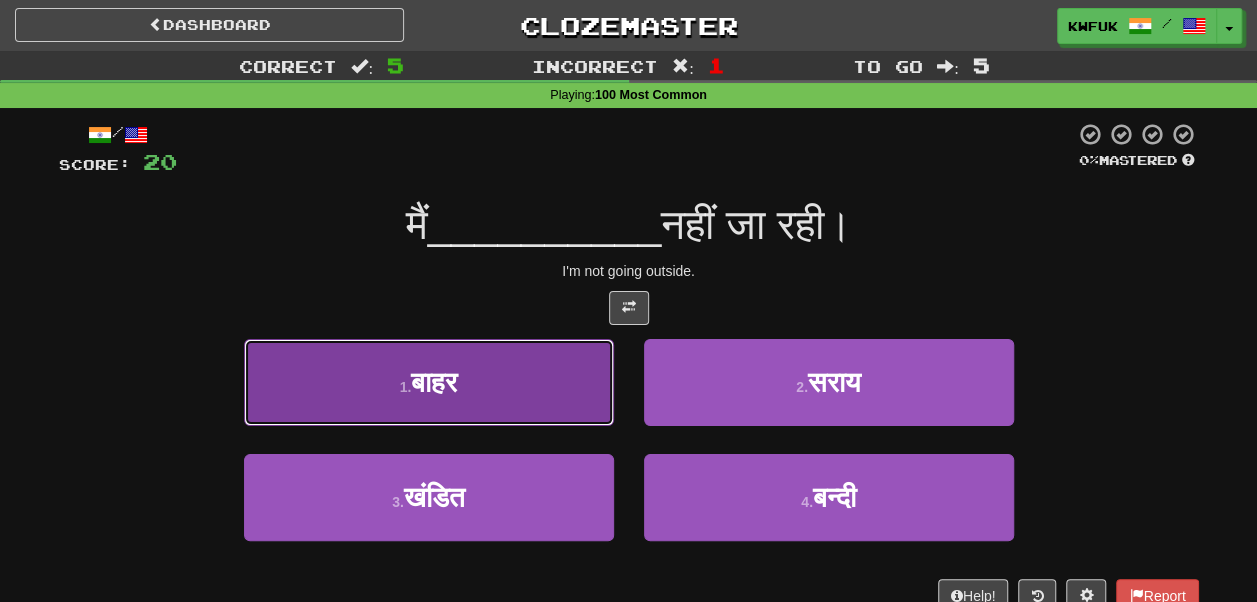 click on "1 .  बाहर" at bounding box center [429, 382] 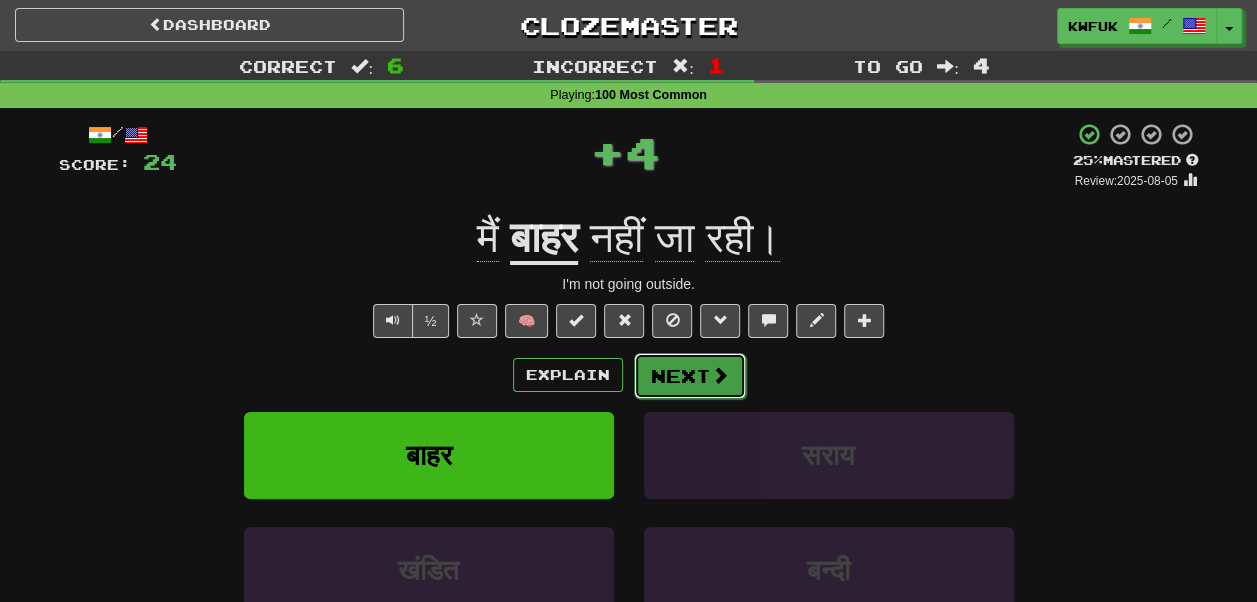 click on "Next" at bounding box center (690, 376) 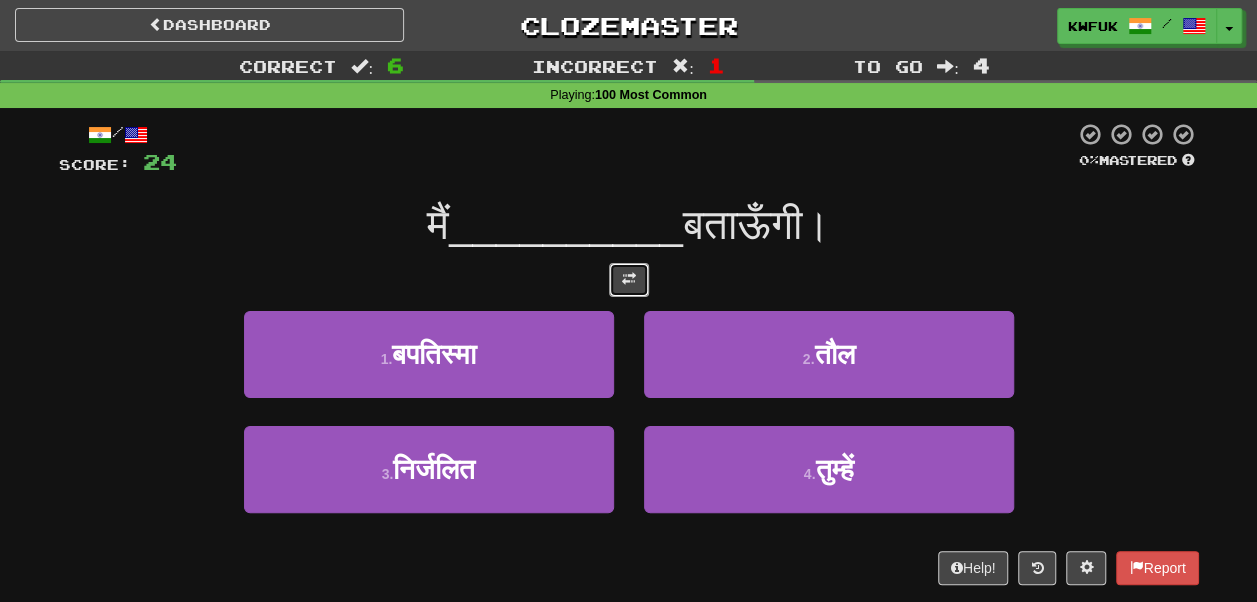 click at bounding box center [629, 280] 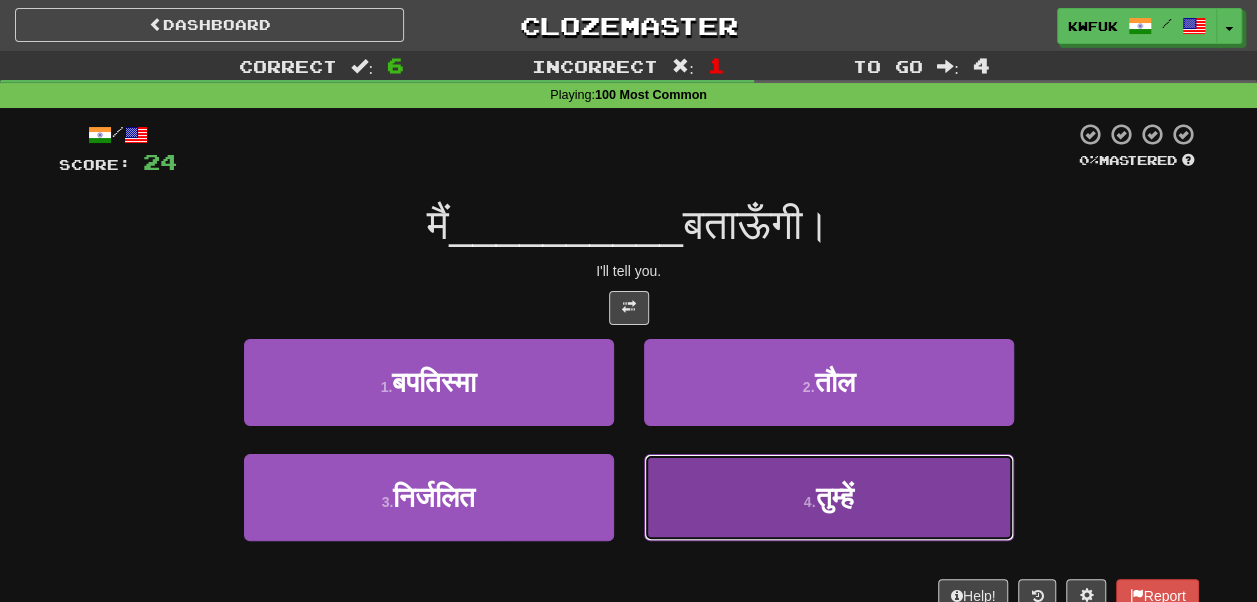 click on "4 .  तुम्हें" at bounding box center [829, 497] 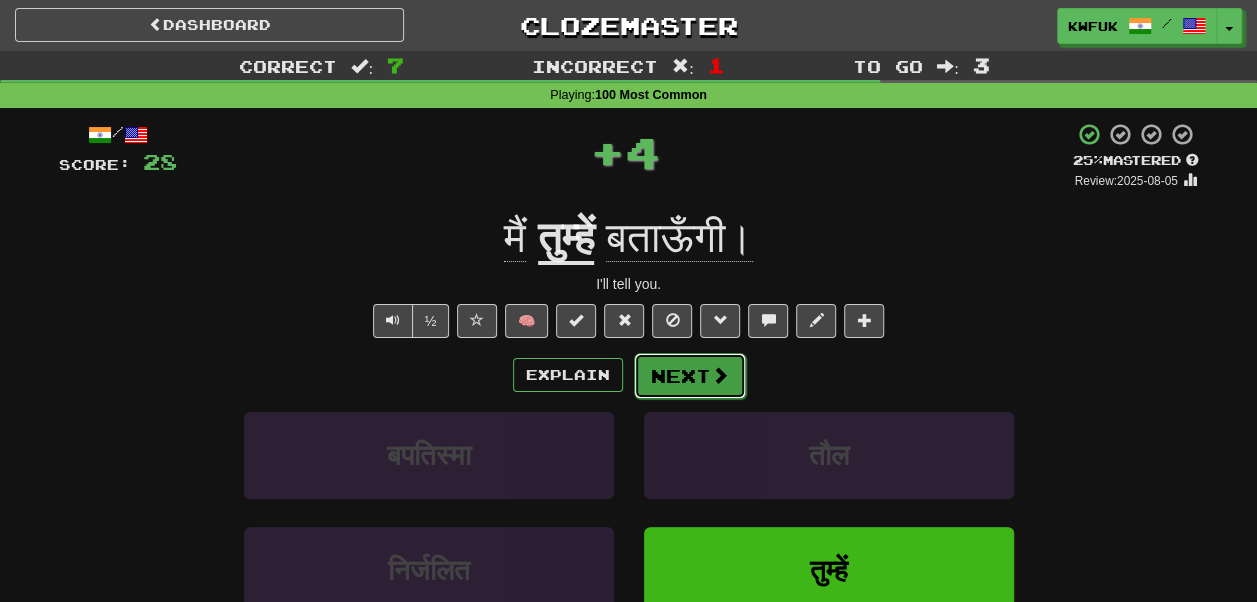 click on "Next" at bounding box center [690, 376] 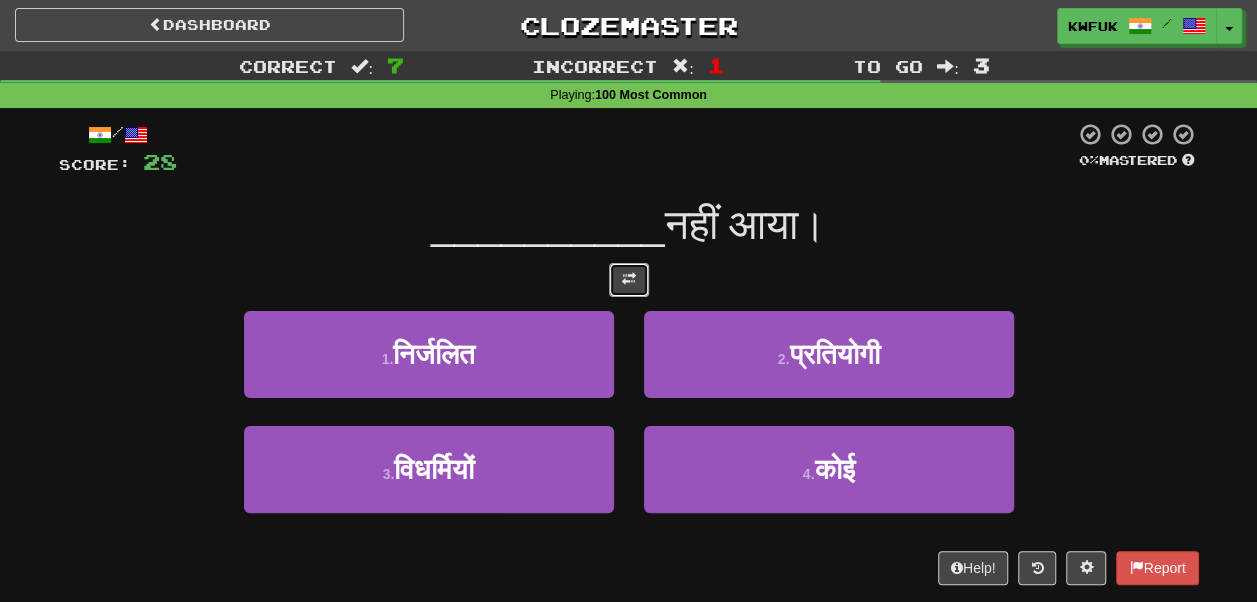 click at bounding box center (629, 280) 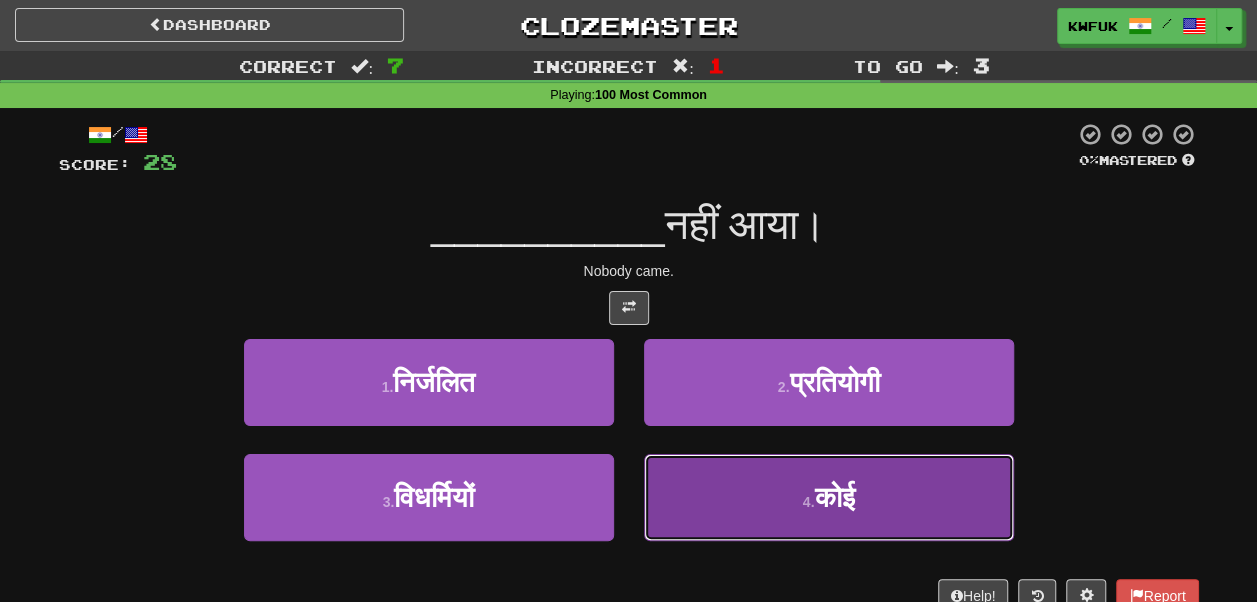 click on "4 .  कोई" at bounding box center [829, 497] 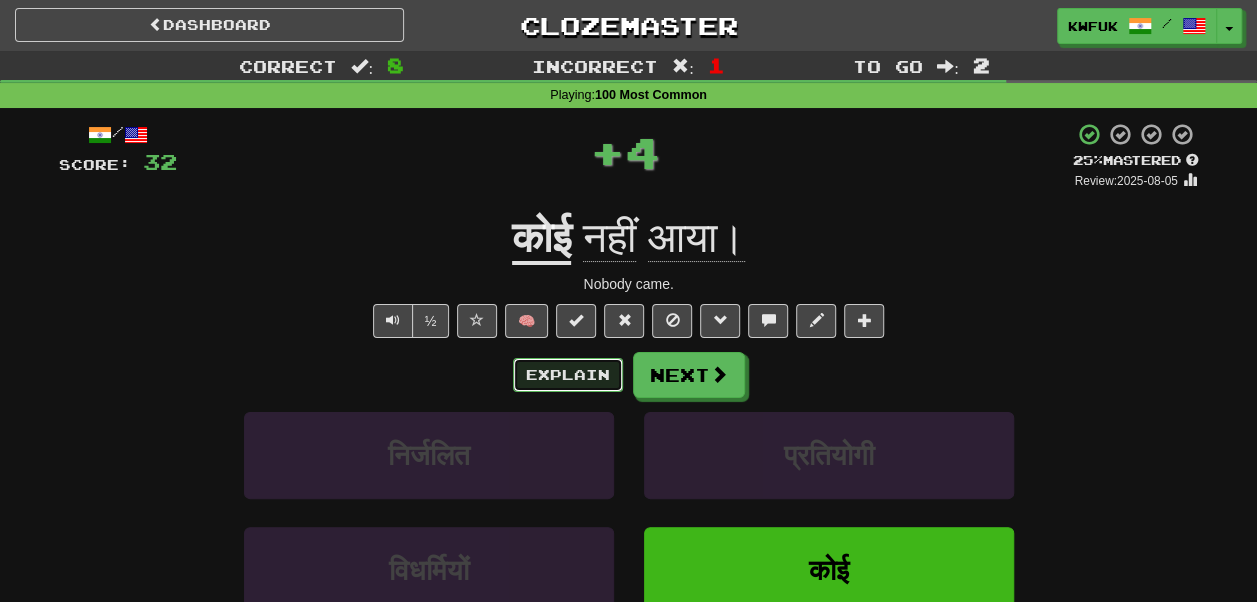 click on "Explain" at bounding box center (568, 375) 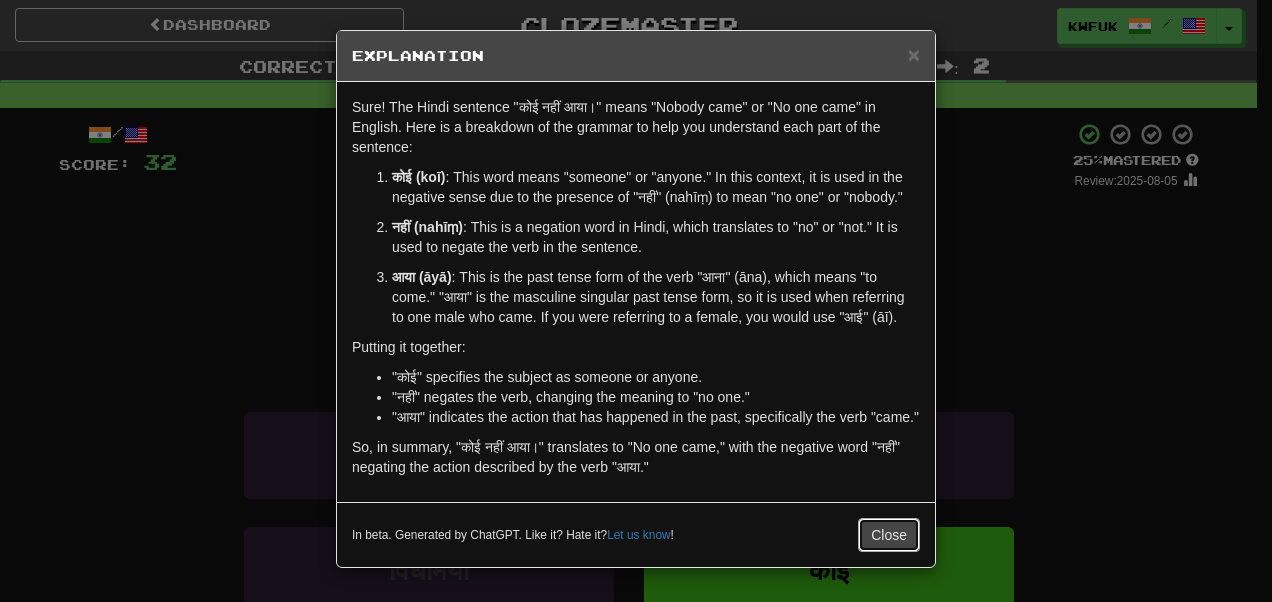 click on "Close" at bounding box center (889, 535) 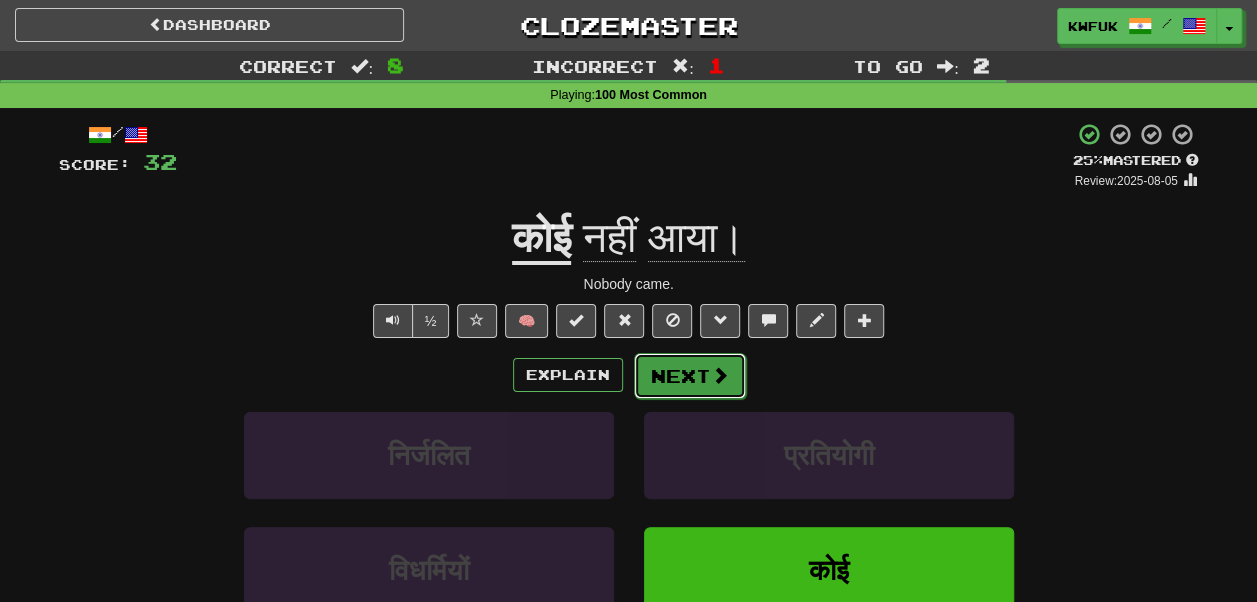 click on "Next" at bounding box center (690, 376) 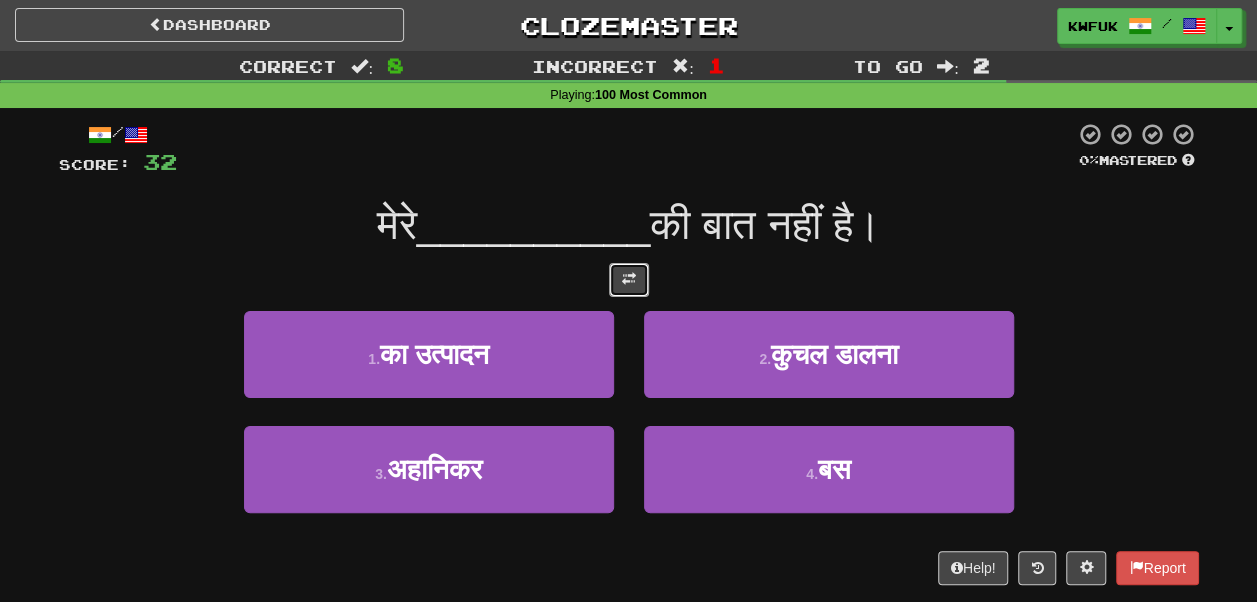 click at bounding box center (629, 280) 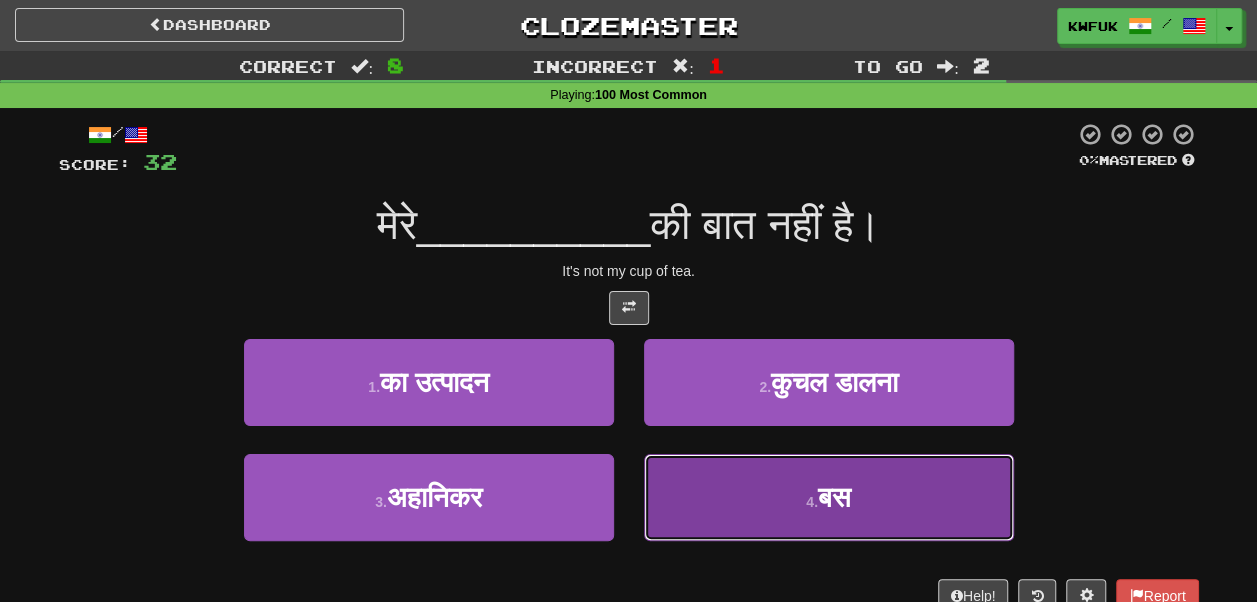 click on "4 .  बस" at bounding box center (829, 497) 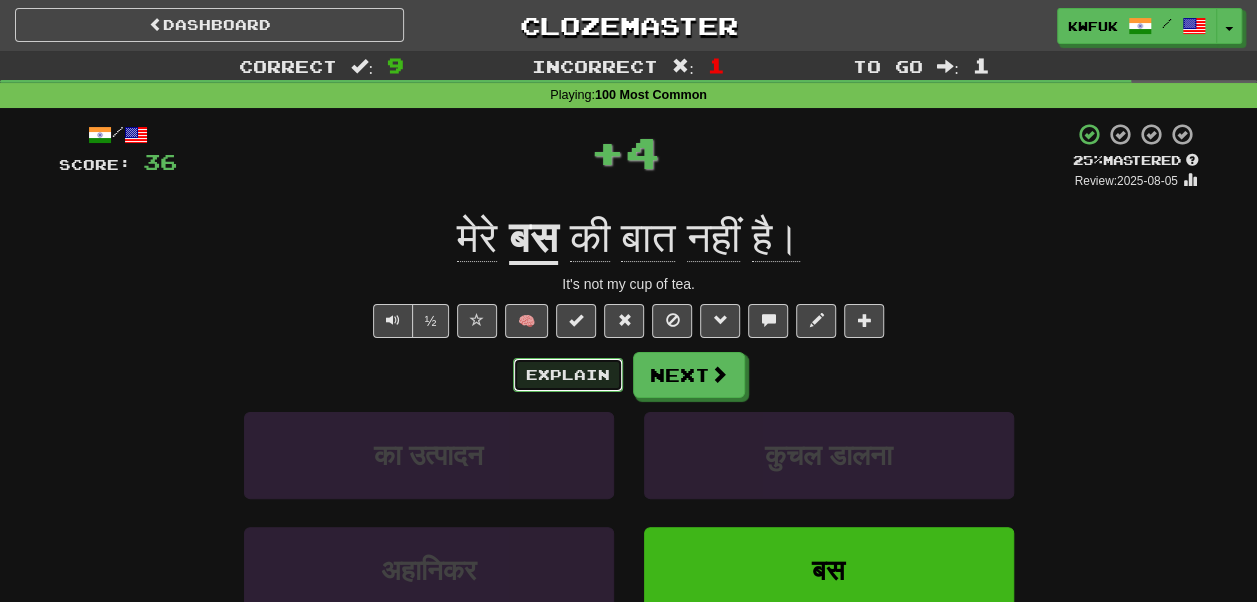 click on "Explain" at bounding box center (568, 375) 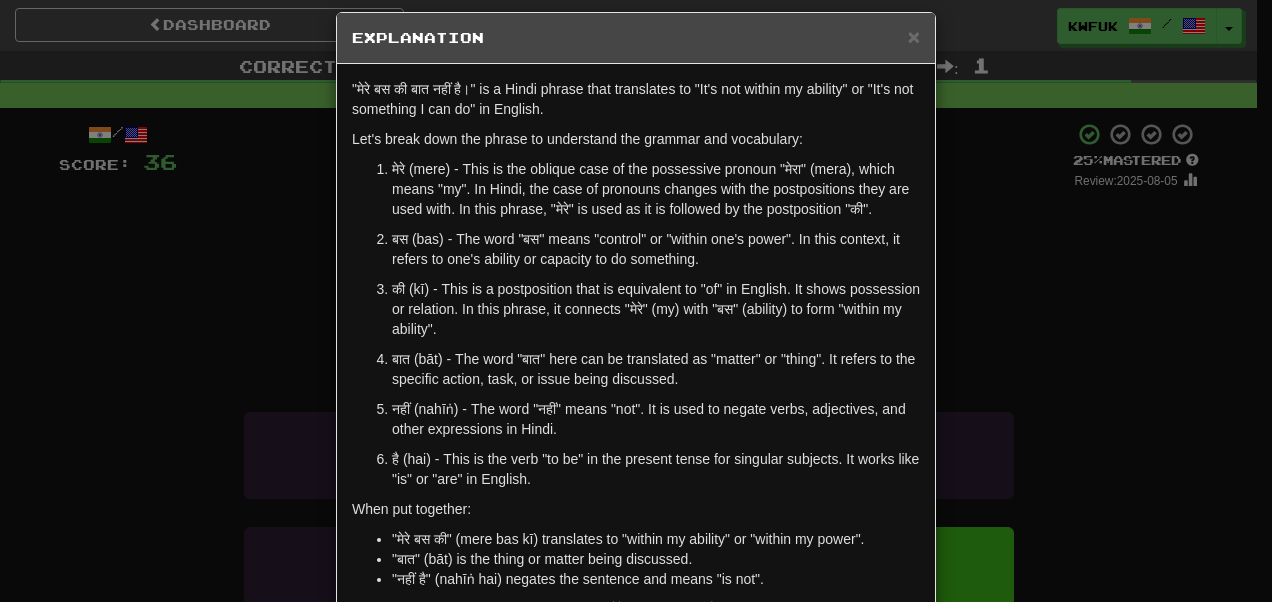 scroll, scrollTop: 18, scrollLeft: 0, axis: vertical 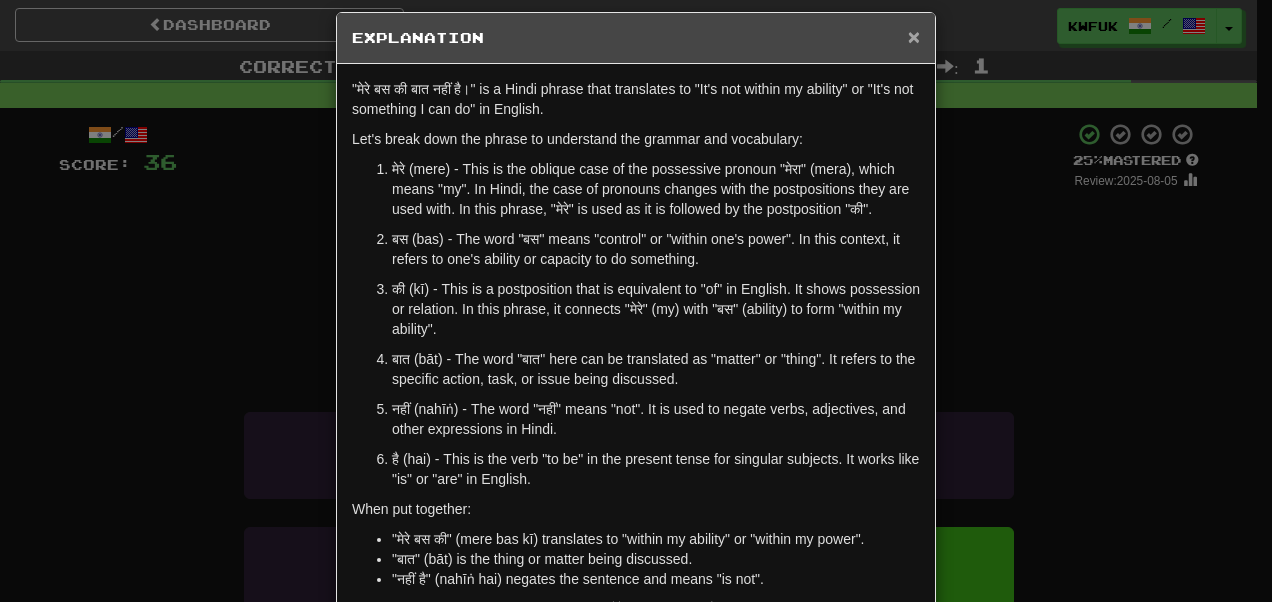 click on "×" at bounding box center (914, 36) 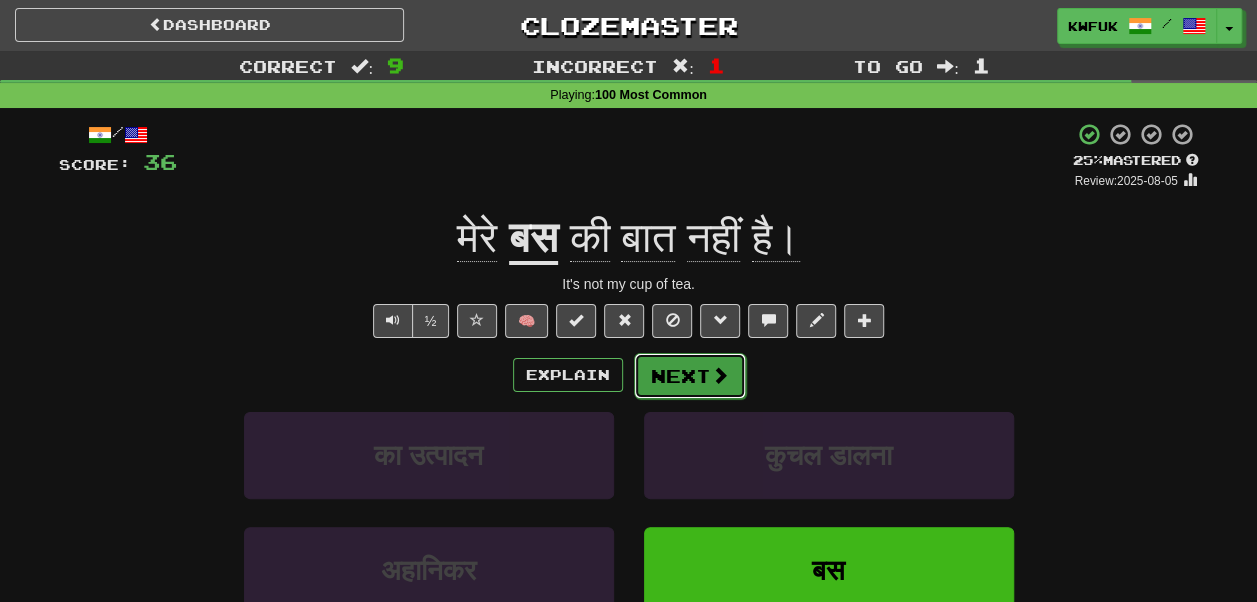 click on "Next" at bounding box center (690, 376) 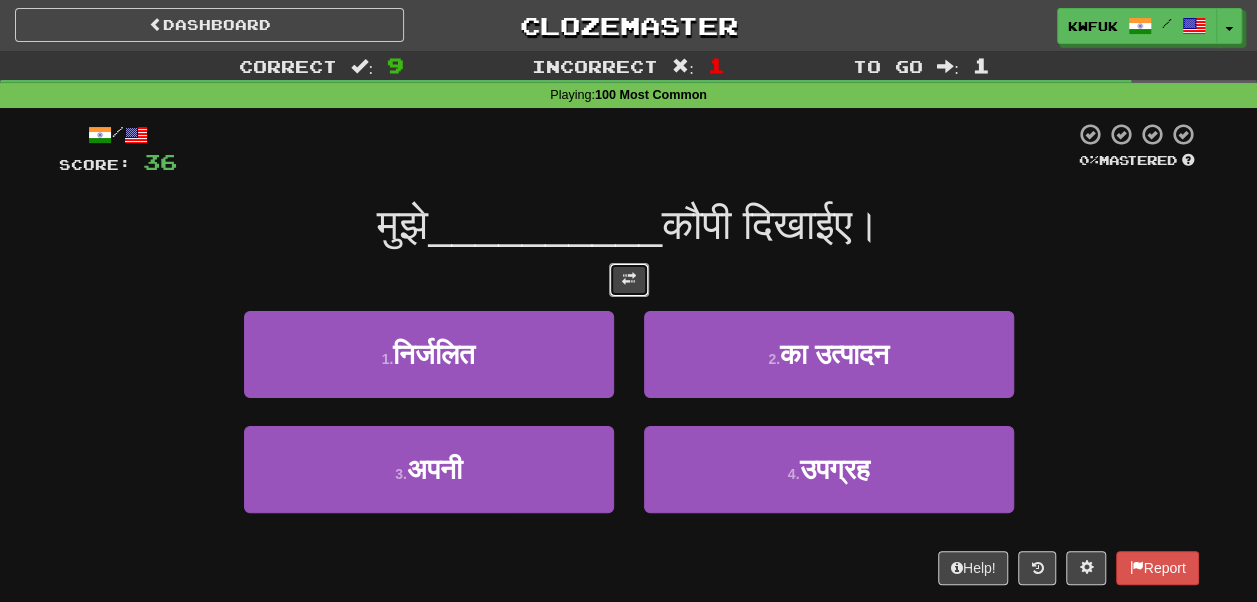 click at bounding box center (629, 279) 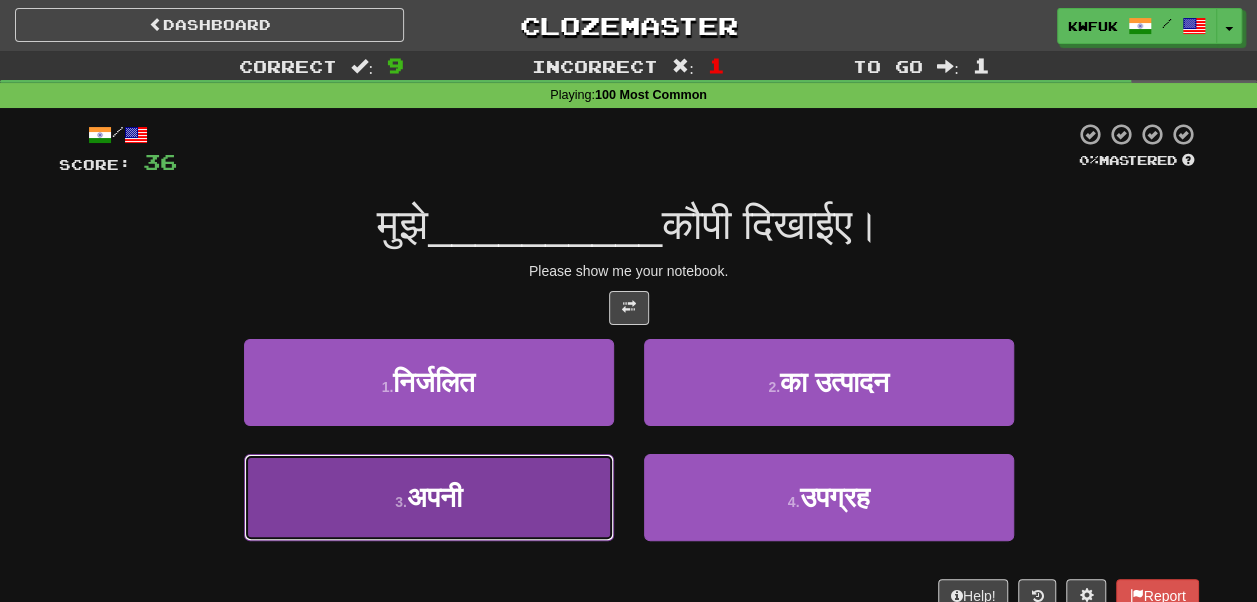 click on "3 .  अपनी" at bounding box center [429, 497] 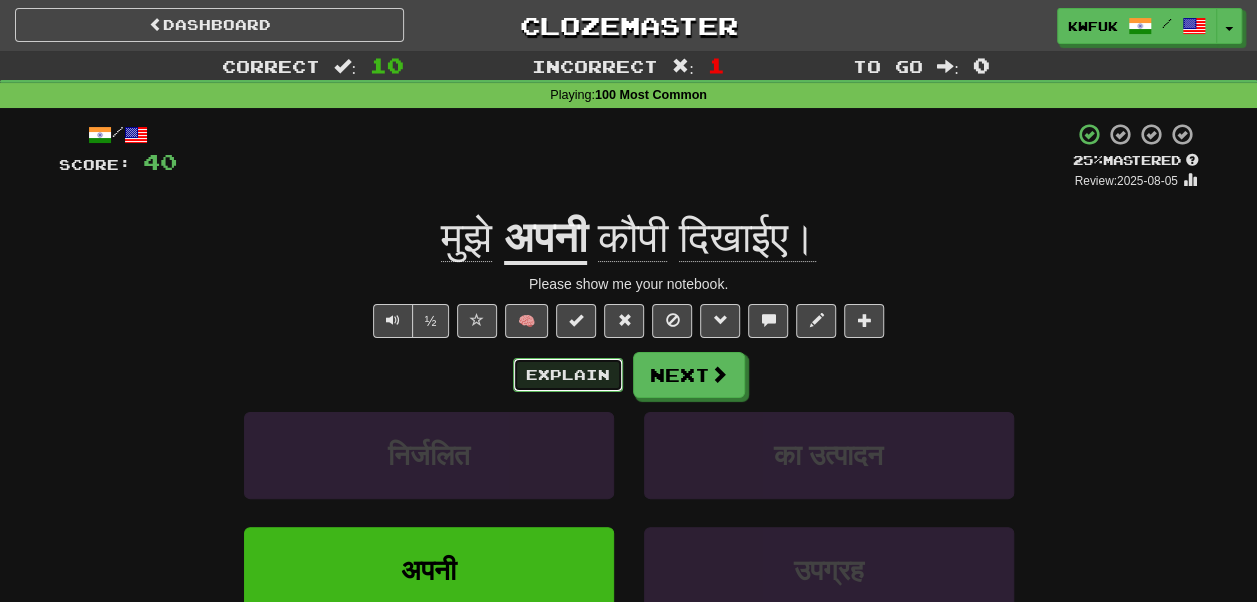 click on "Explain" at bounding box center [568, 375] 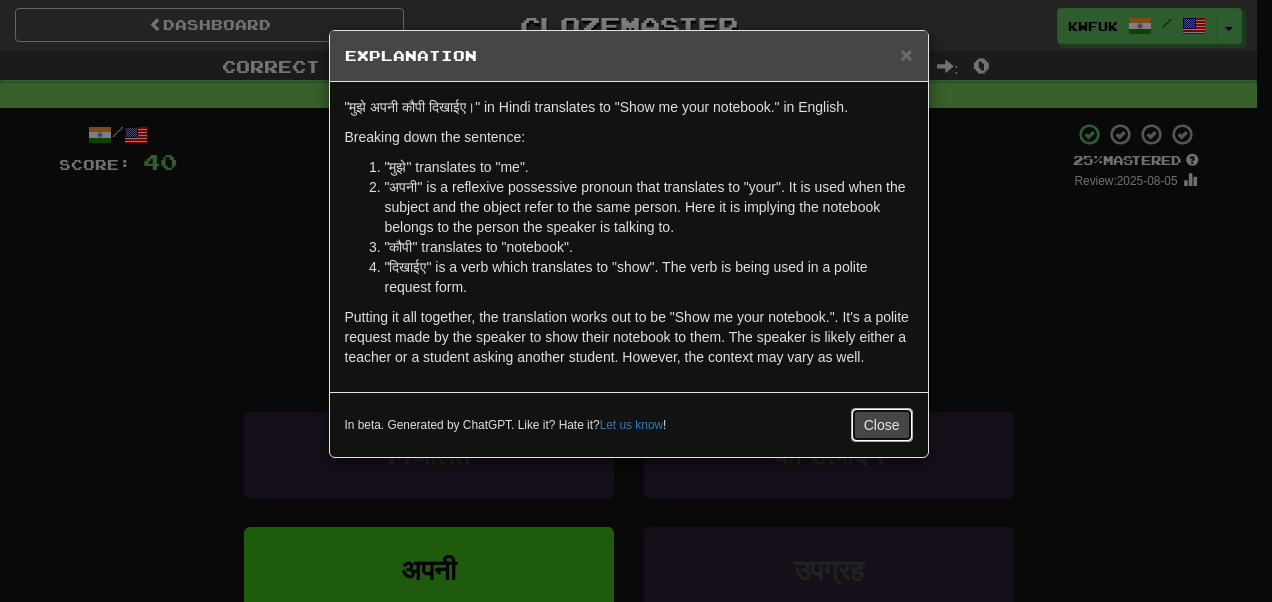 click on "Close" at bounding box center [882, 425] 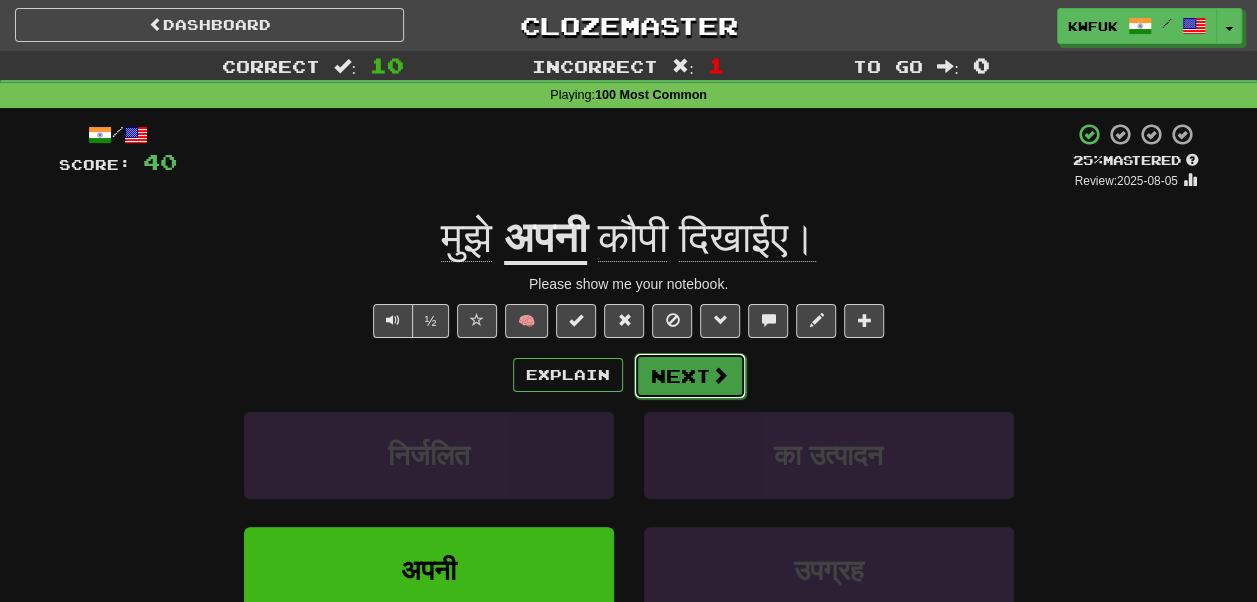 click on "Next" at bounding box center [690, 376] 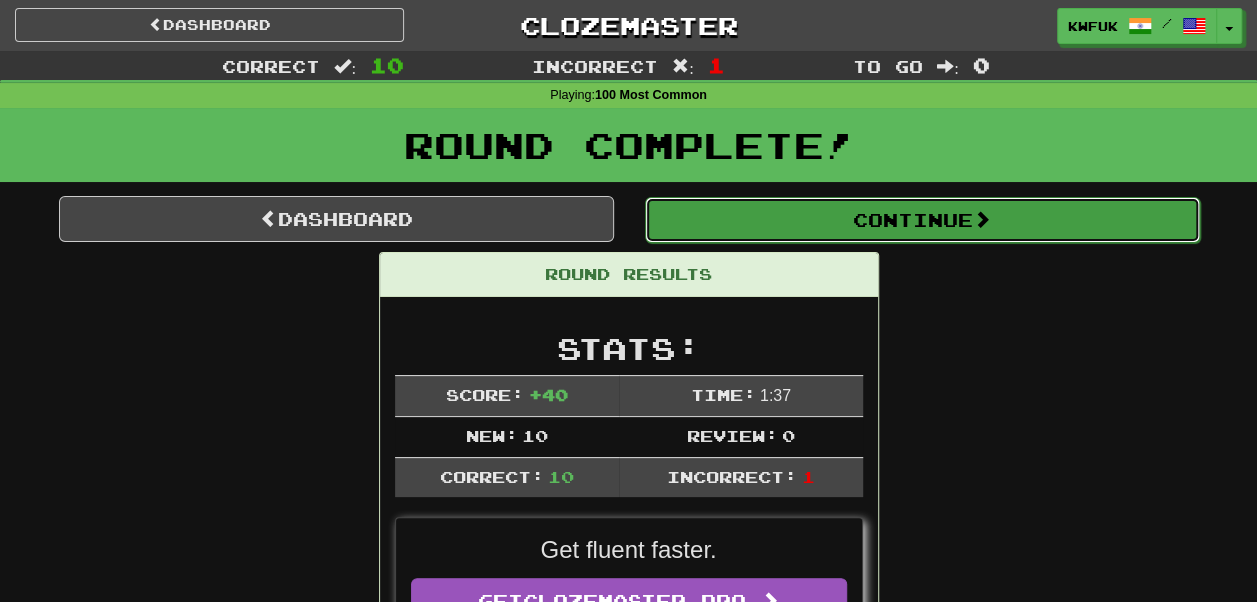 click on "Continue" at bounding box center [922, 220] 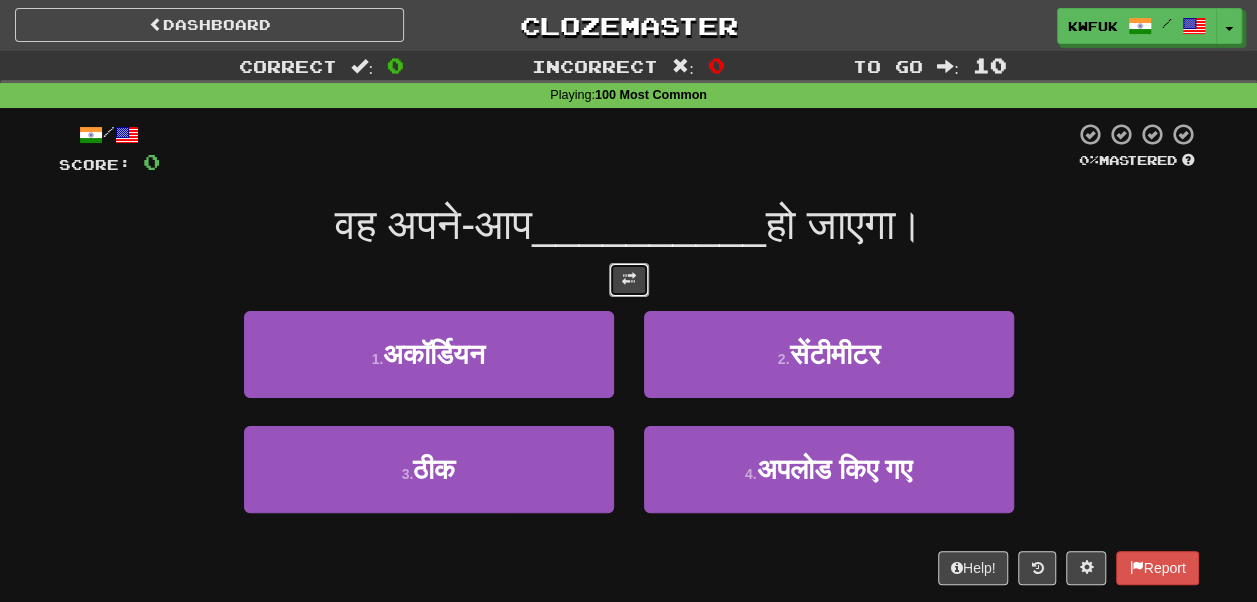click at bounding box center [629, 280] 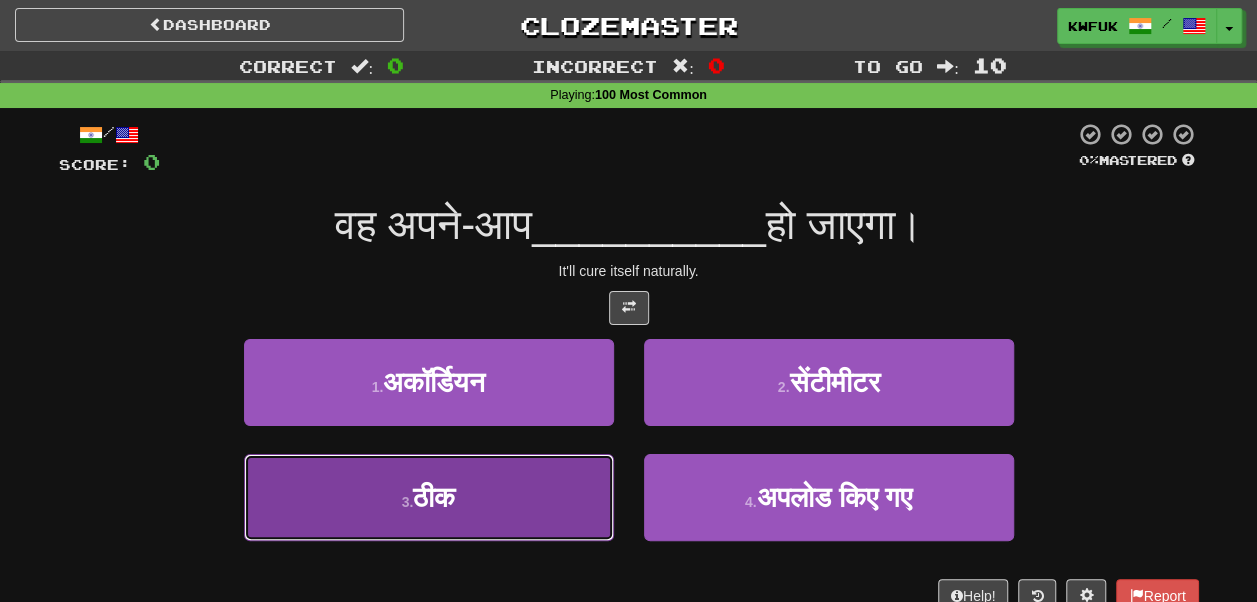 click on "3 .  ठीक" at bounding box center (429, 497) 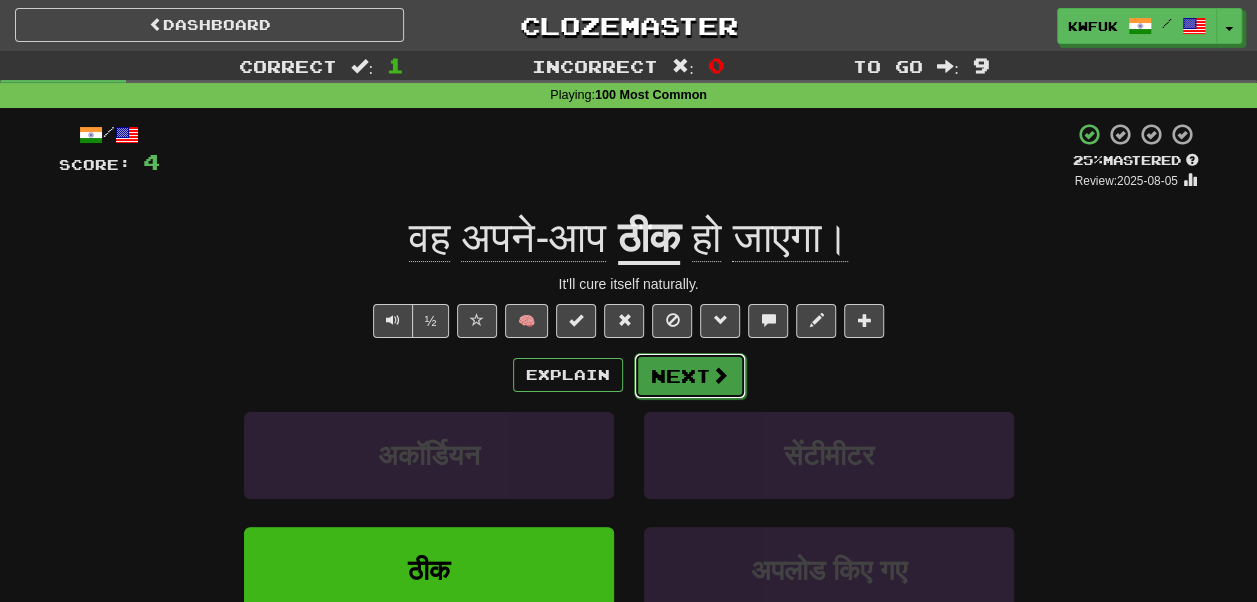 click on "Next" at bounding box center [690, 376] 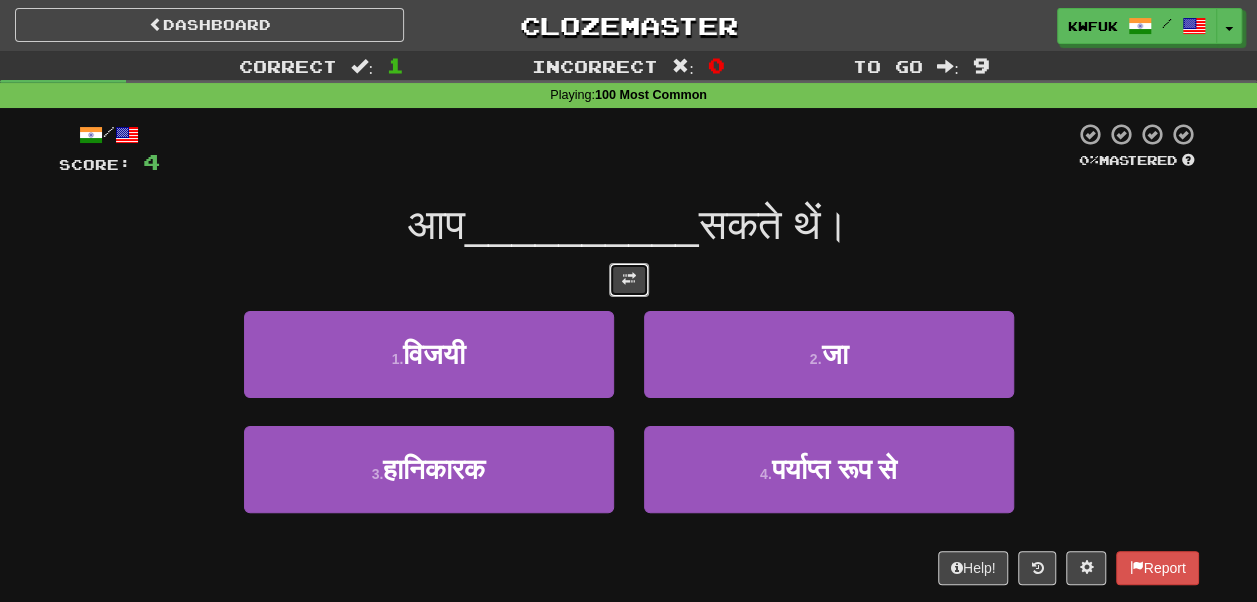 click at bounding box center [629, 279] 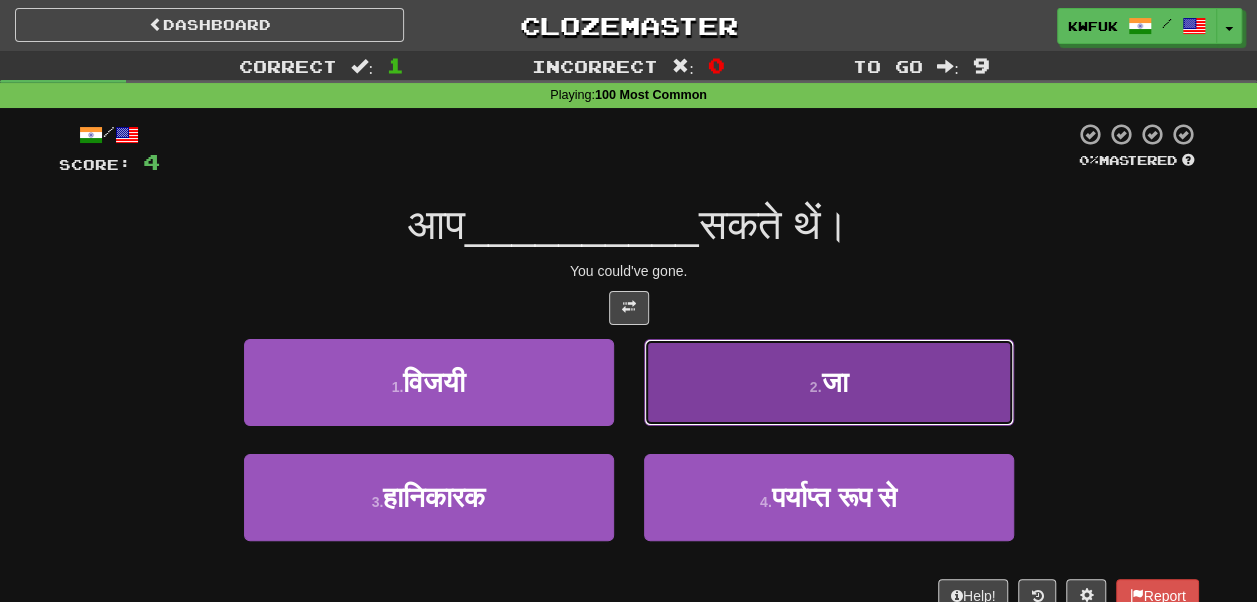 click on "2 .  जा" at bounding box center [829, 382] 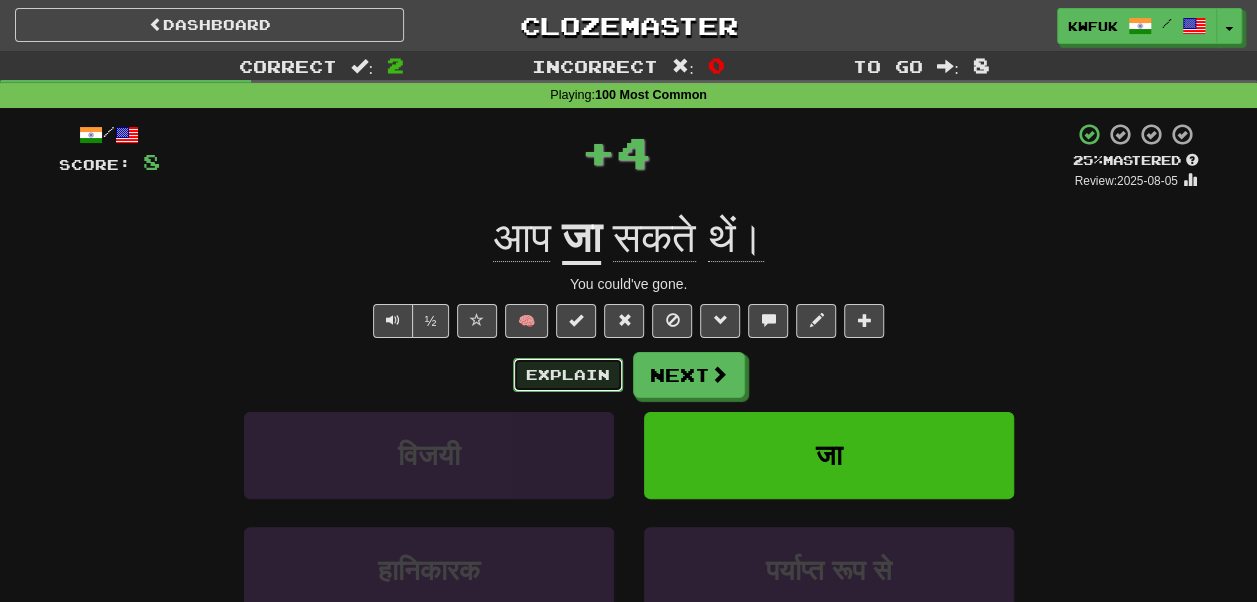 click on "Explain" at bounding box center [568, 375] 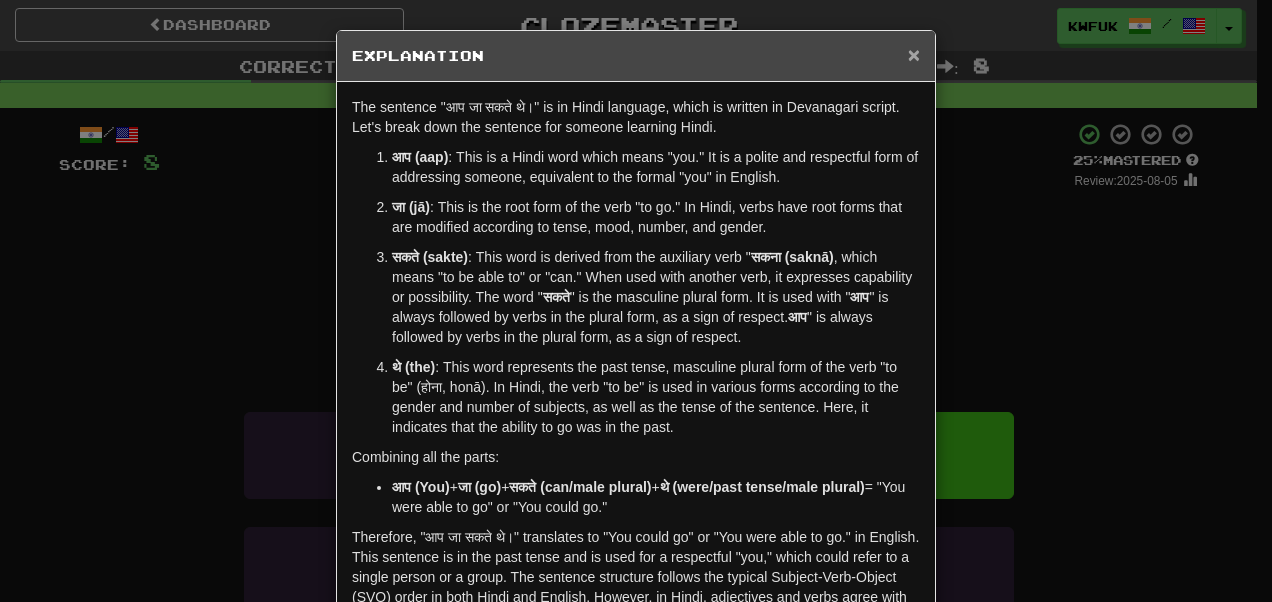 click on "×" at bounding box center [914, 54] 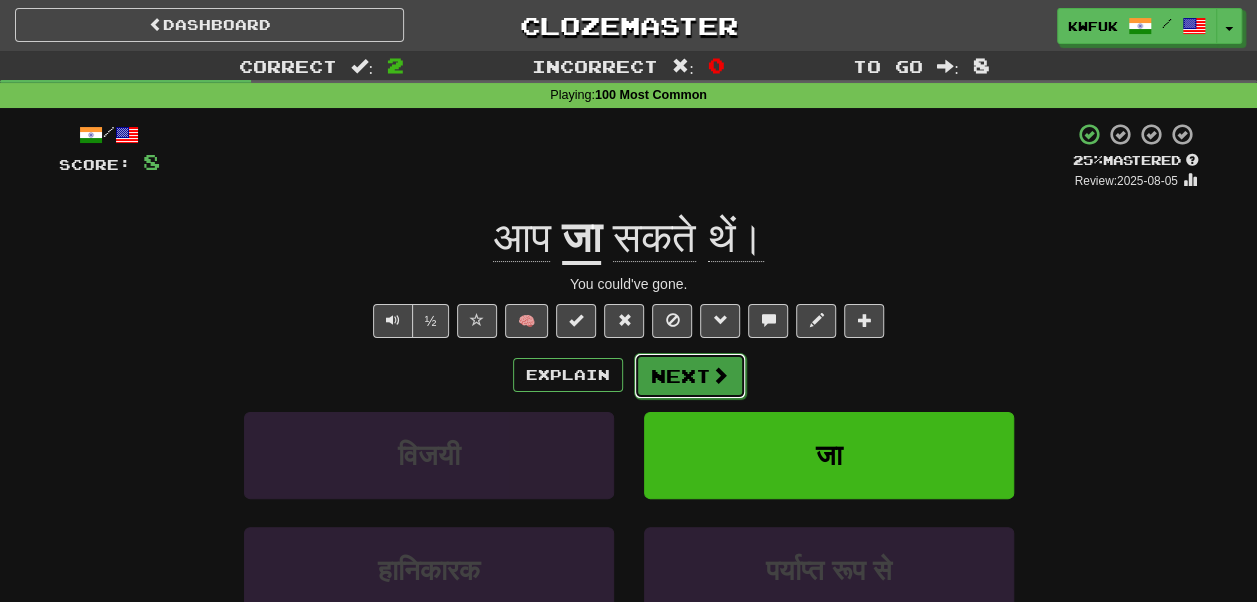 click at bounding box center [720, 375] 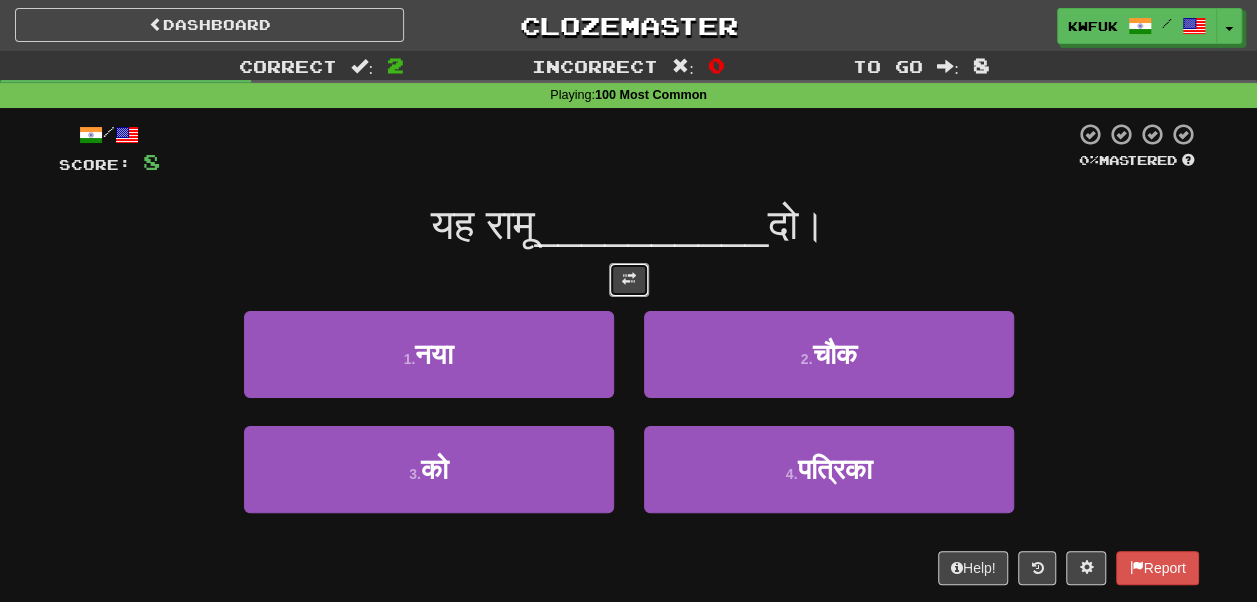 click at bounding box center [629, 279] 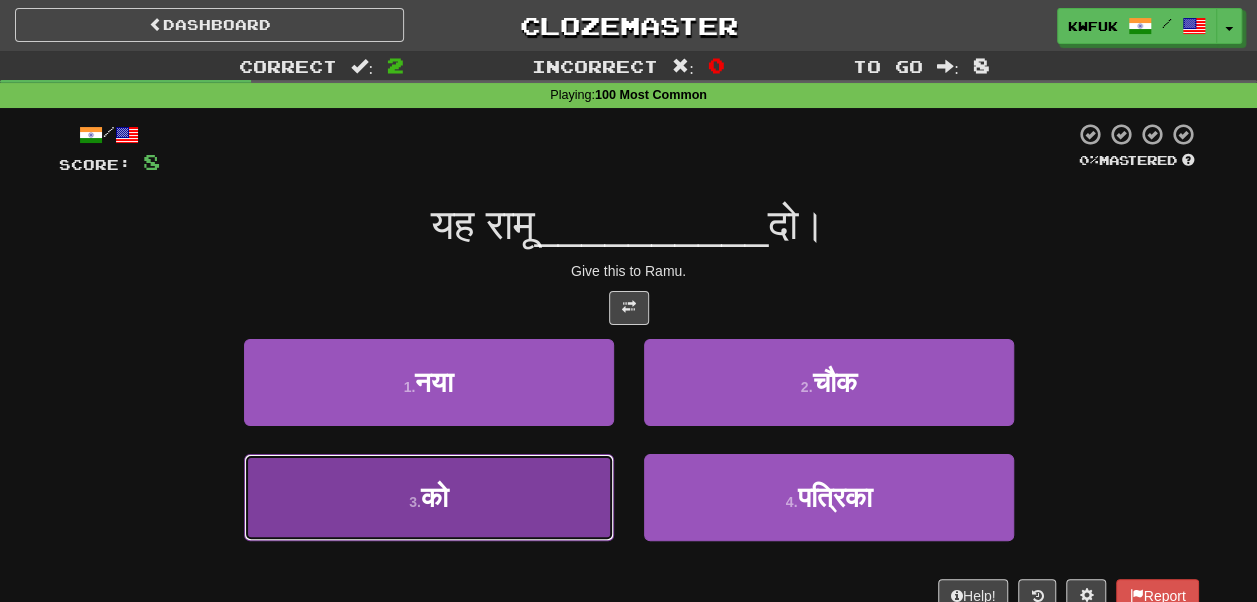 click on "3 .  को" at bounding box center [429, 497] 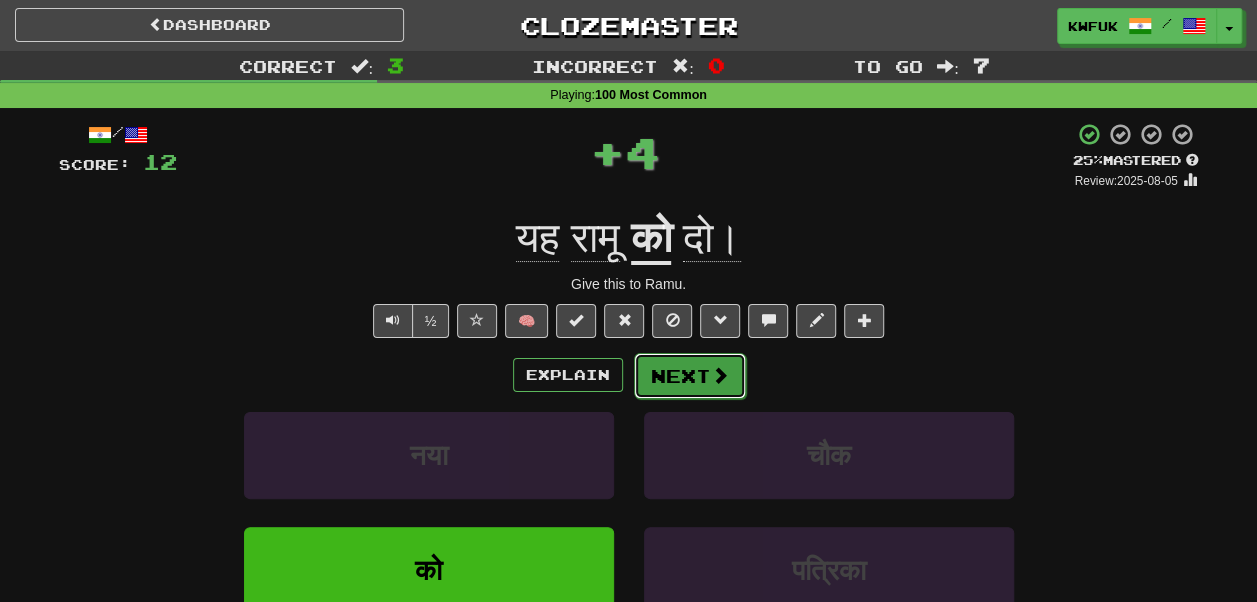 click on "Next" at bounding box center (690, 376) 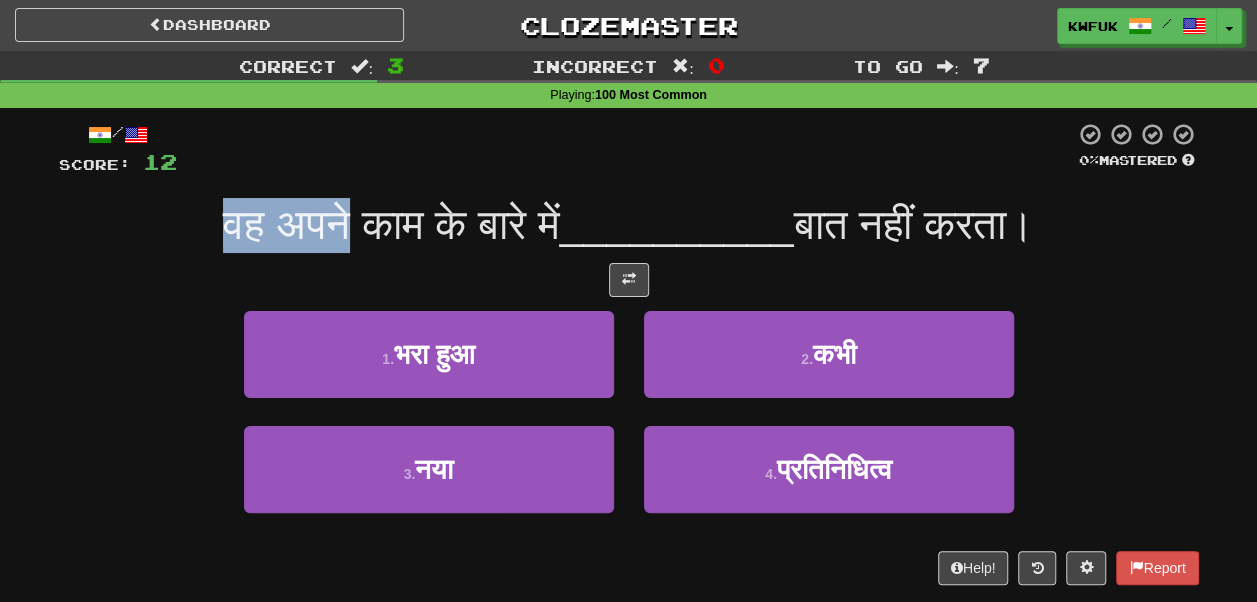 drag, startPoint x: 175, startPoint y: 226, endPoint x: 327, endPoint y: 226, distance: 152 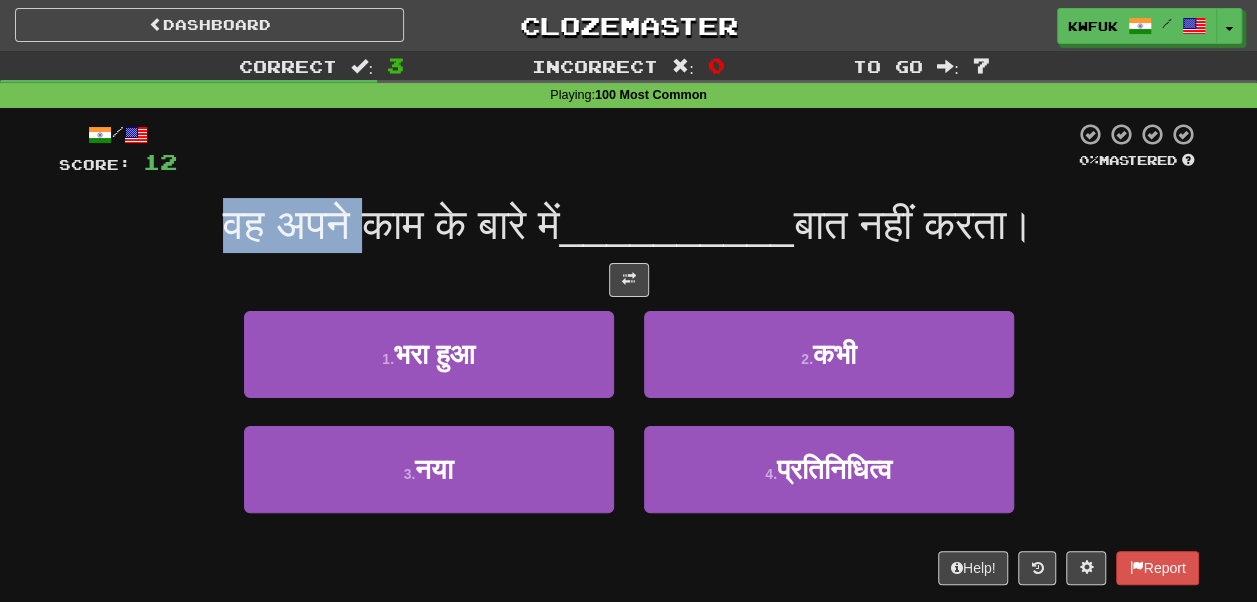 click on "वह अपने काम के बारे में" at bounding box center [391, 224] 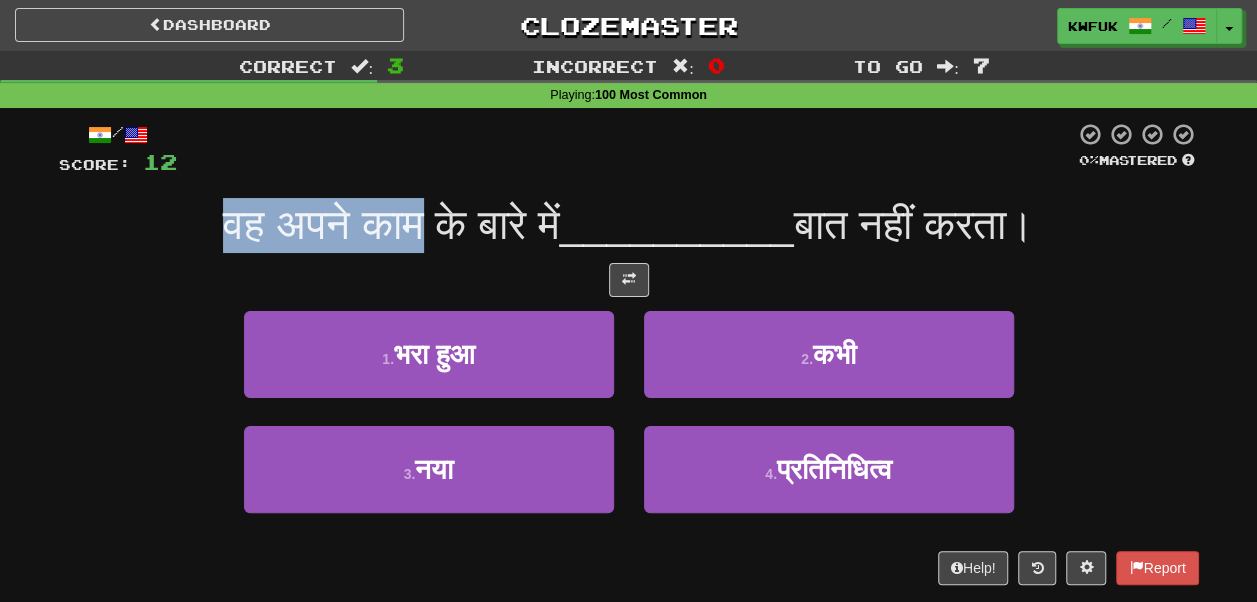 drag, startPoint x: 327, startPoint y: 226, endPoint x: 190, endPoint y: 247, distance: 138.60014 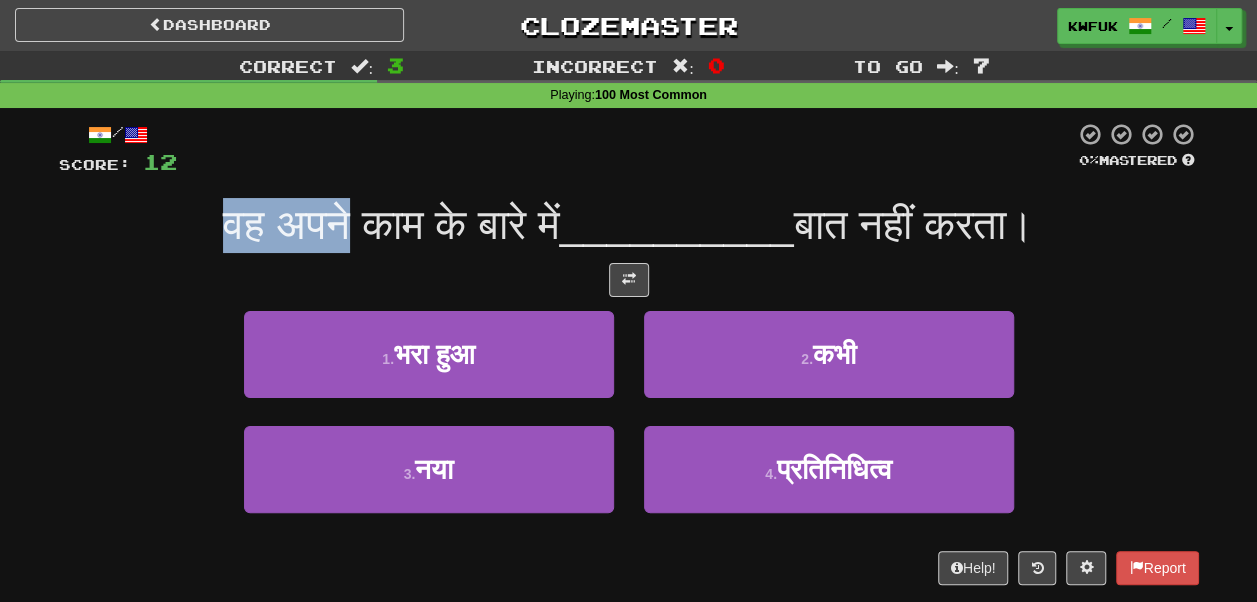 drag, startPoint x: 190, startPoint y: 247, endPoint x: 293, endPoint y: 227, distance: 104.92378 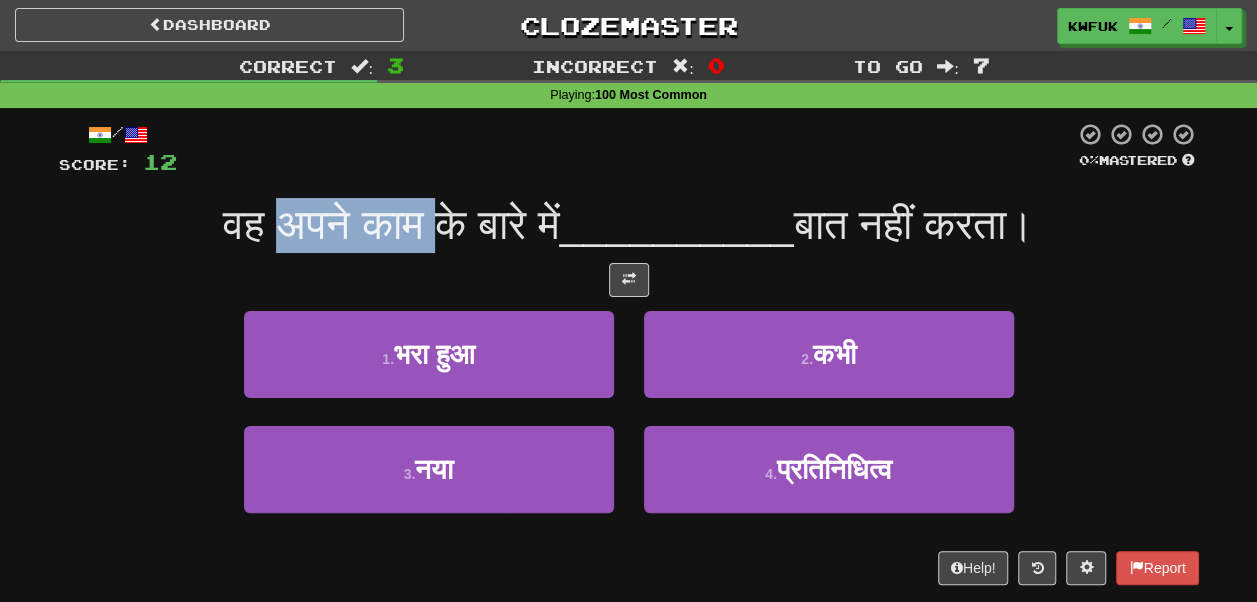 drag, startPoint x: 292, startPoint y: 222, endPoint x: 401, endPoint y: 216, distance: 109.165016 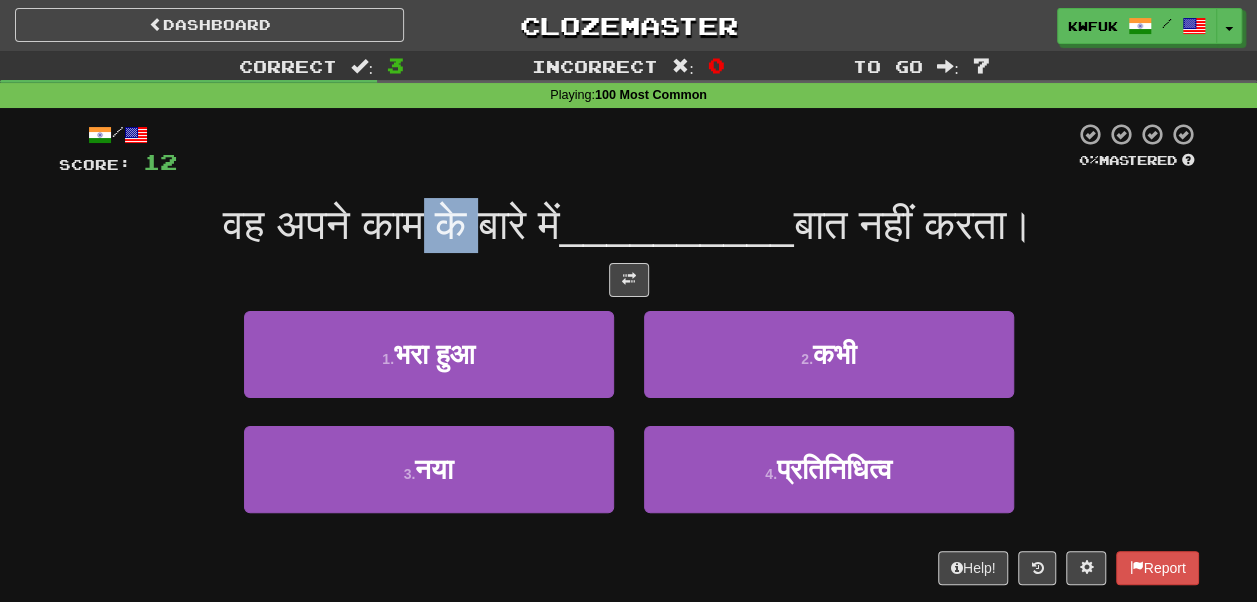 drag, startPoint x: 401, startPoint y: 216, endPoint x: 446, endPoint y: 214, distance: 45.044422 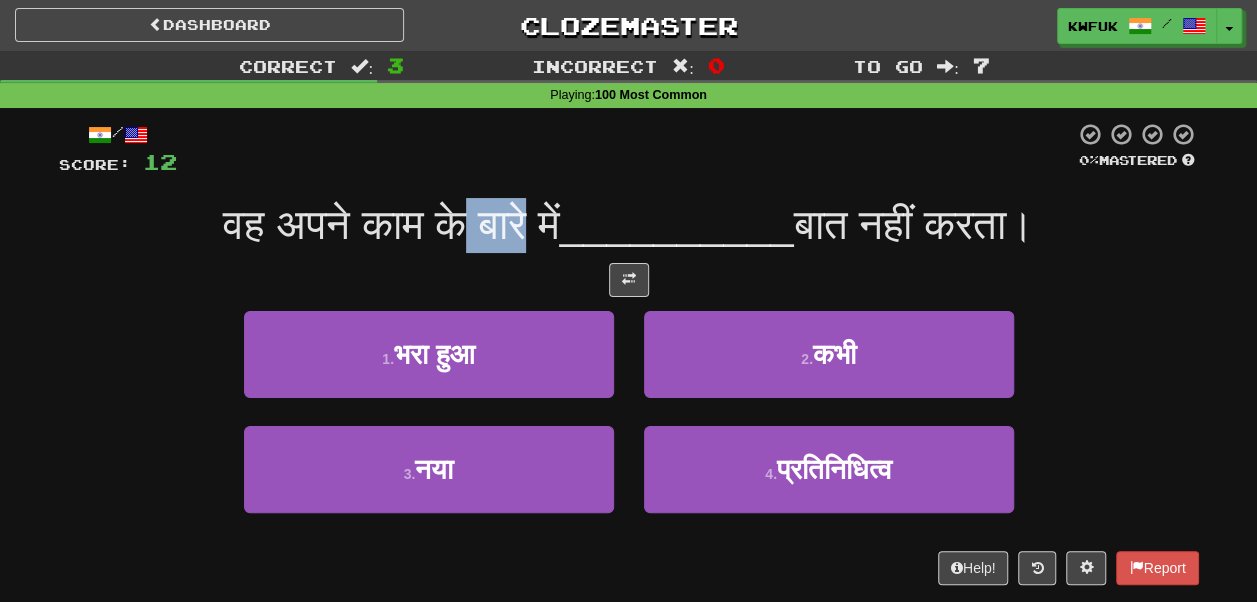 drag, startPoint x: 446, startPoint y: 214, endPoint x: 494, endPoint y: 216, distance: 48.04165 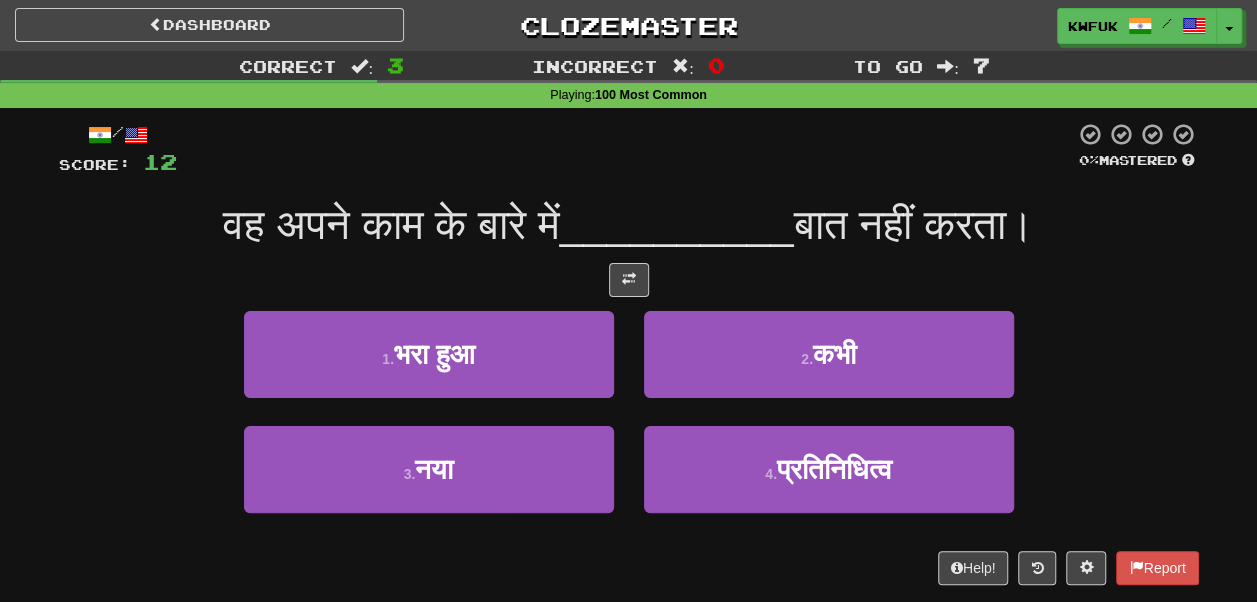 click on "वह अपने काम के बारे में" at bounding box center [391, 224] 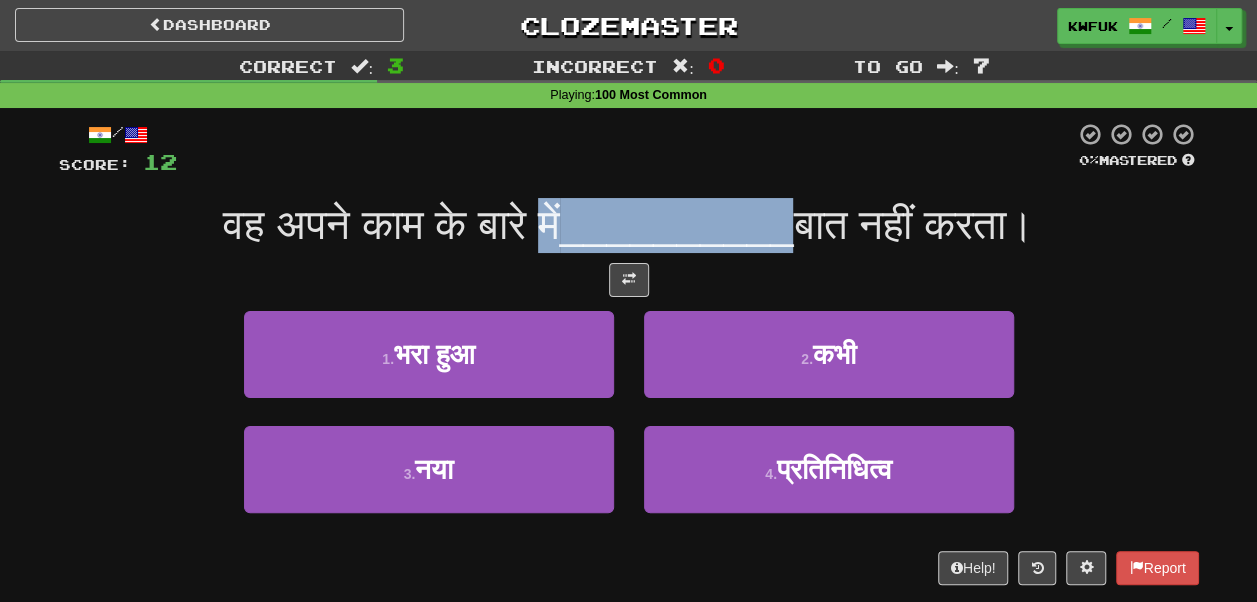 drag, startPoint x: 537, startPoint y: 217, endPoint x: 574, endPoint y: 220, distance: 37.12142 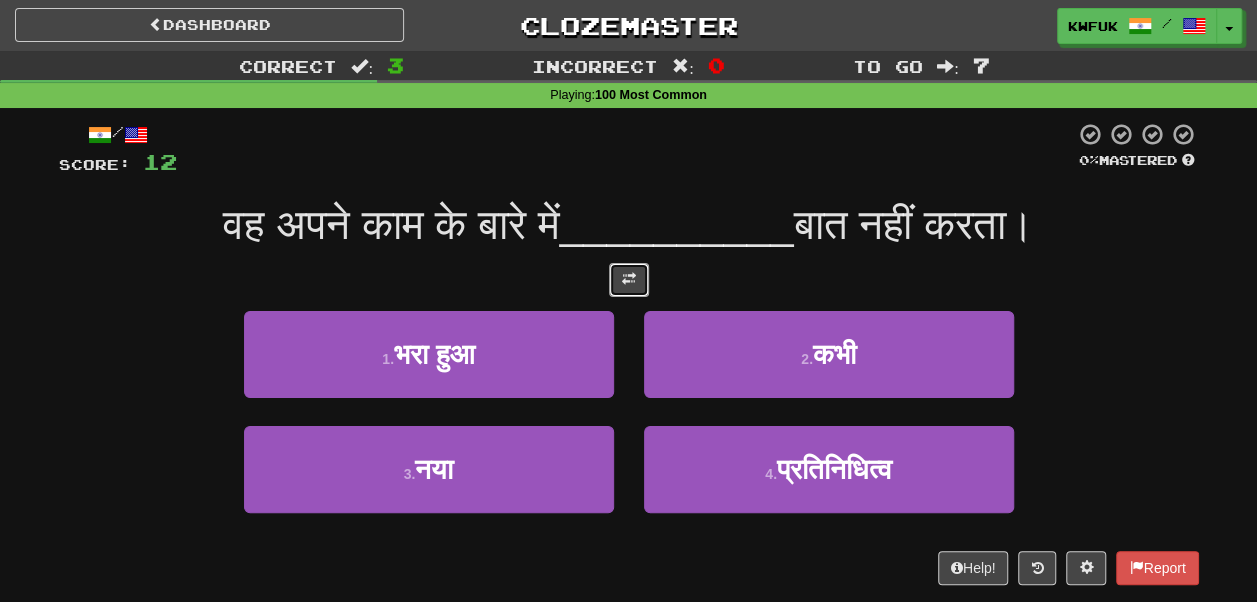click at bounding box center [629, 280] 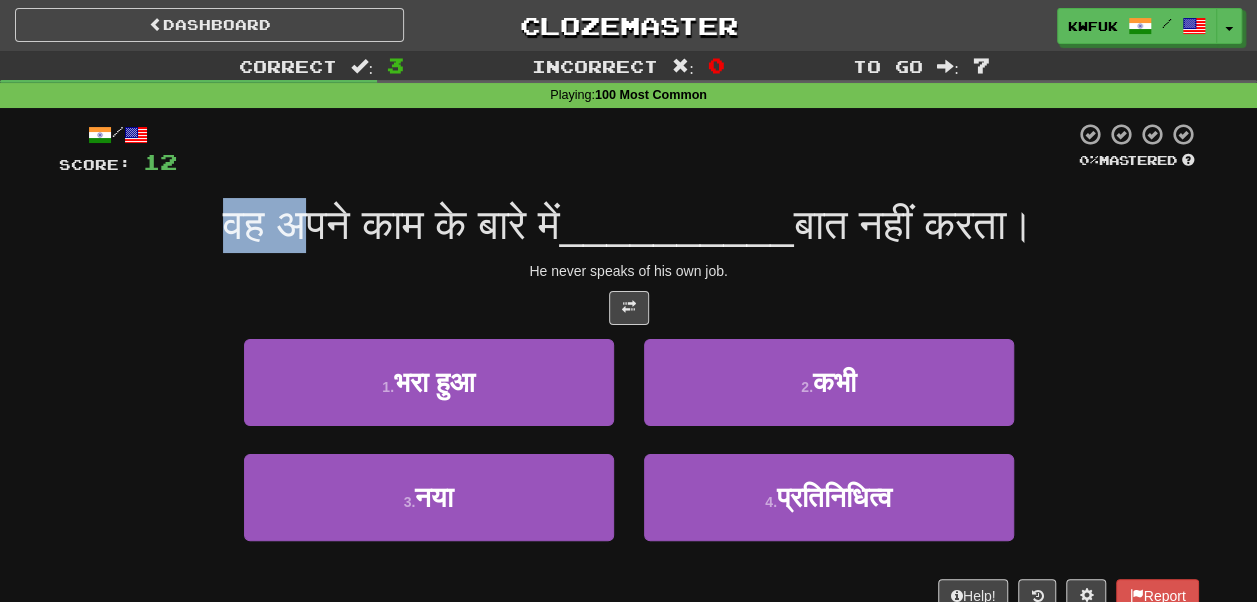 drag, startPoint x: 181, startPoint y: 233, endPoint x: 260, endPoint y: 233, distance: 79 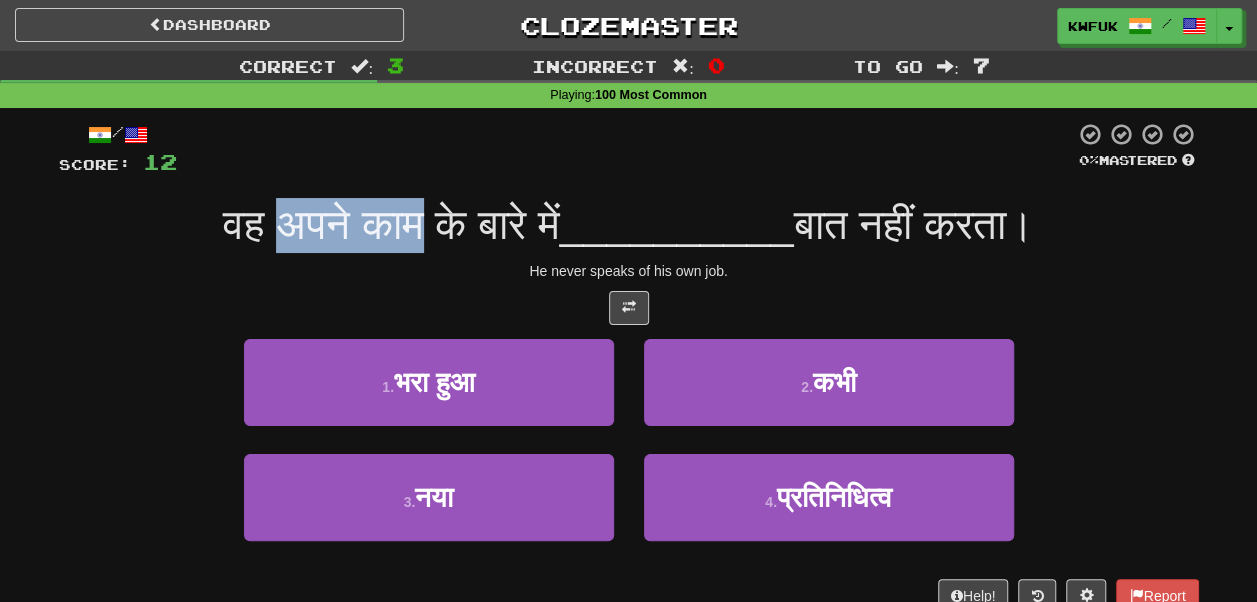 drag, startPoint x: 260, startPoint y: 233, endPoint x: 386, endPoint y: 233, distance: 126 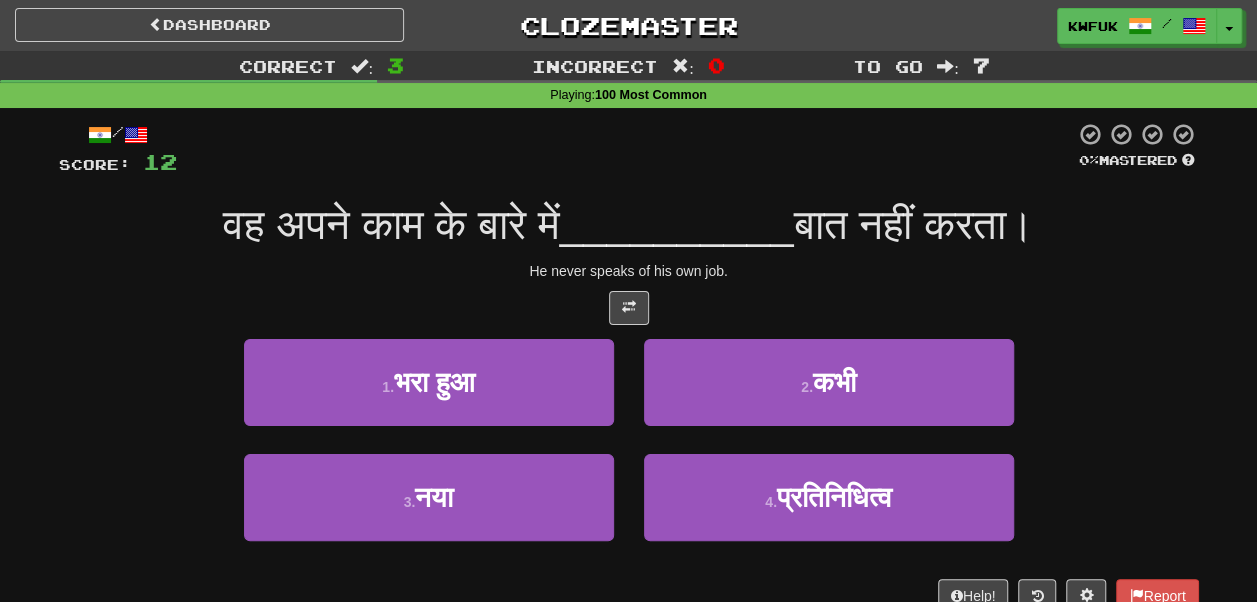 click on "वह अपने काम के बारे में" at bounding box center [391, 224] 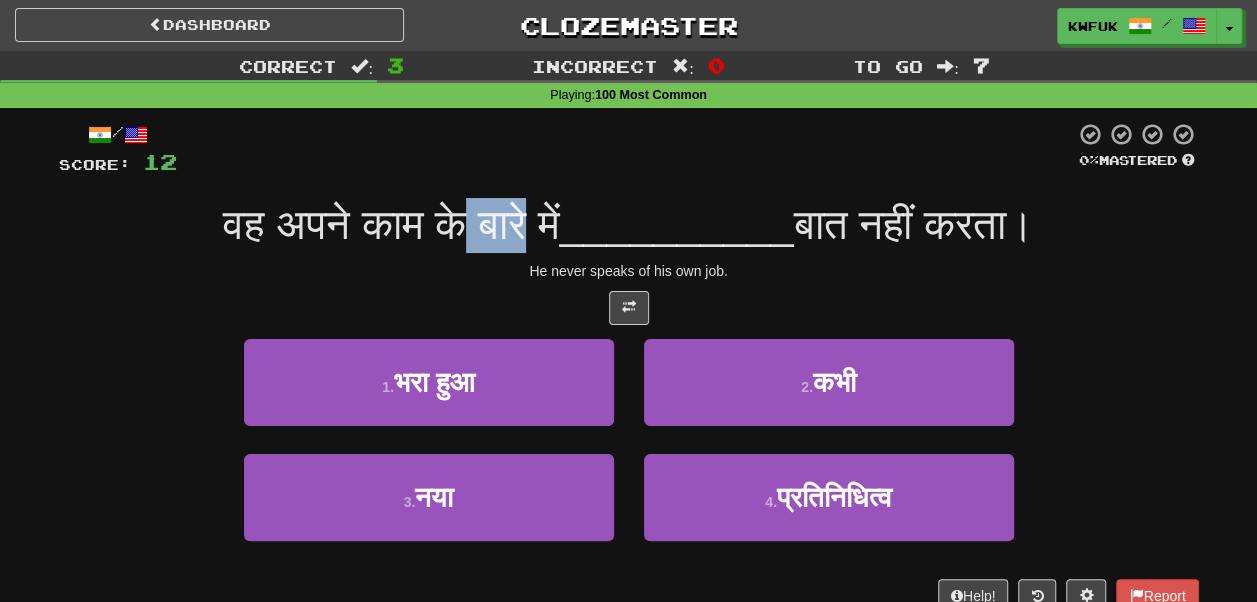 drag, startPoint x: 454, startPoint y: 226, endPoint x: 512, endPoint y: 226, distance: 58 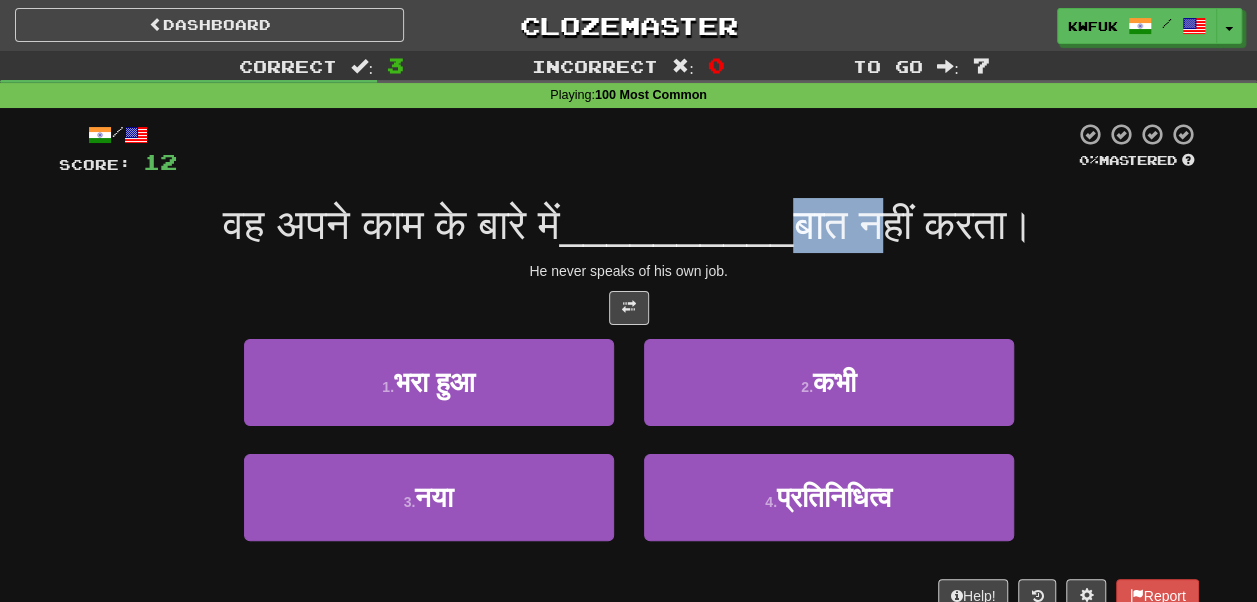 drag, startPoint x: 827, startPoint y: 224, endPoint x: 907, endPoint y: 229, distance: 80.1561 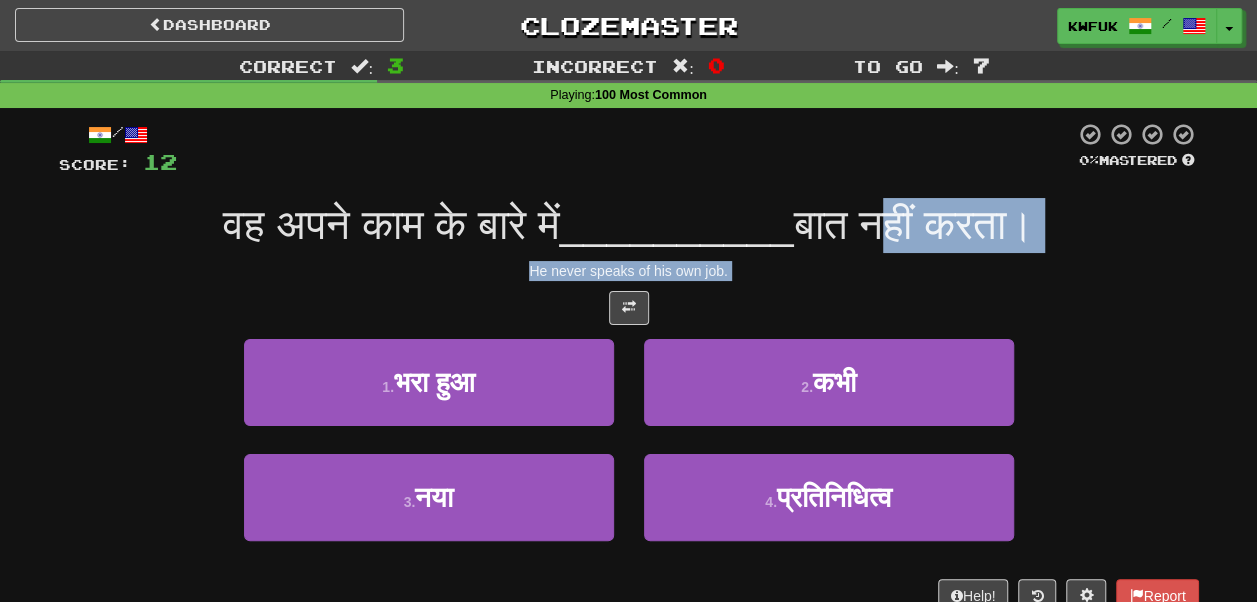 drag, startPoint x: 907, startPoint y: 215, endPoint x: 905, endPoint y: 318, distance: 103.01942 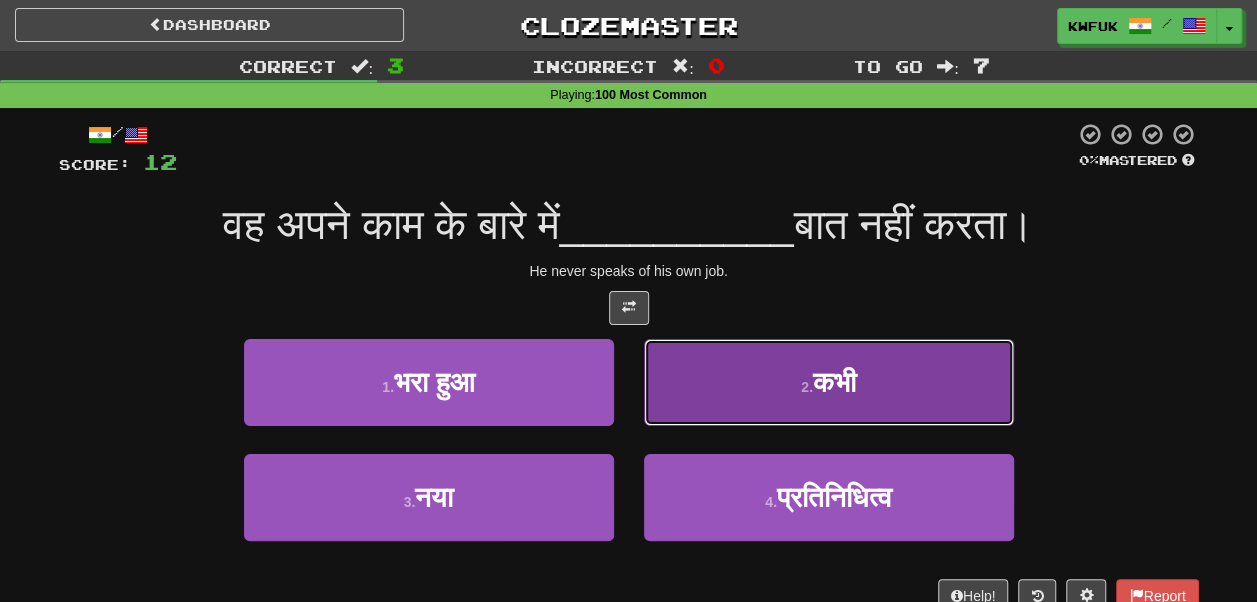 click on "2 .  कभी" at bounding box center (829, 382) 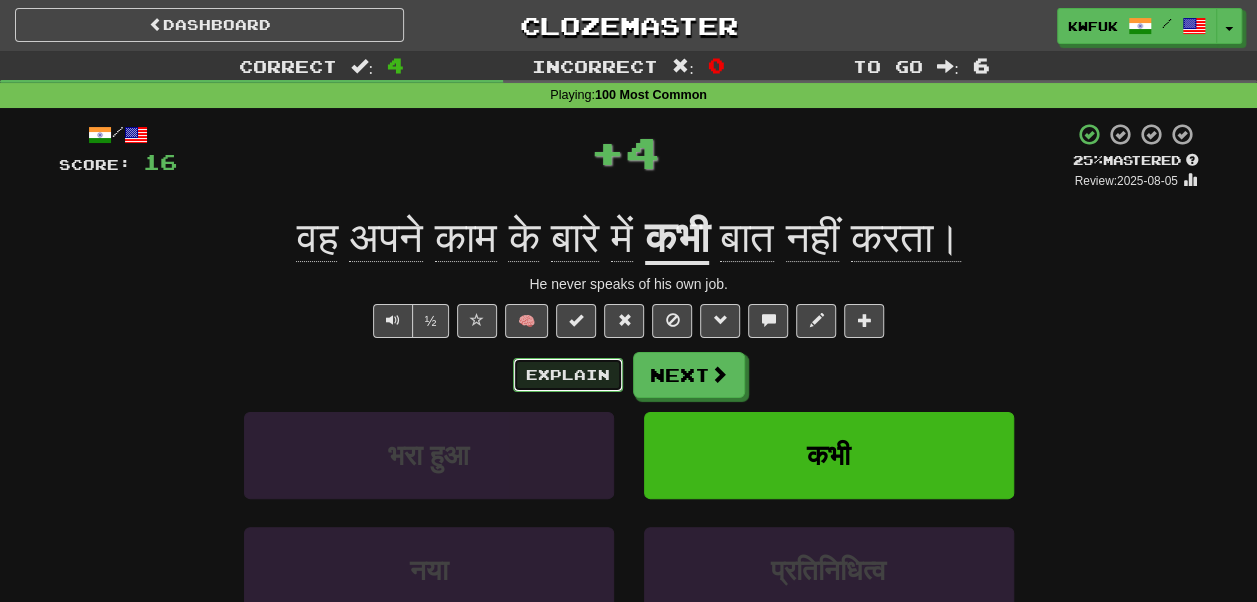 click on "Explain" at bounding box center (568, 375) 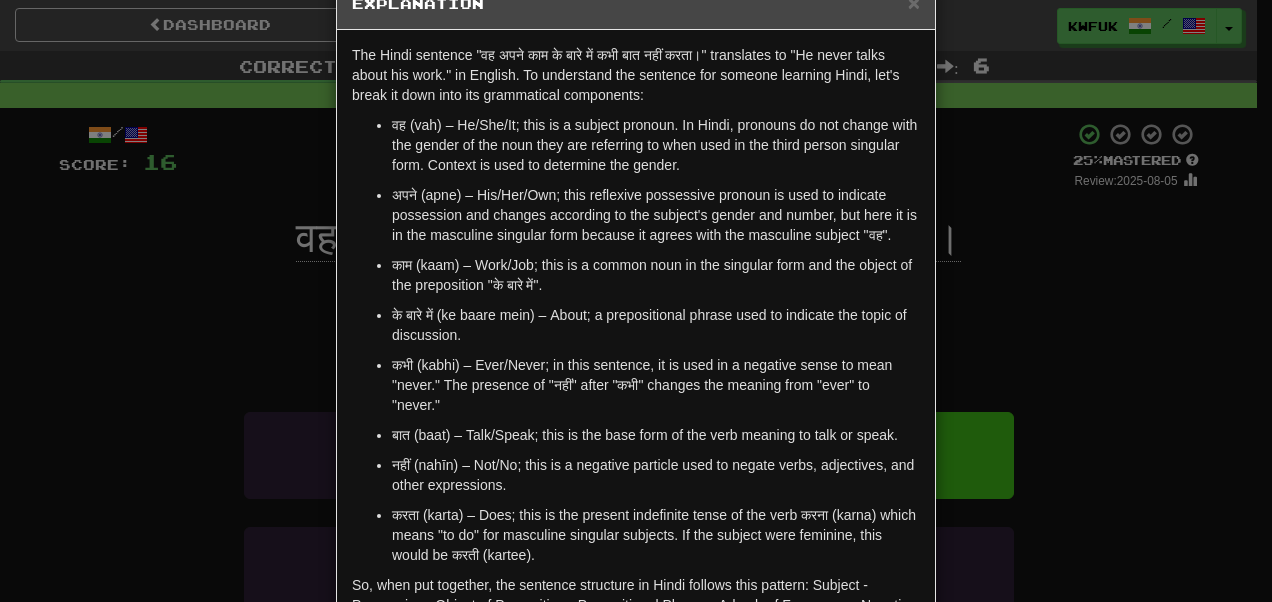 scroll, scrollTop: 53, scrollLeft: 0, axis: vertical 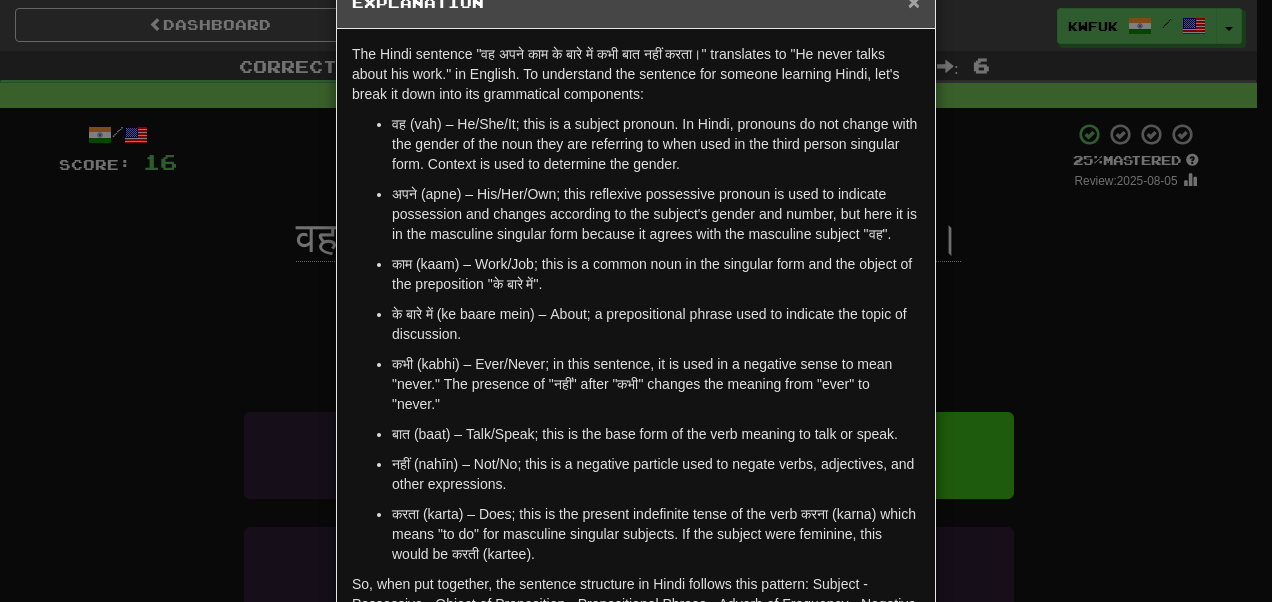 click on "×" at bounding box center (914, 1) 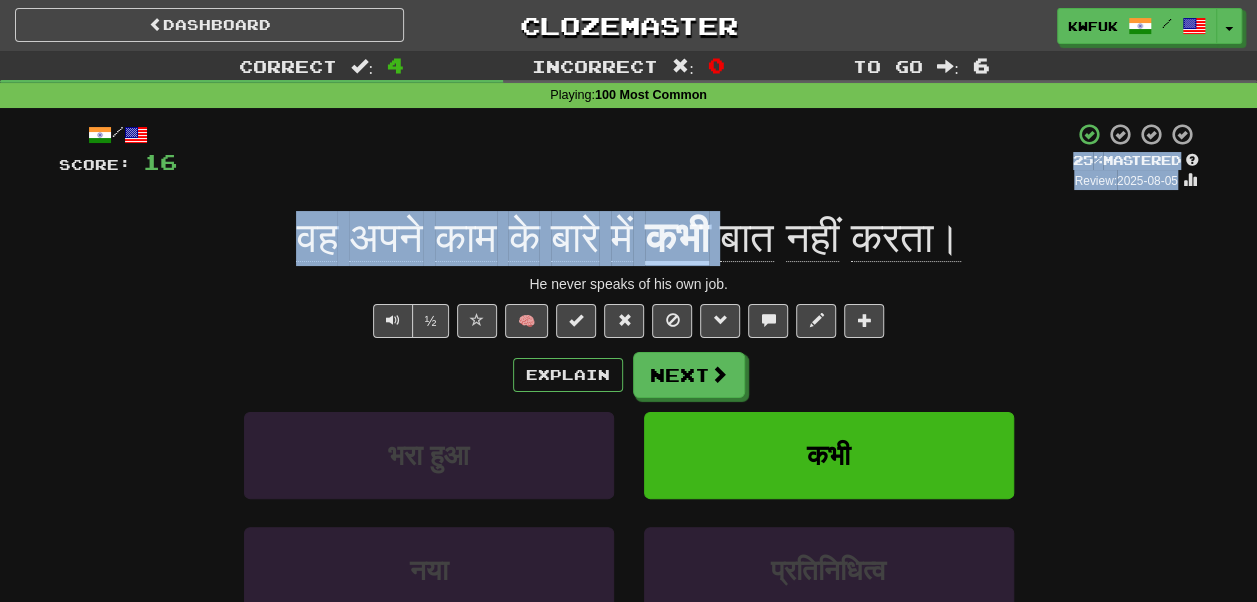 drag, startPoint x: 753, startPoint y: 221, endPoint x: 813, endPoint y: 184, distance: 70.491135 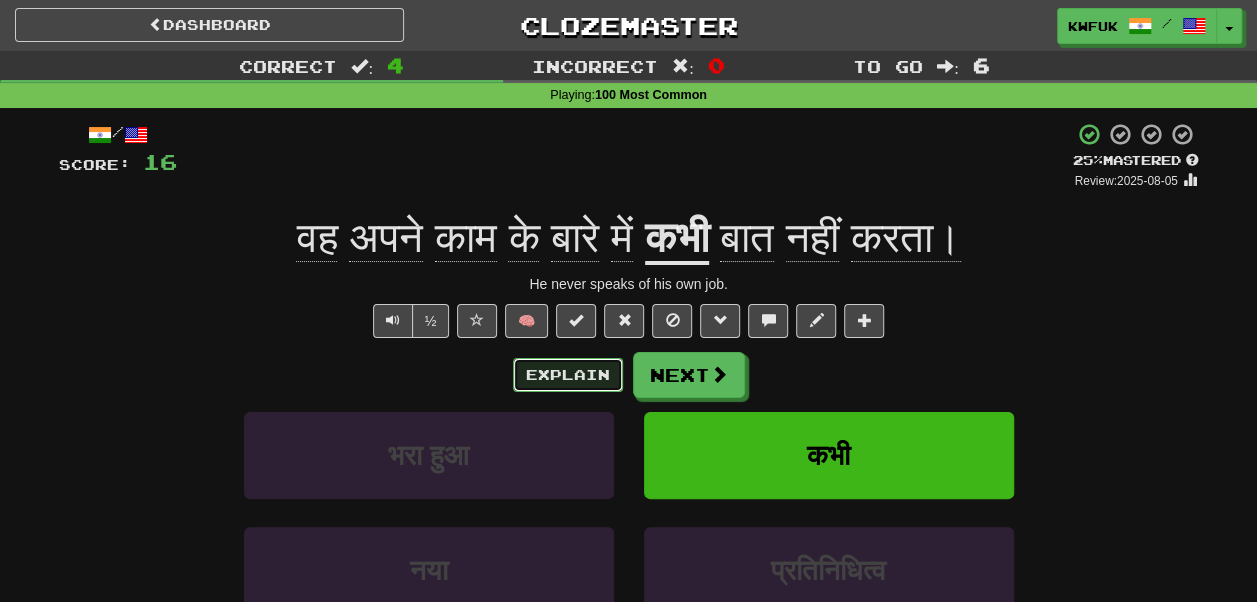 click on "Explain" at bounding box center [568, 375] 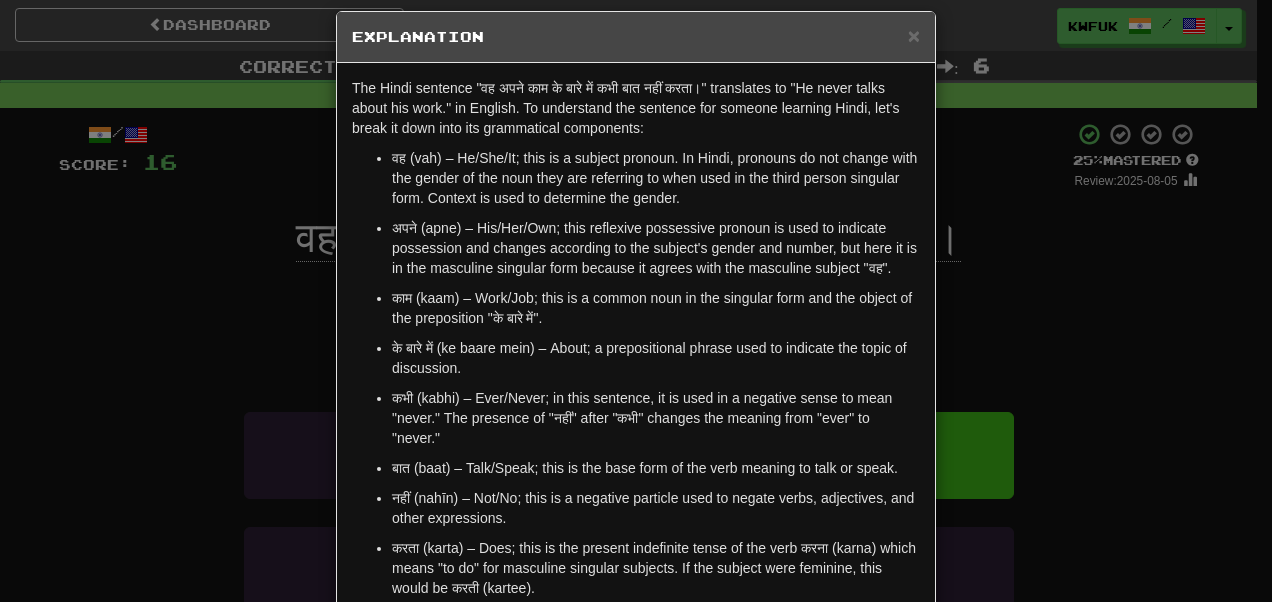 scroll, scrollTop: 18, scrollLeft: 0, axis: vertical 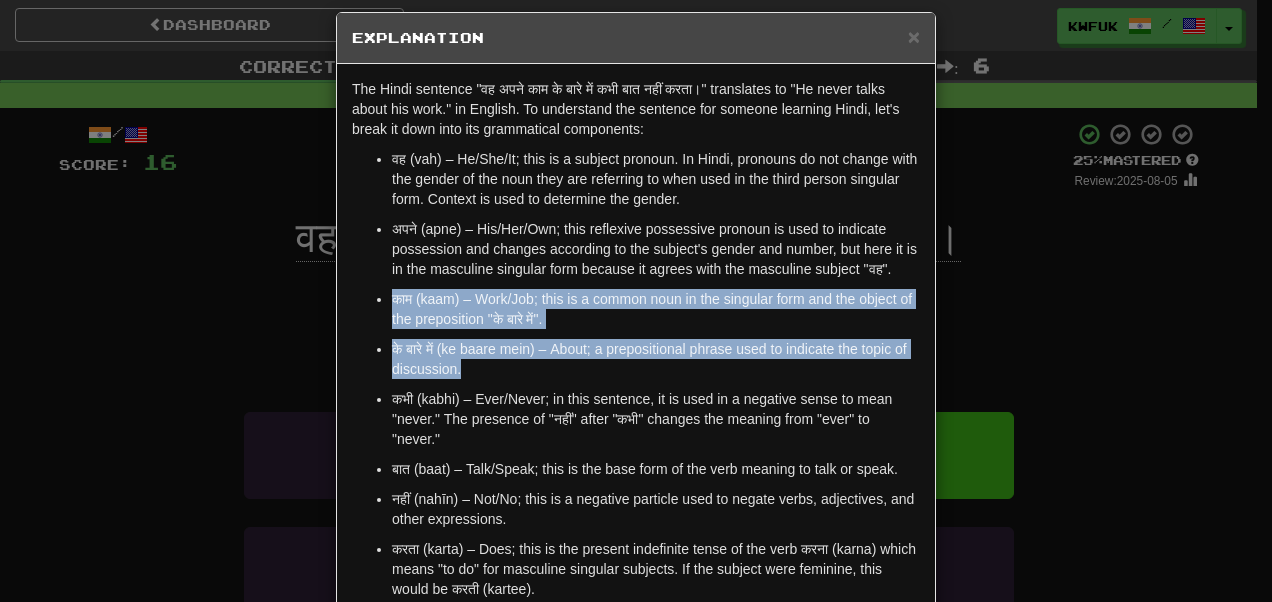 drag, startPoint x: 611, startPoint y: 363, endPoint x: 508, endPoint y: 278, distance: 133.544 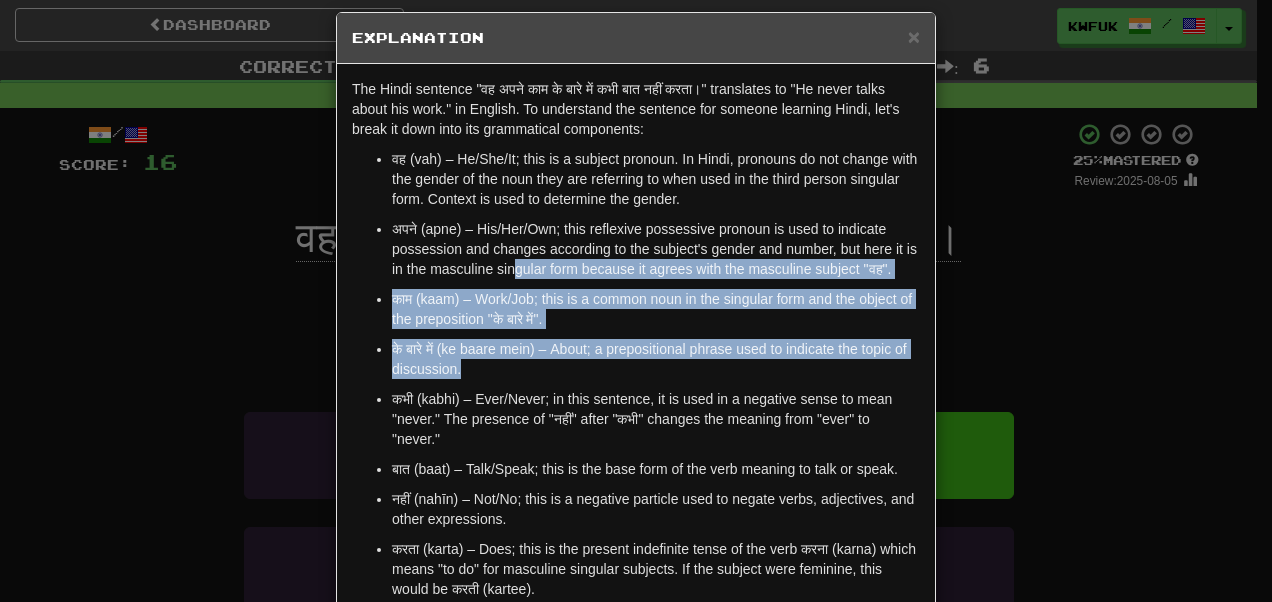click on "अपने (apne) – His/Her/Own; this reflexive possessive pronoun is used to indicate possession and changes according to the subject's gender and number, but here it is in the masculine singular form because it agrees with the masculine subject "वह"." at bounding box center (656, 249) 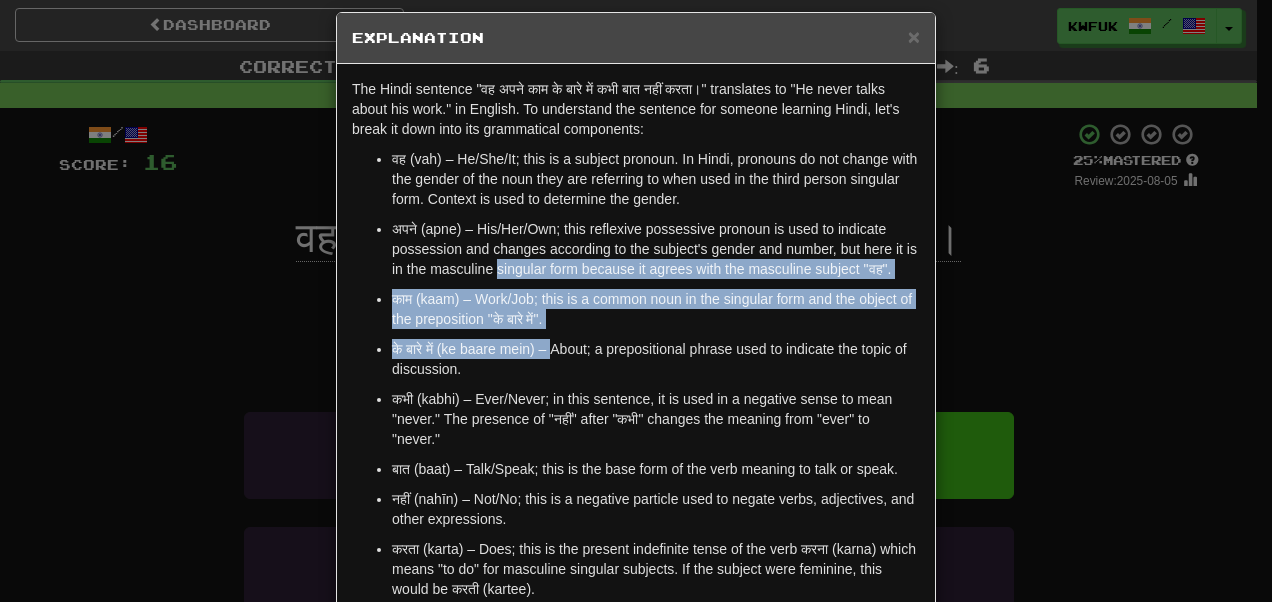 drag, startPoint x: 508, startPoint y: 278, endPoint x: 547, endPoint y: 353, distance: 84.53402 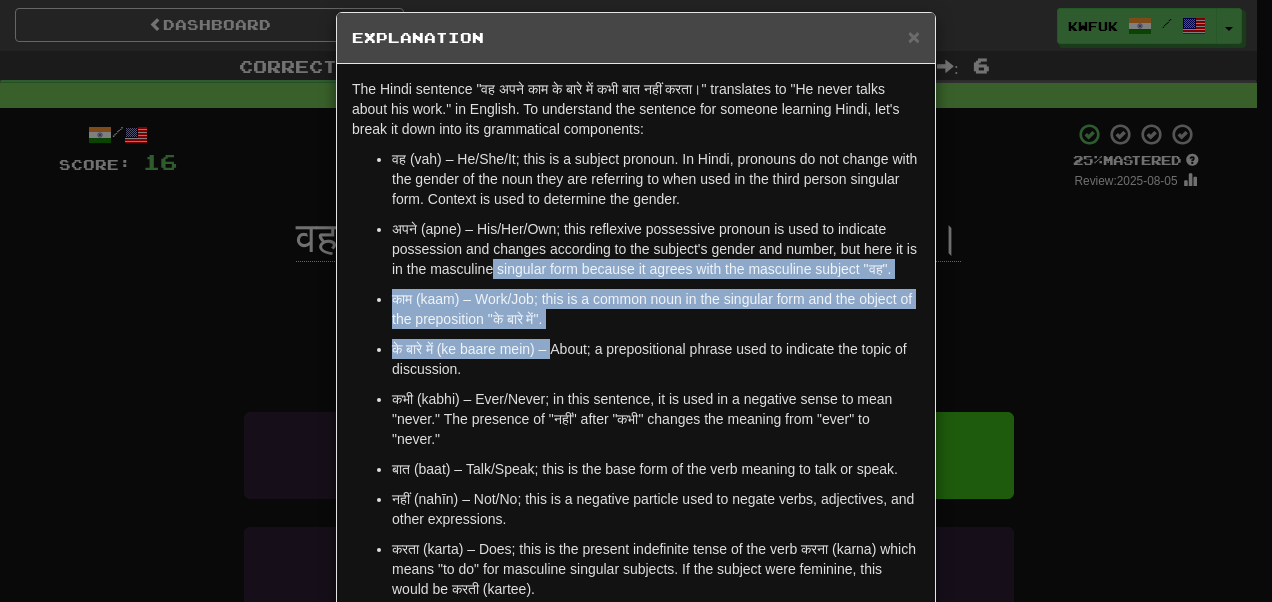 drag, startPoint x: 547, startPoint y: 353, endPoint x: 480, endPoint y: 269, distance: 107.44766 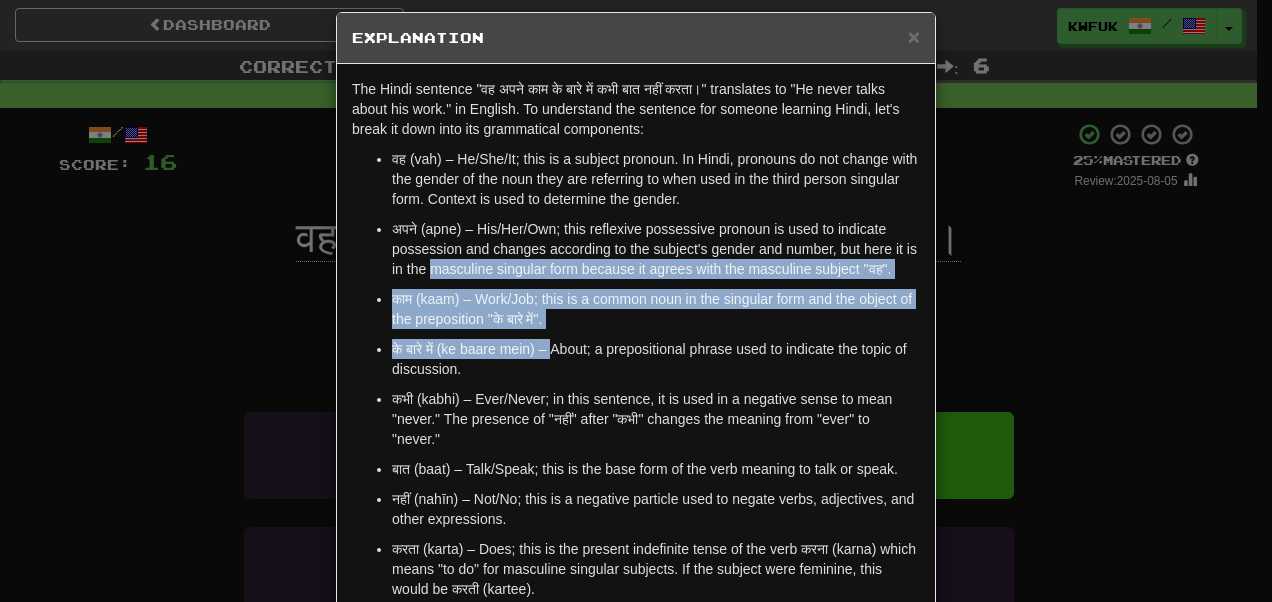 click on "अपने (apne) – His/Her/Own; this reflexive possessive pronoun is used to indicate possession and changes according to the subject's gender and number, but here it is in the masculine singular form because it agrees with the masculine subject "वह"." at bounding box center [656, 249] 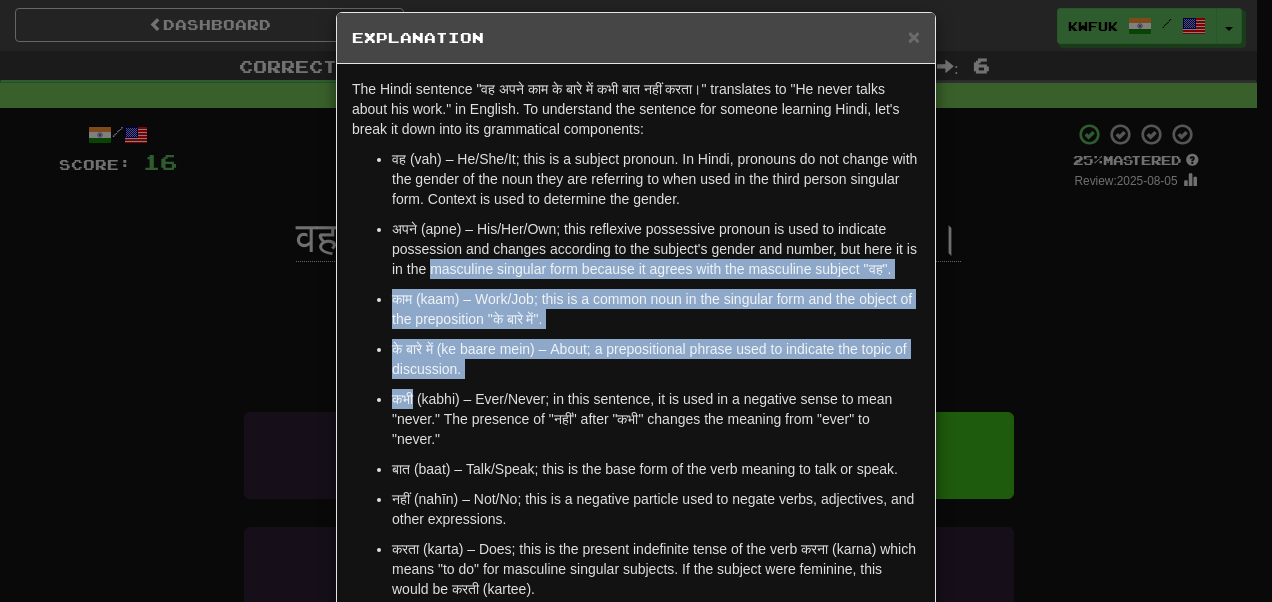 drag, startPoint x: 480, startPoint y: 269, endPoint x: 501, endPoint y: 382, distance: 114.93476 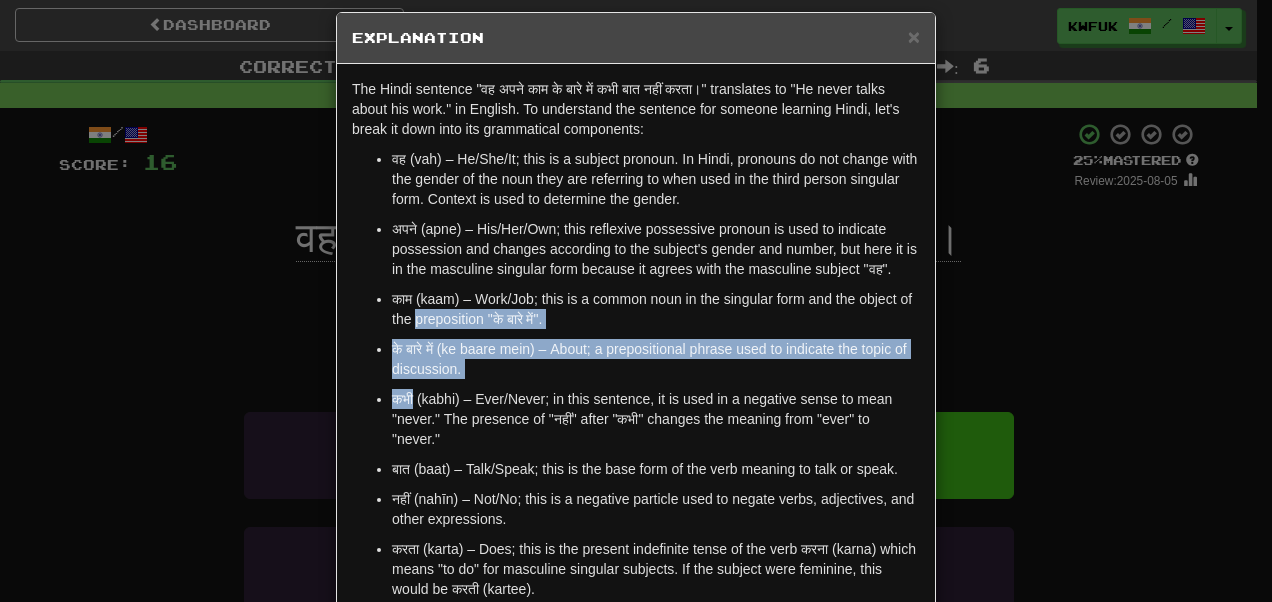 drag, startPoint x: 501, startPoint y: 382, endPoint x: 440, endPoint y: 323, distance: 84.8646 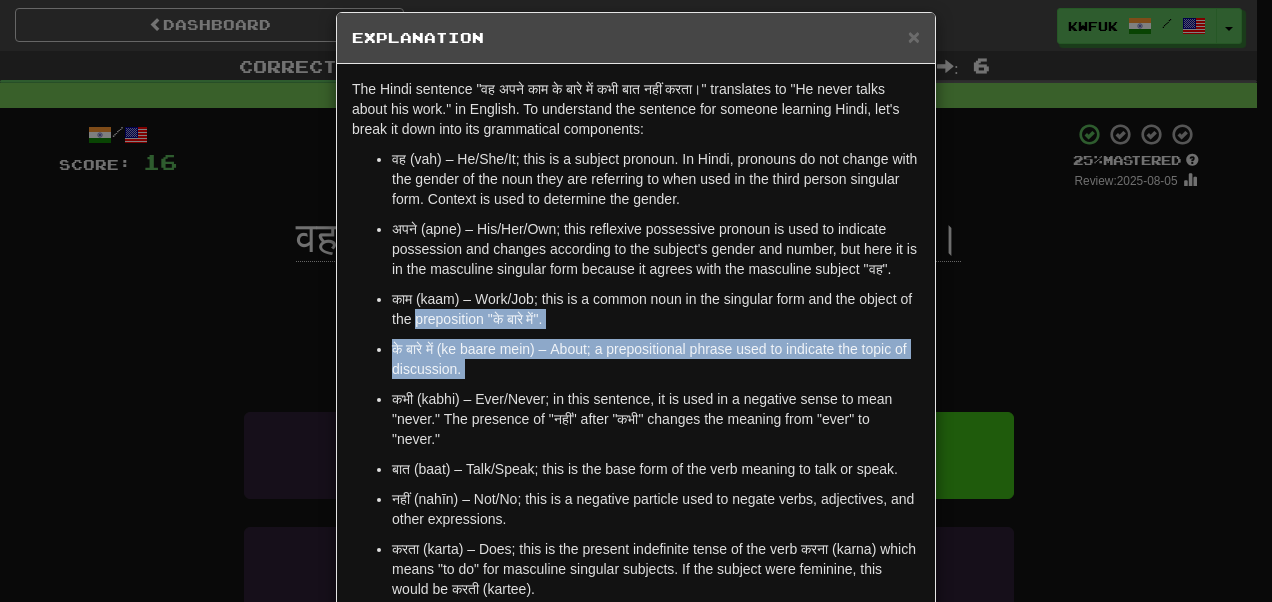 drag, startPoint x: 440, startPoint y: 323, endPoint x: 463, endPoint y: 361, distance: 44.418465 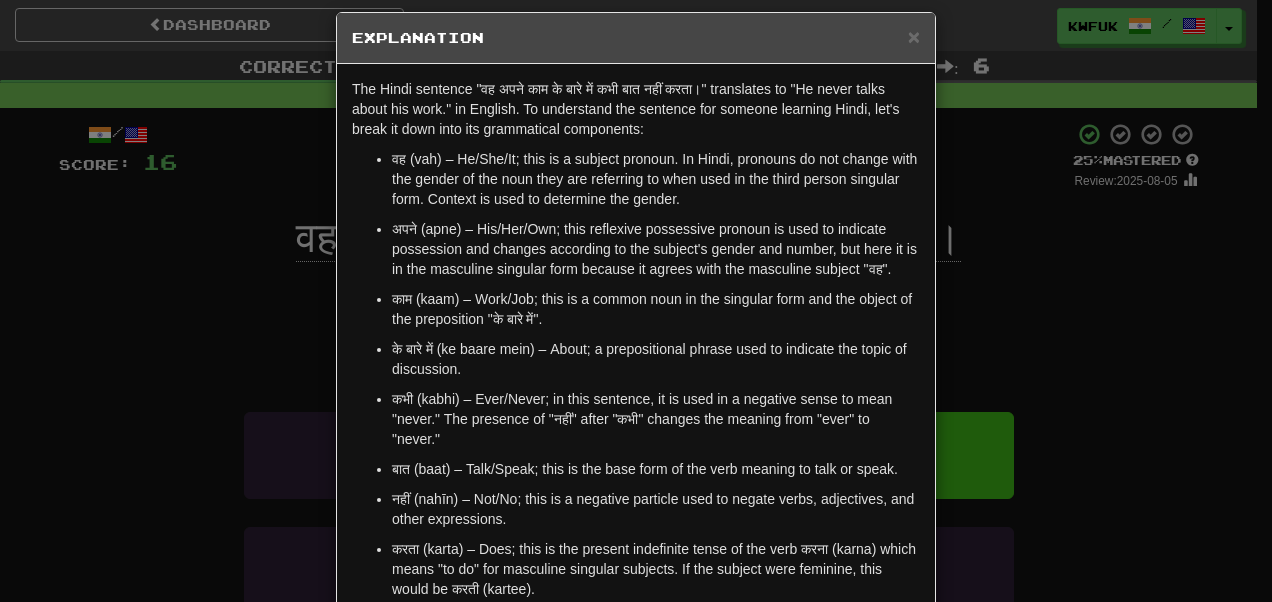 click on "के बारे में (ke baare mein) – About; a prepositional phrase used to indicate the topic of discussion." at bounding box center (656, 359) 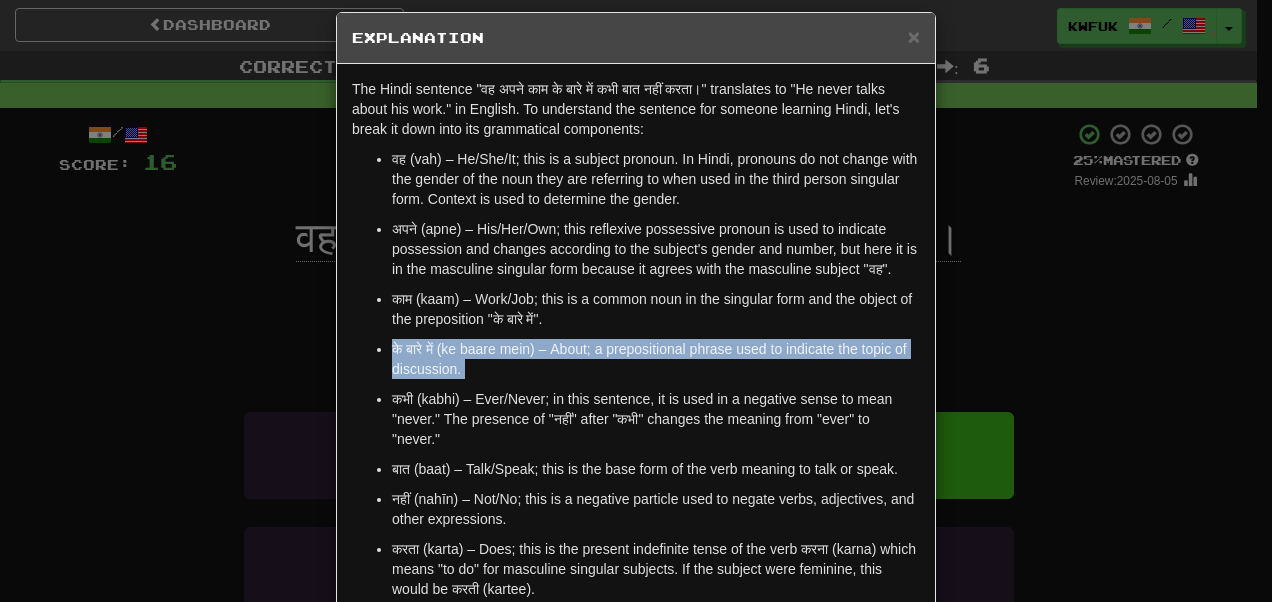 drag, startPoint x: 463, startPoint y: 361, endPoint x: 406, endPoint y: 328, distance: 65.863495 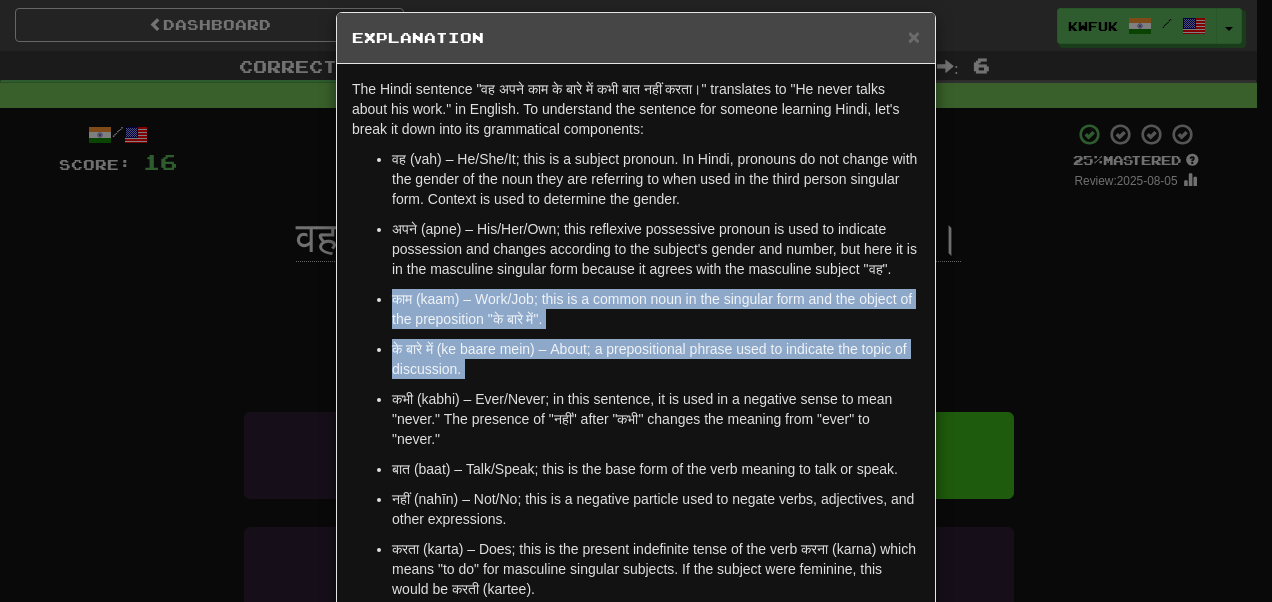 click on "काम (kaam) – Work/Job; this is a common noun in the singular form and the object of the preposition "के बारे में"." at bounding box center [656, 309] 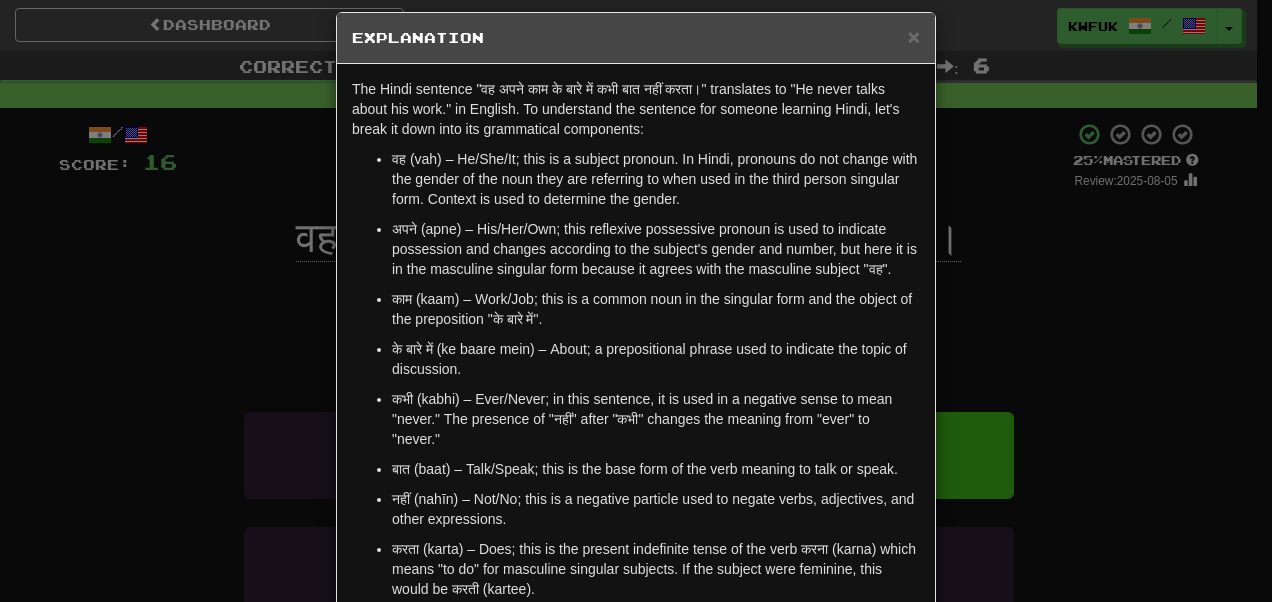 click on "के बारे में (ke baare mein) – About; a prepositional phrase used to indicate the topic of discussion." at bounding box center (656, 359) 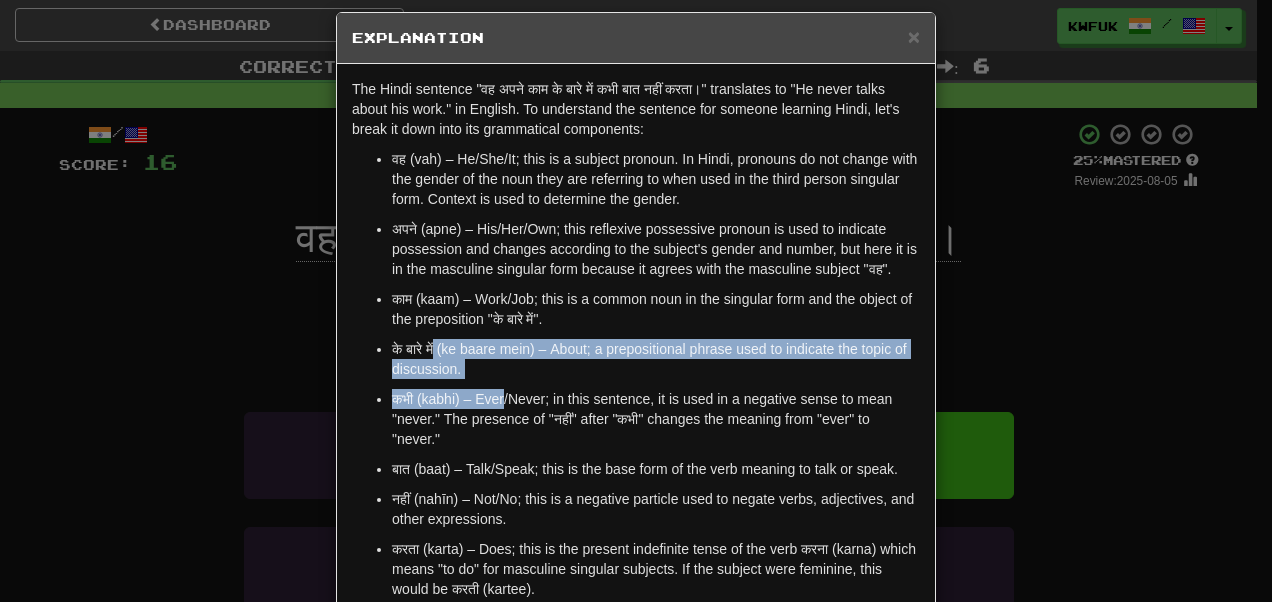 drag, startPoint x: 430, startPoint y: 354, endPoint x: 472, endPoint y: 402, distance: 63.780876 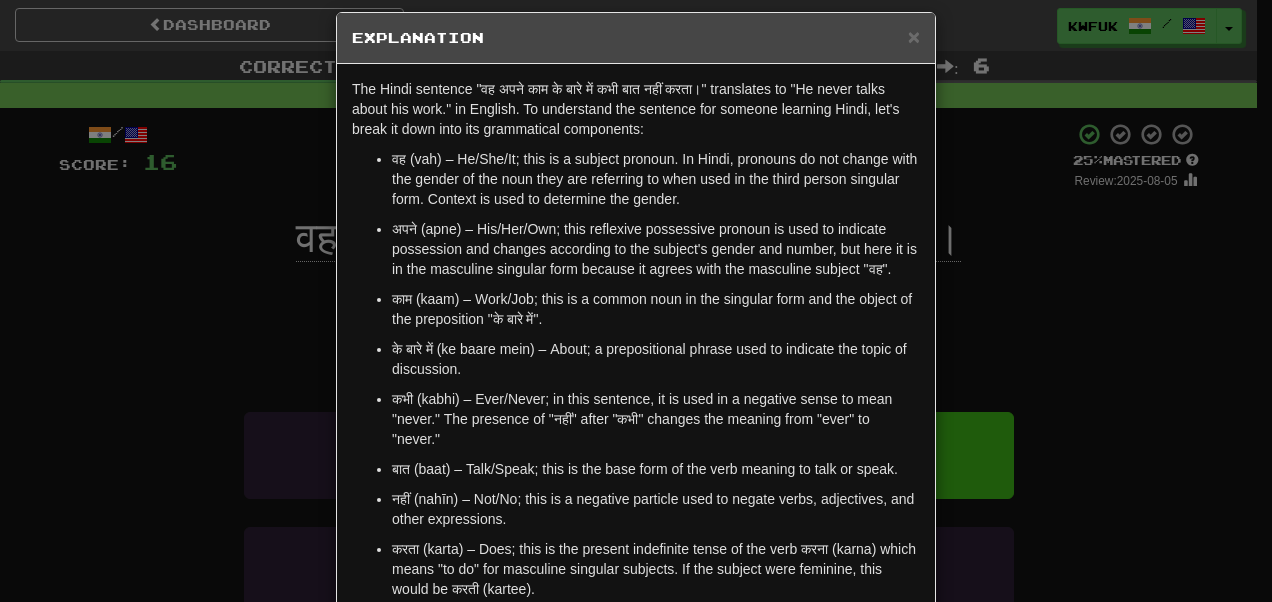 click on "× Explanation" at bounding box center [636, 38] 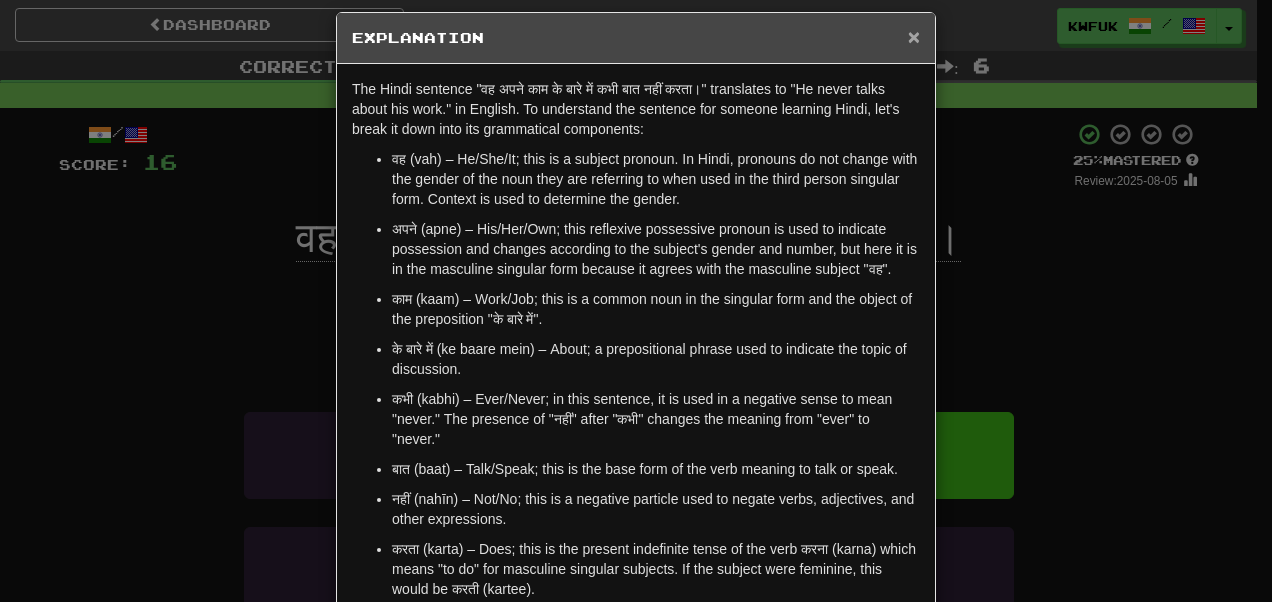 click on "×" at bounding box center [914, 36] 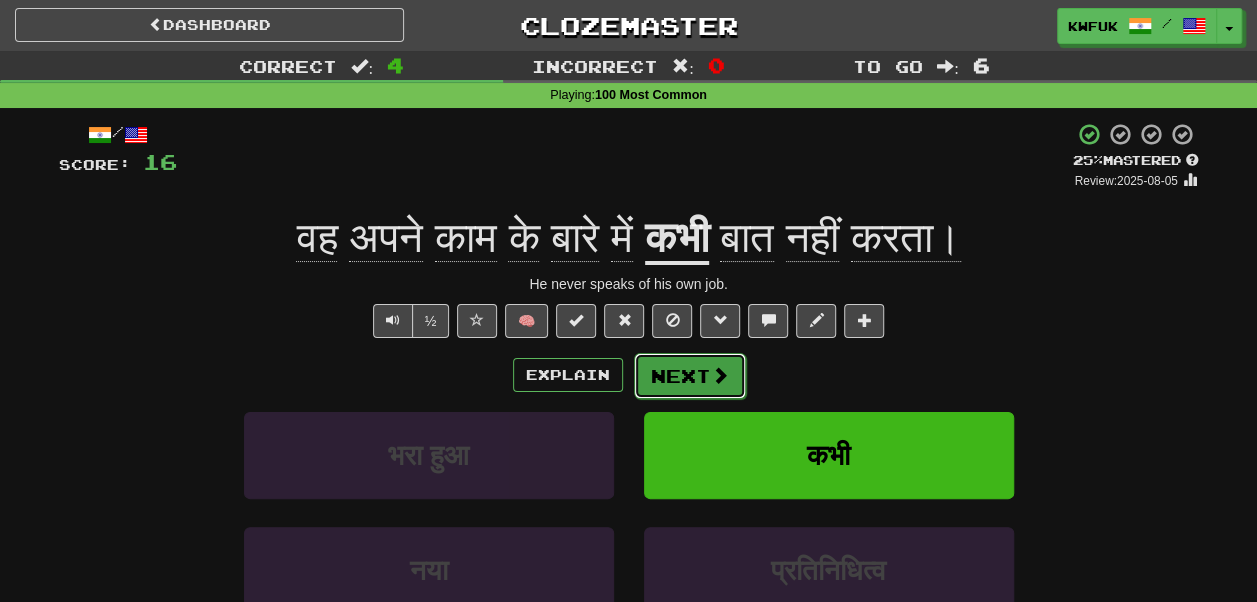 click on "Next" at bounding box center [690, 376] 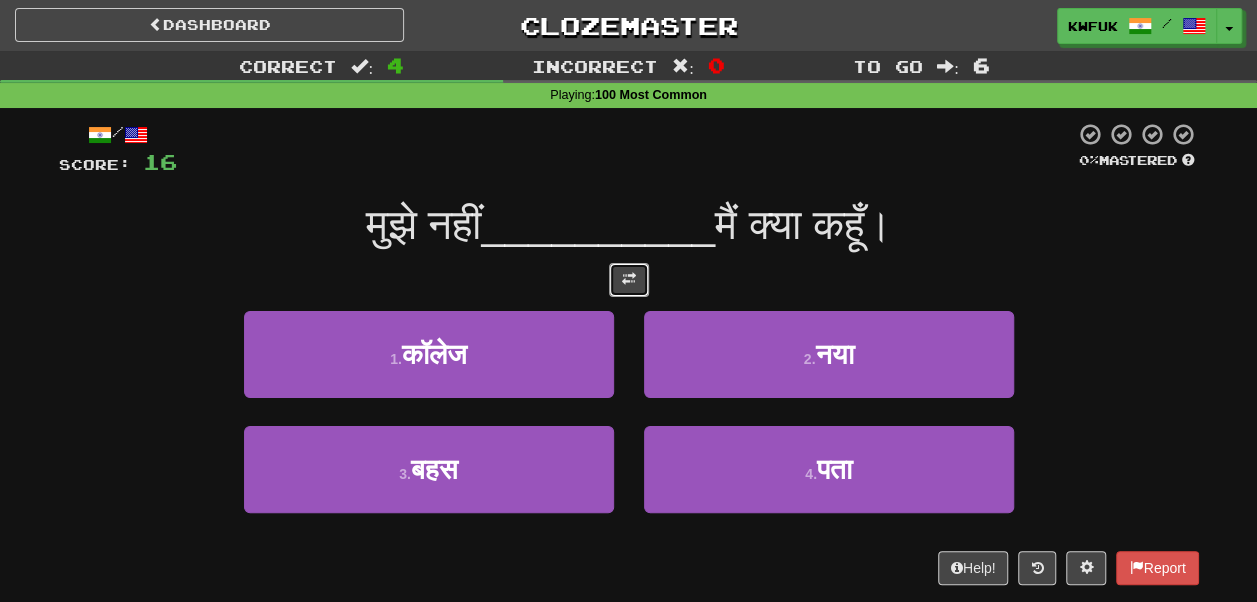 click at bounding box center [629, 280] 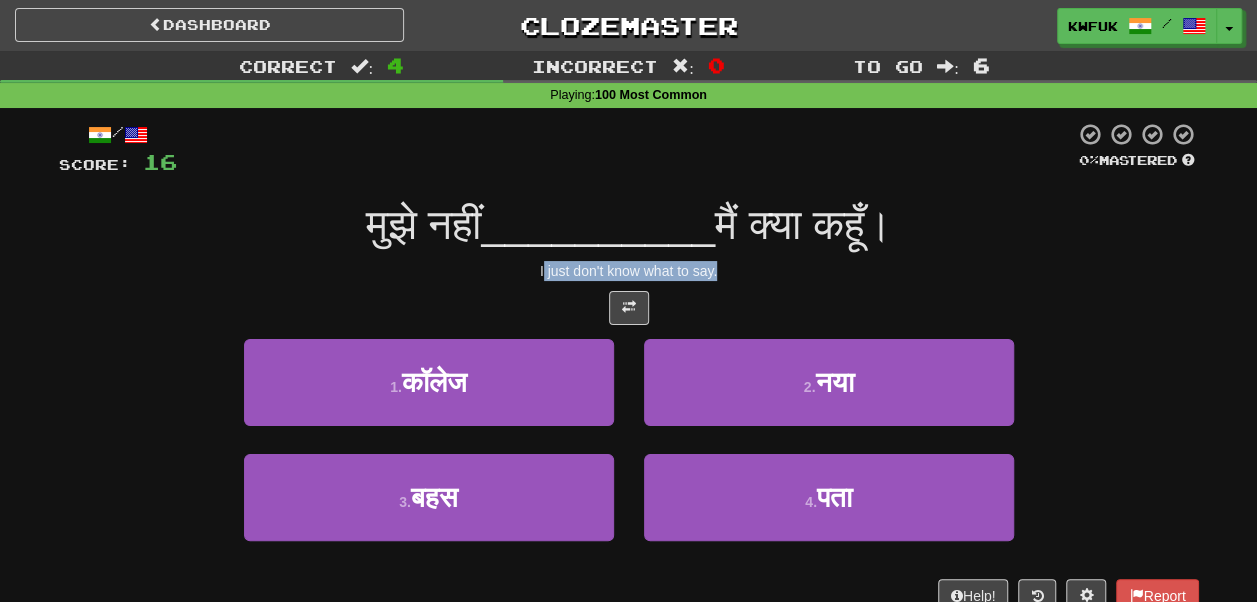 drag, startPoint x: 545, startPoint y: 275, endPoint x: 718, endPoint y: 265, distance: 173.28877 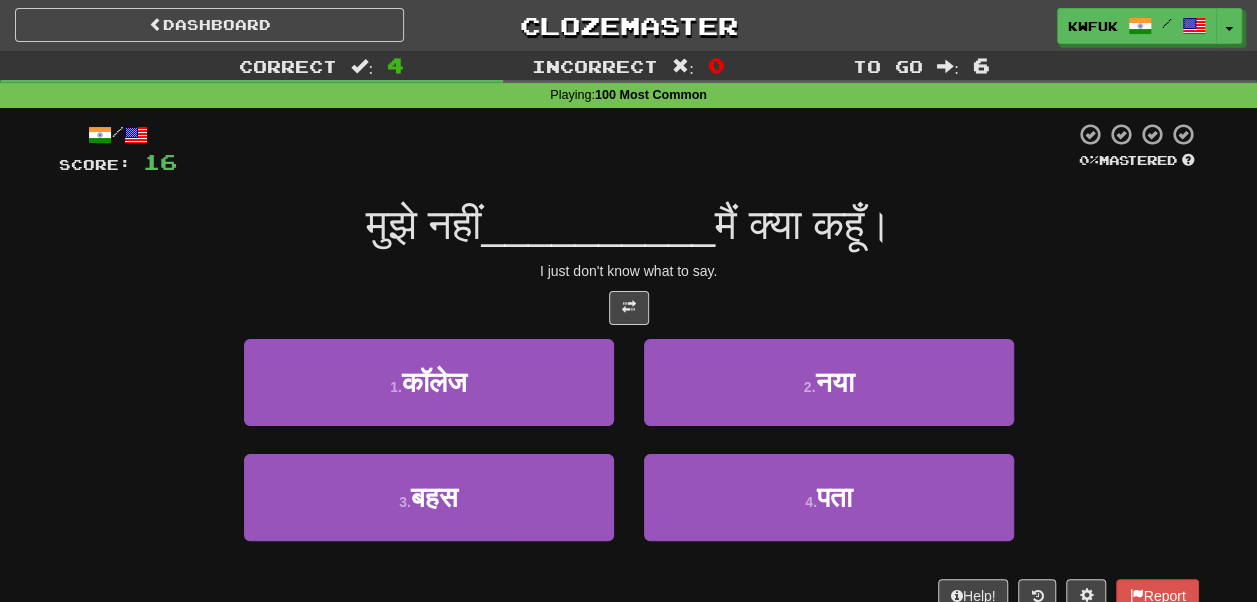 drag, startPoint x: 718, startPoint y: 265, endPoint x: 562, endPoint y: 284, distance: 157.15279 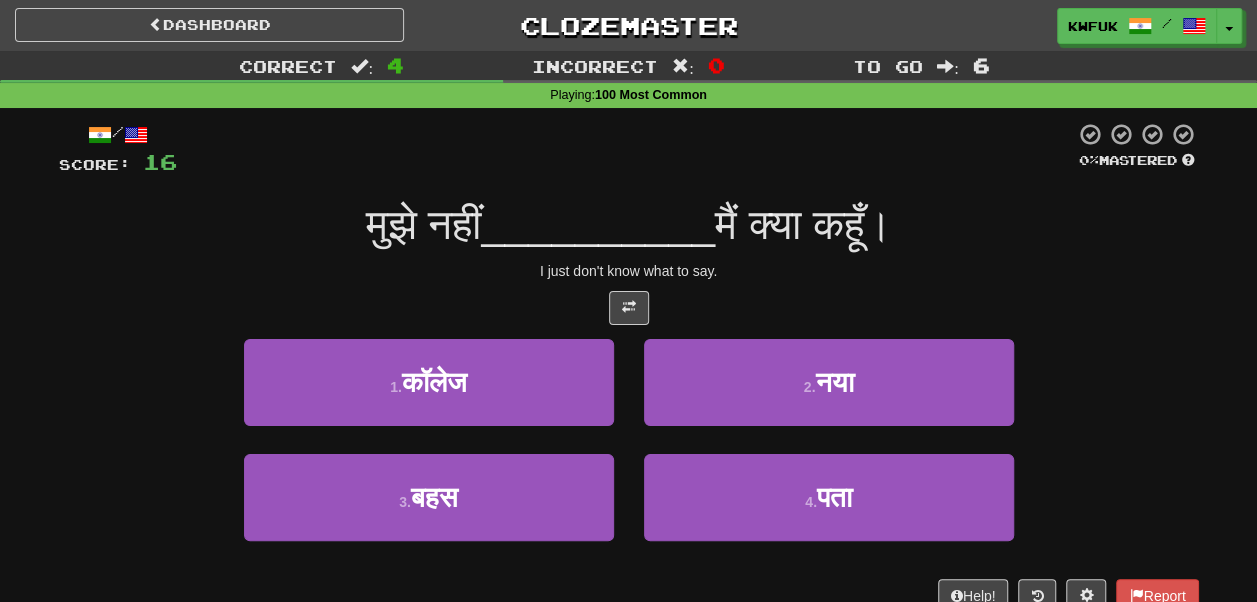 click on "/ Score: 160% Mastered मुझे नहीं __________ मैं क्या कहूँ। I just don't know what to say. 1 . कॉलेज 2 . नया 3 . बहस 4 . पता Help! Report" at bounding box center [629, 367] 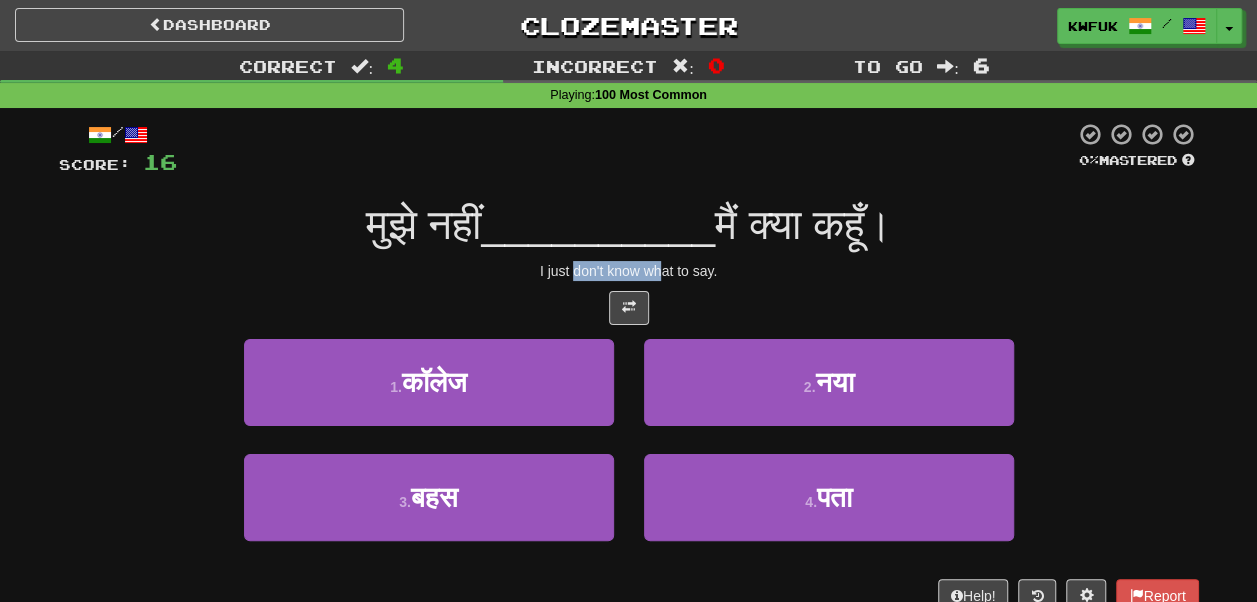 drag, startPoint x: 660, startPoint y: 266, endPoint x: 574, endPoint y: 268, distance: 86.023254 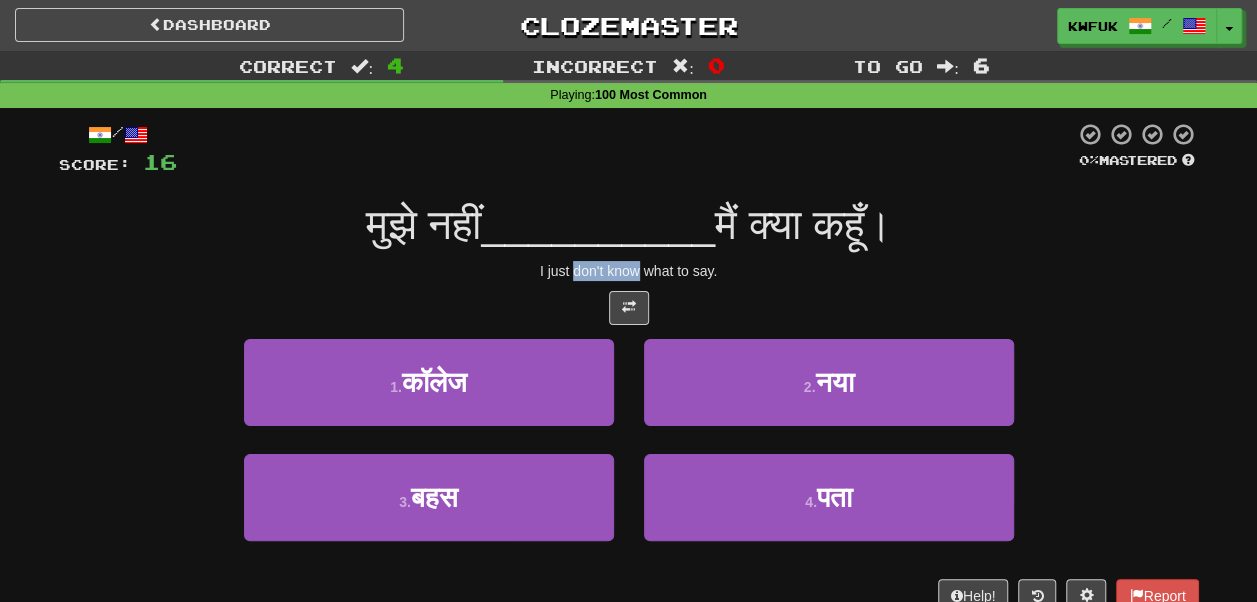 drag, startPoint x: 574, startPoint y: 268, endPoint x: 624, endPoint y: 270, distance: 50.039986 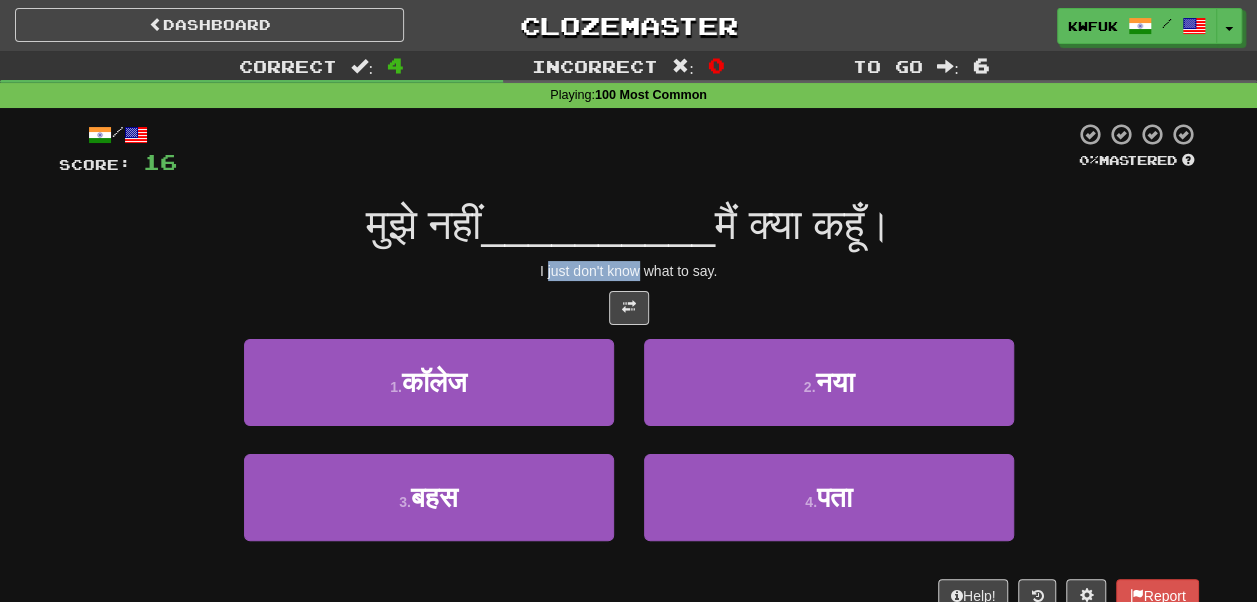 drag, startPoint x: 624, startPoint y: 270, endPoint x: 556, endPoint y: 272, distance: 68.0294 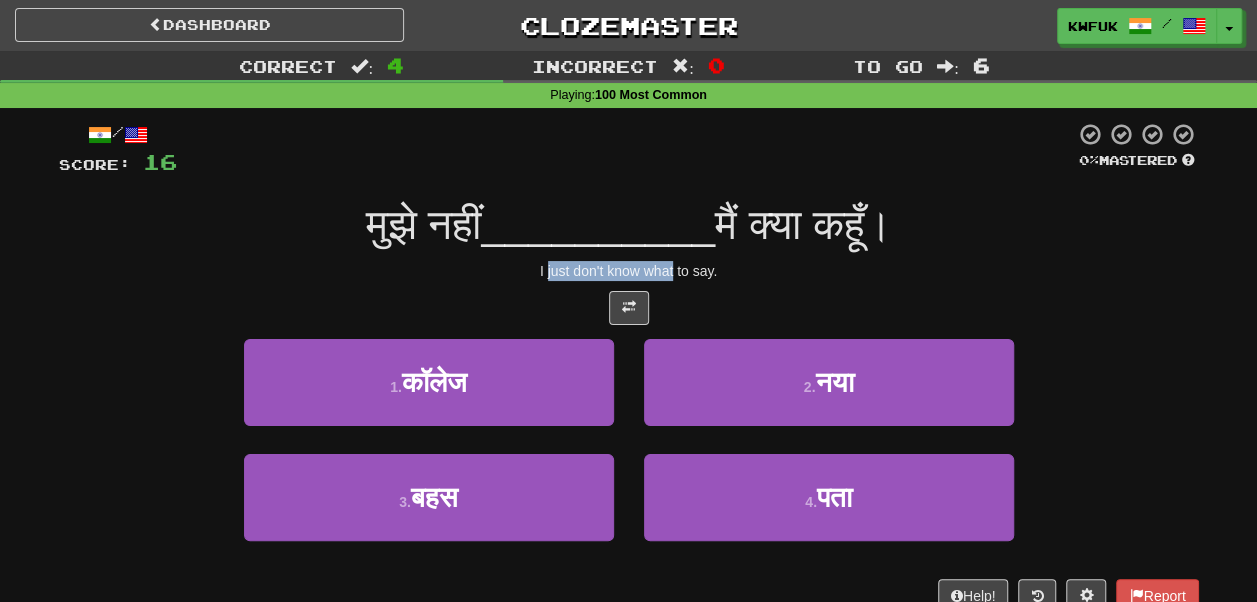 drag 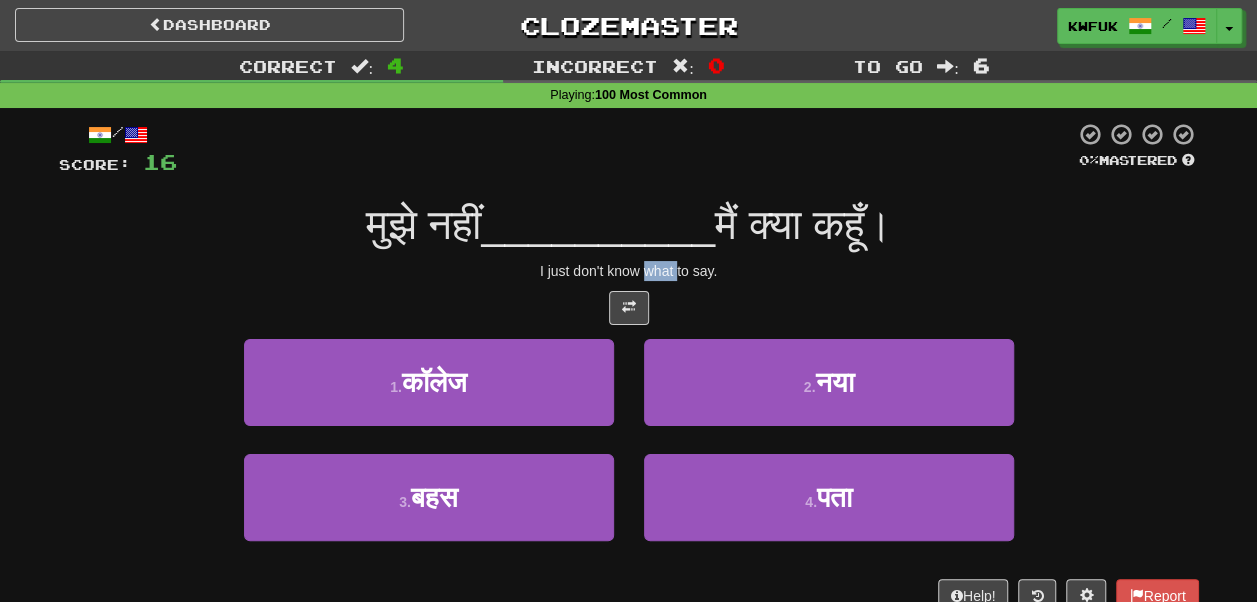 click on "I just don't know what to say." at bounding box center [629, 271] 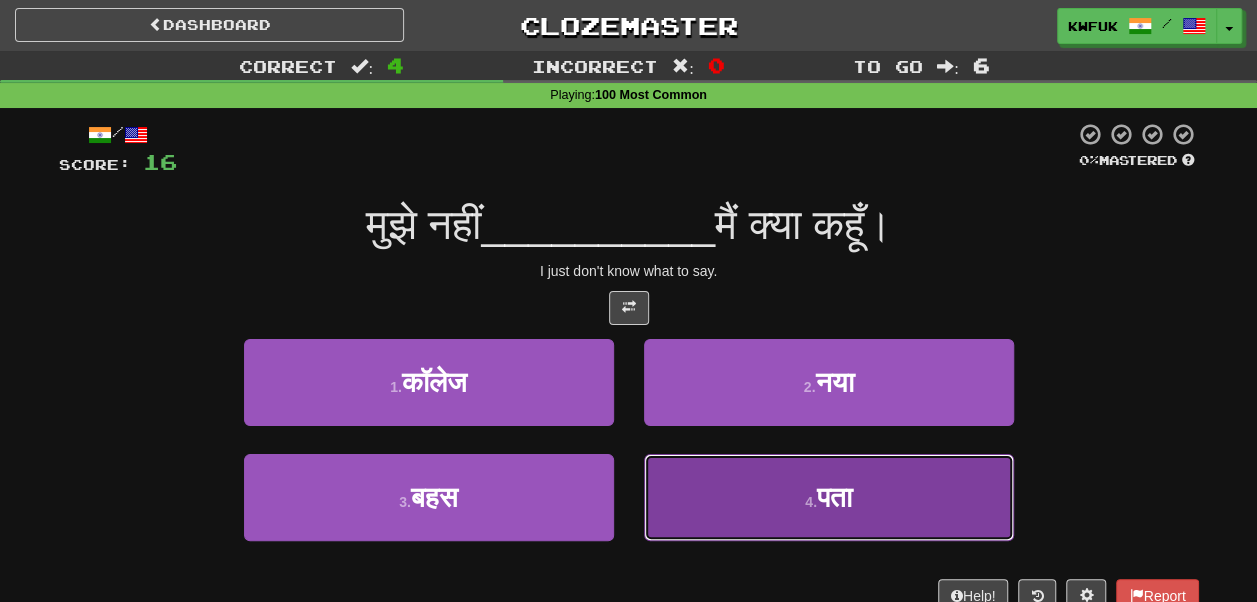 click on "4 .  पता" at bounding box center [829, 497] 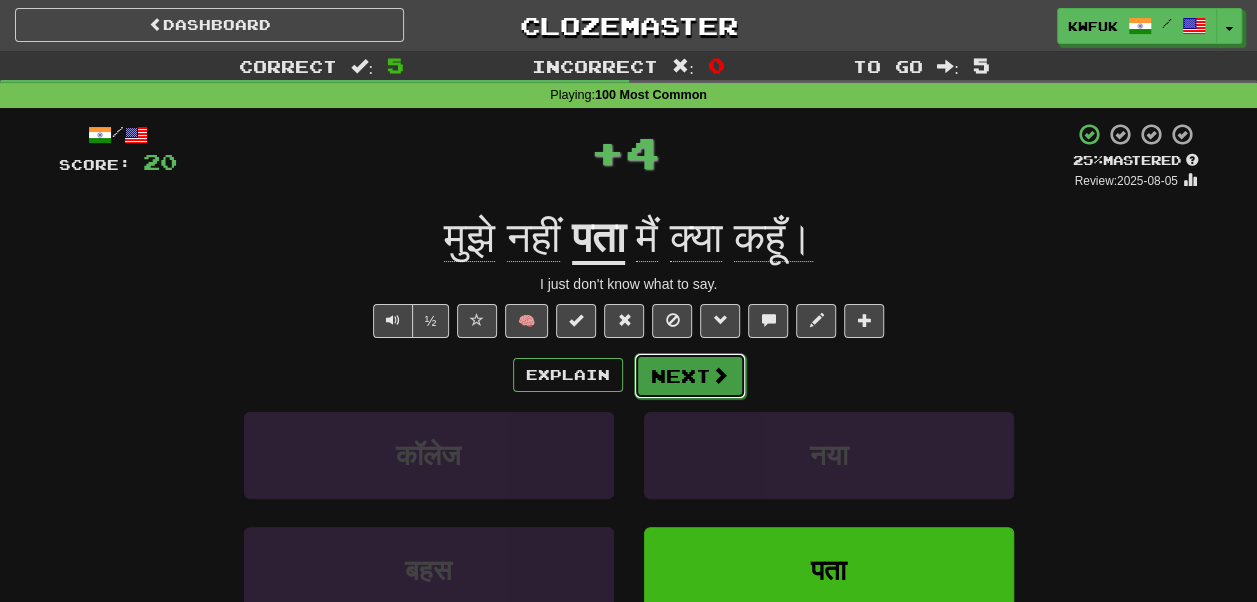 click on "Next" at bounding box center (690, 376) 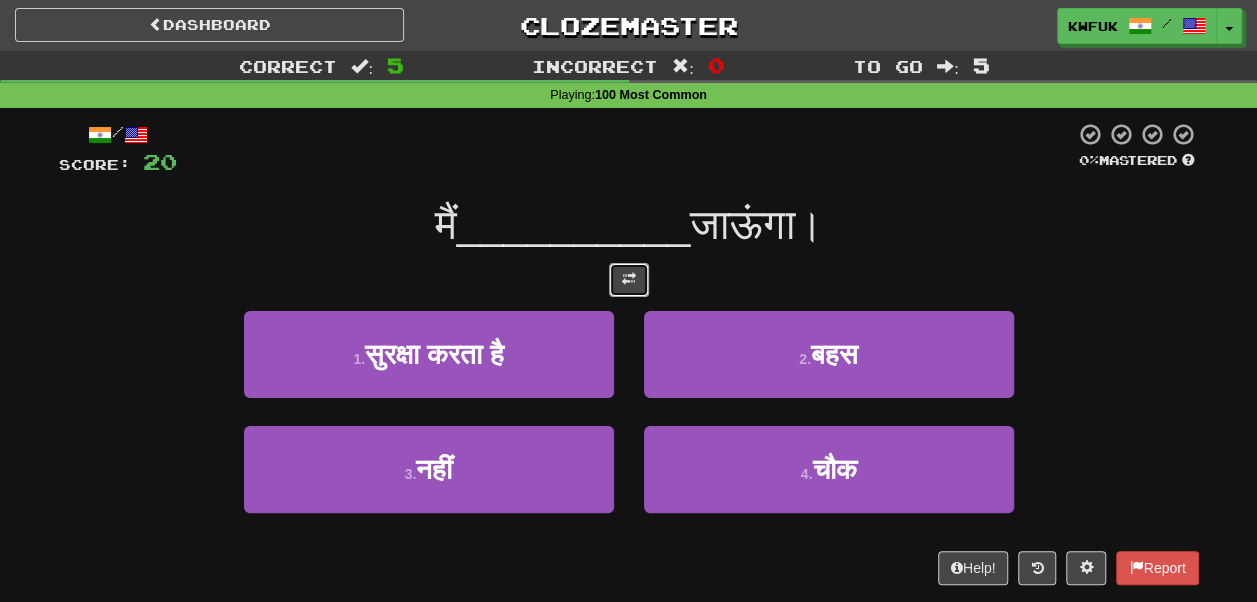 click at bounding box center (629, 279) 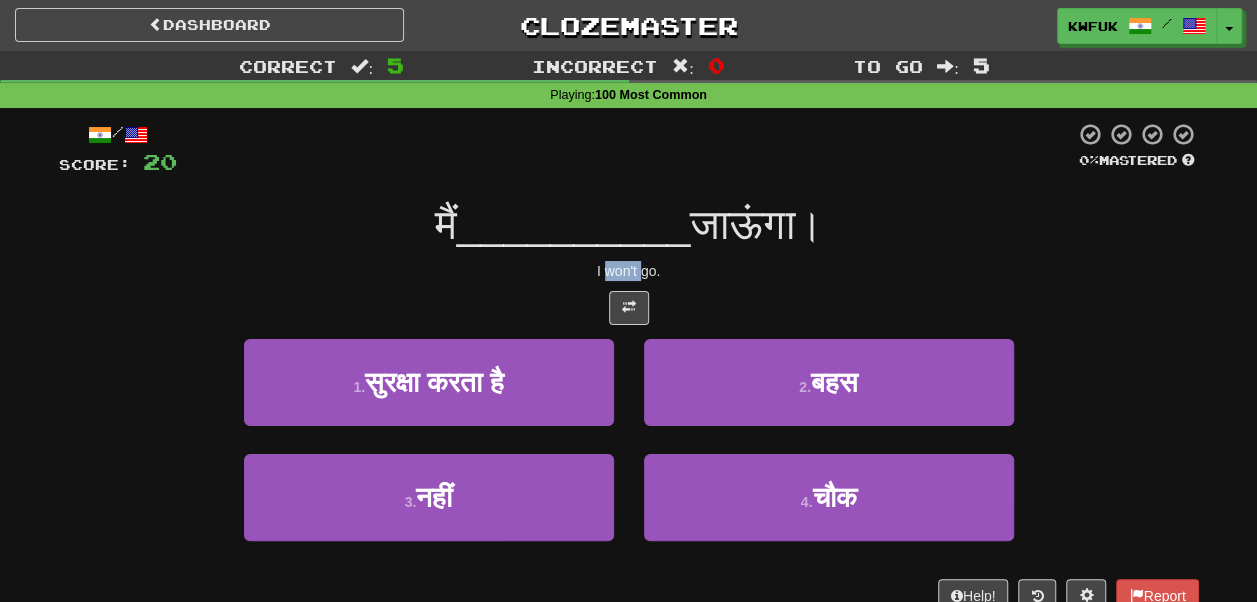 drag, startPoint x: 605, startPoint y: 270, endPoint x: 643, endPoint y: 270, distance: 38 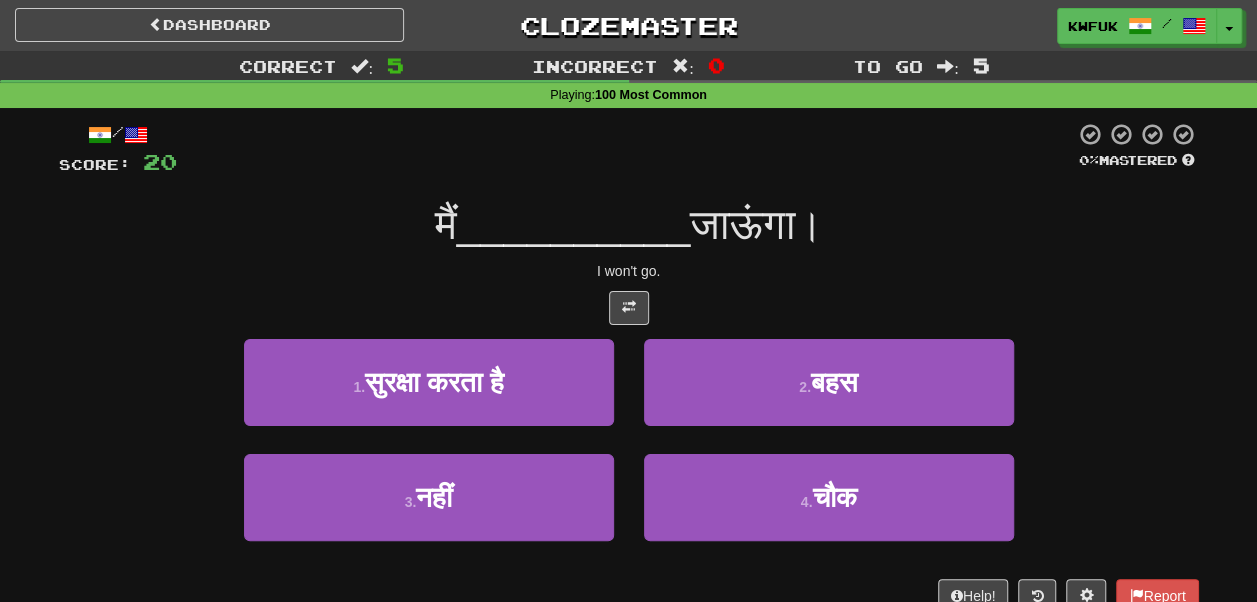 click on "/ Score: 200% Mastered मैं __________ जाऊंगा। I won't go. 1 . सुरक्षा करता है 2 . बहस 3 . नहीं 4 . चौक Help! Report" at bounding box center (629, 367) 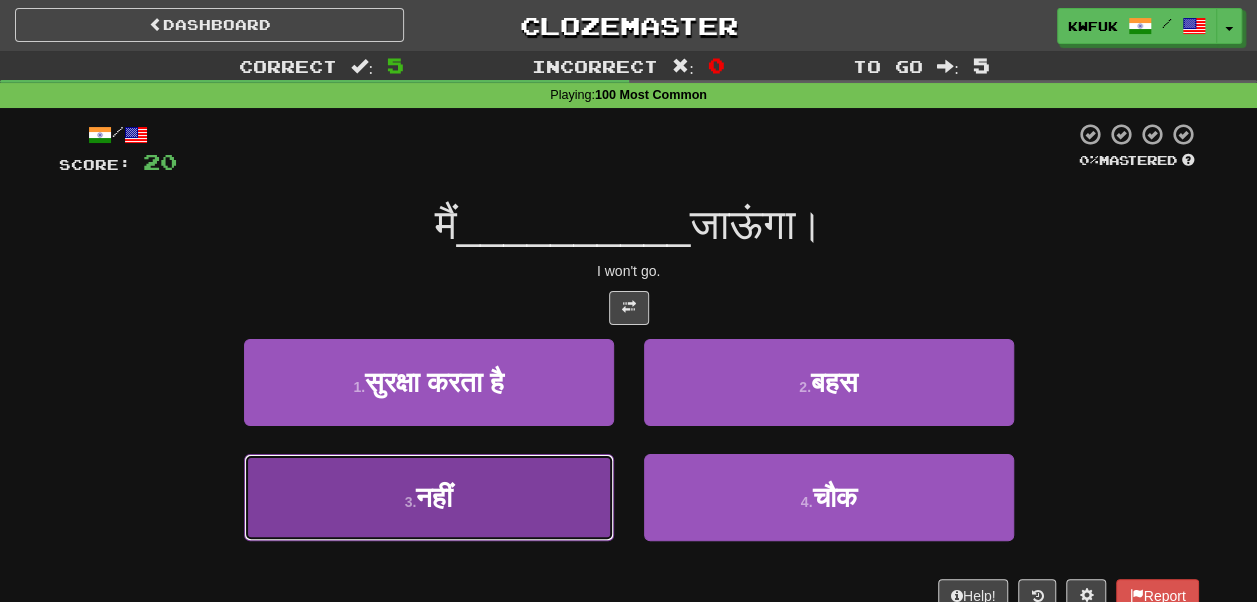 click on "3 .  नहीं" at bounding box center [429, 497] 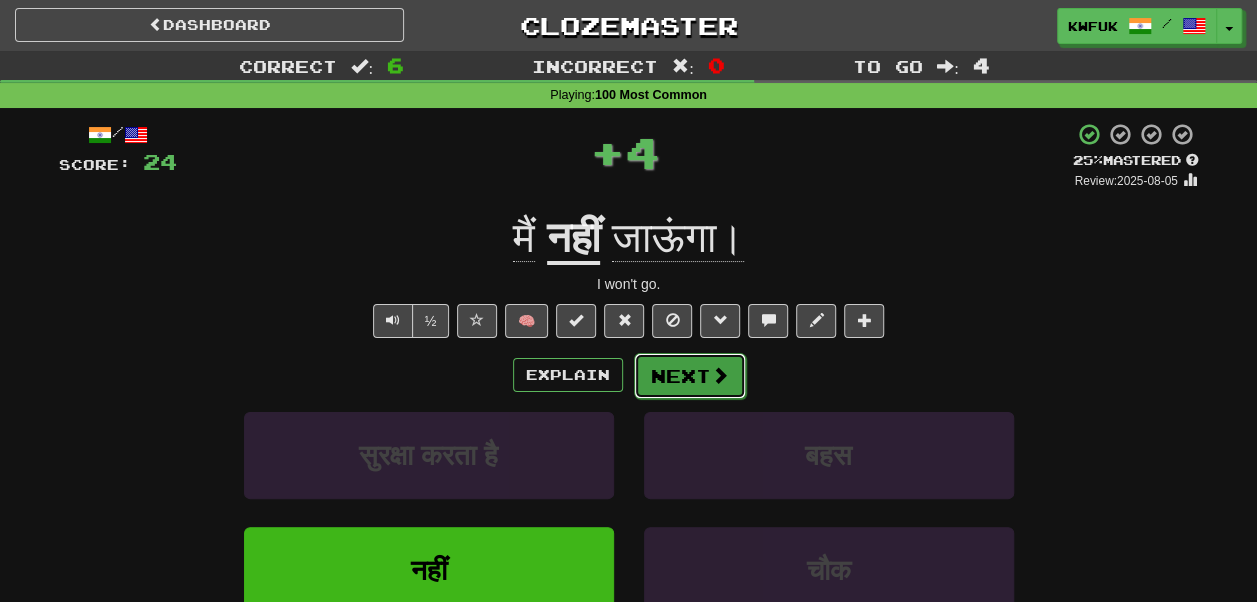 click on "Next" at bounding box center [690, 376] 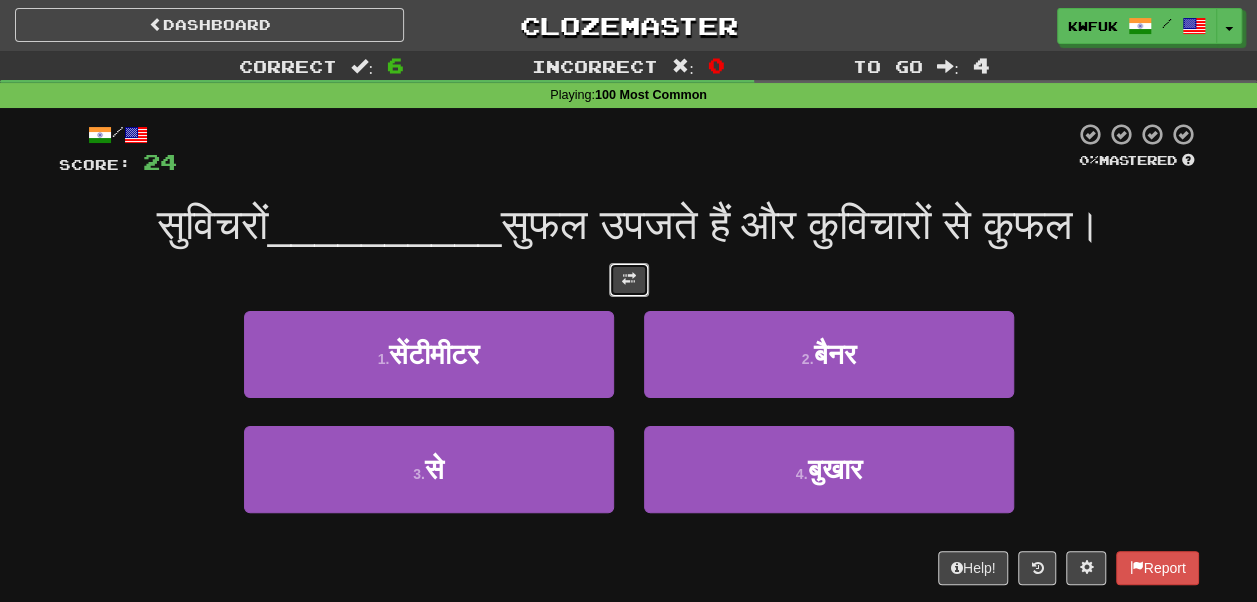 click at bounding box center (629, 279) 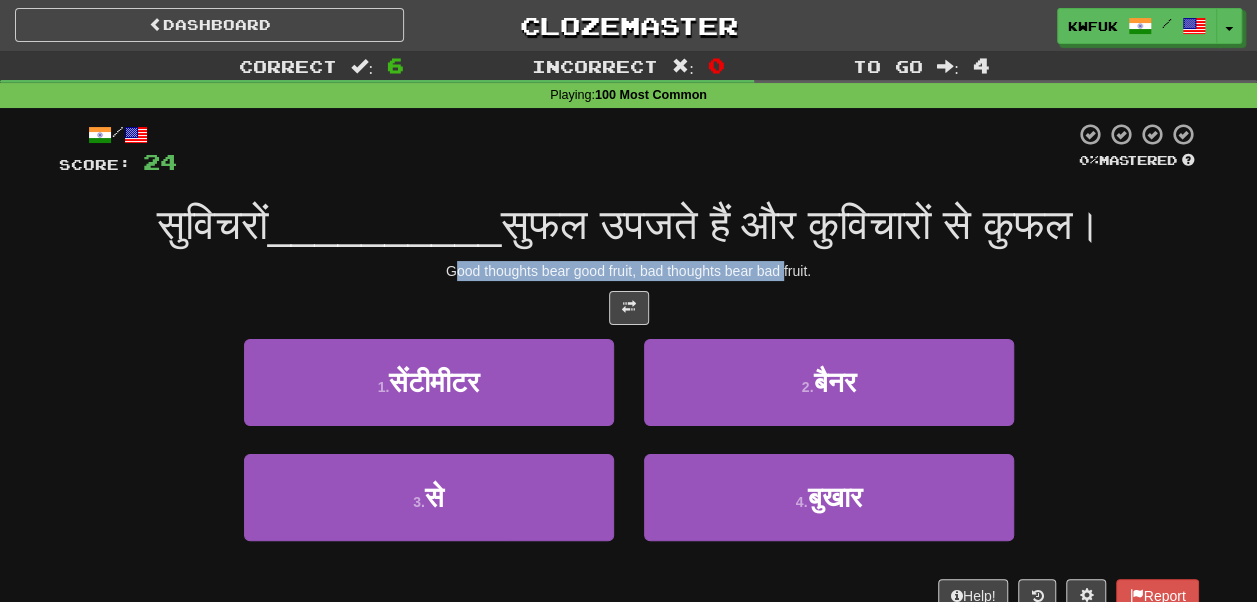 drag, startPoint x: 457, startPoint y: 273, endPoint x: 782, endPoint y: 262, distance: 325.1861 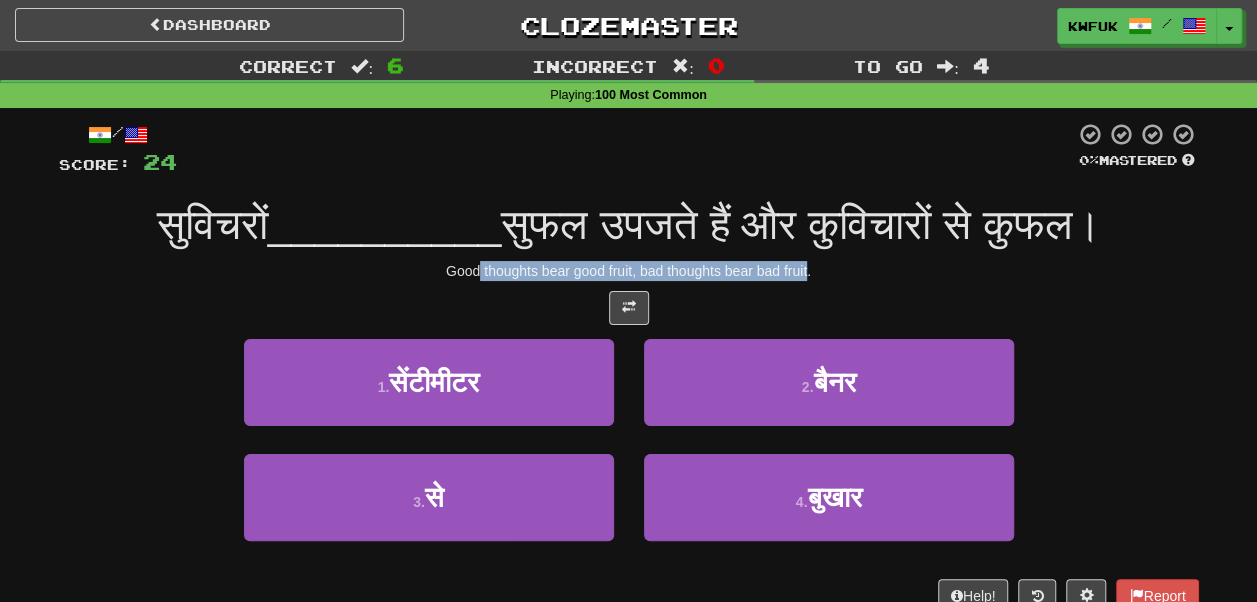 drag, startPoint x: 782, startPoint y: 262, endPoint x: 480, endPoint y: 273, distance: 302.20026 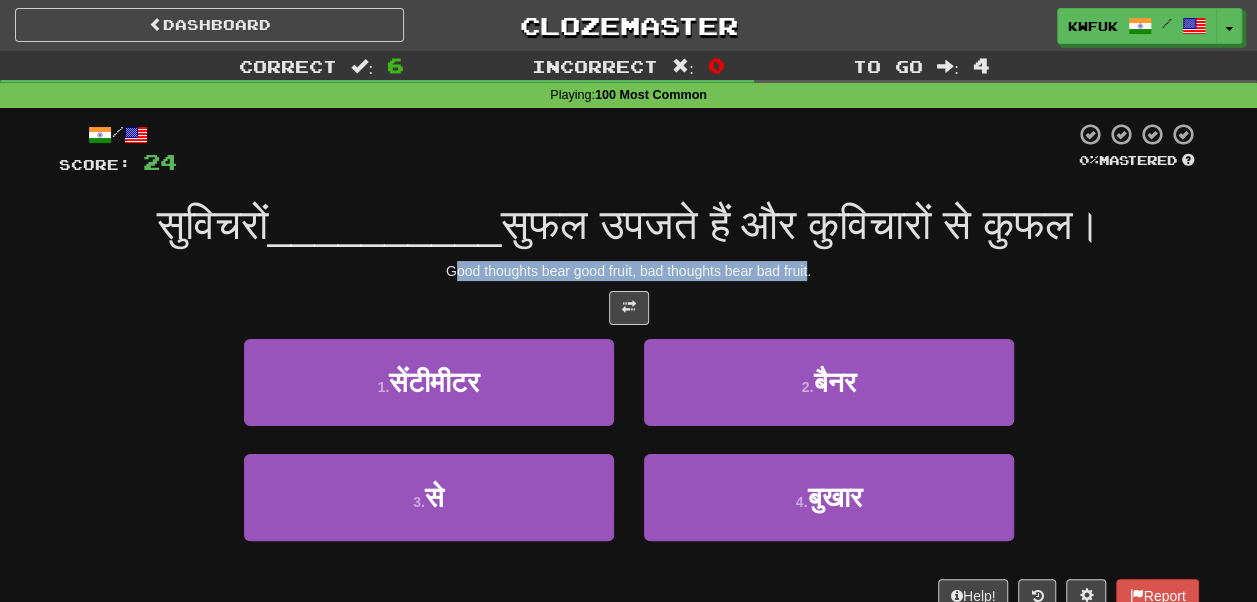 drag, startPoint x: 454, startPoint y: 270, endPoint x: 810, endPoint y: 264, distance: 356.05057 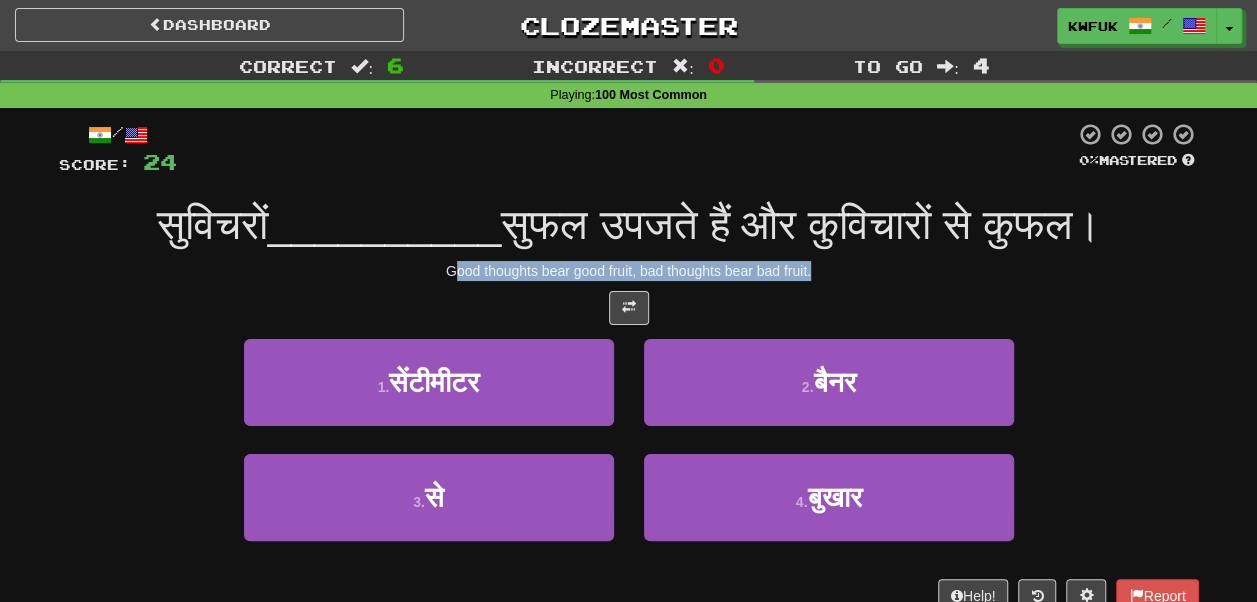 click on "Good thoughts bear good fruit, bad thoughts bear bad fruit." at bounding box center [629, 271] 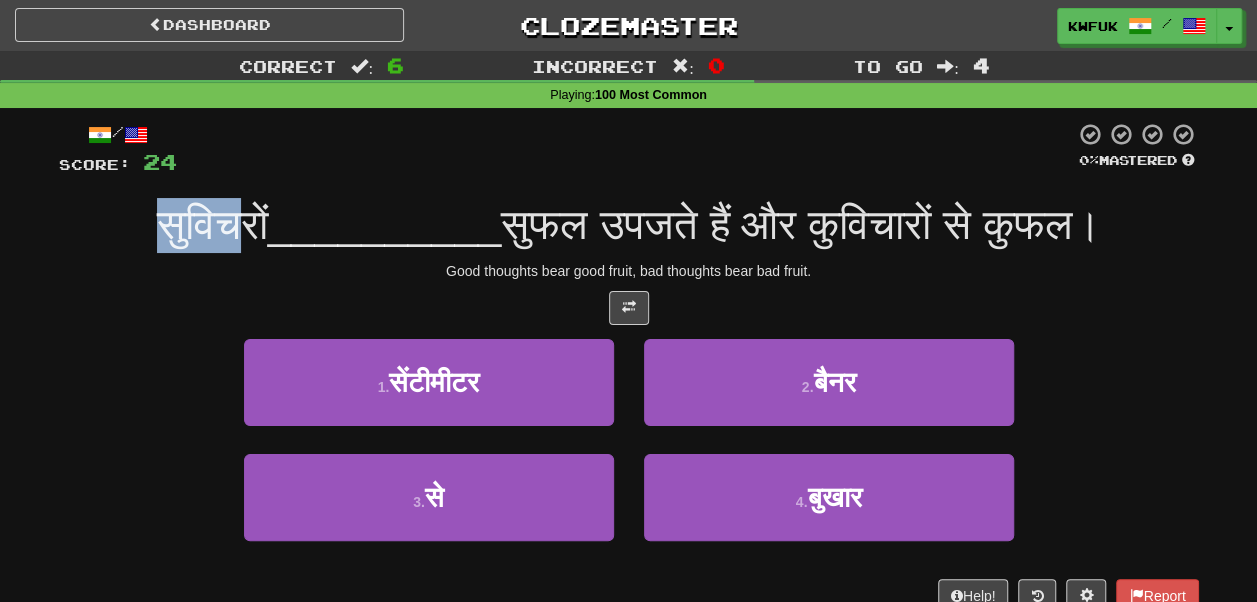drag, startPoint x: 85, startPoint y: 229, endPoint x: 213, endPoint y: 231, distance: 128.01562 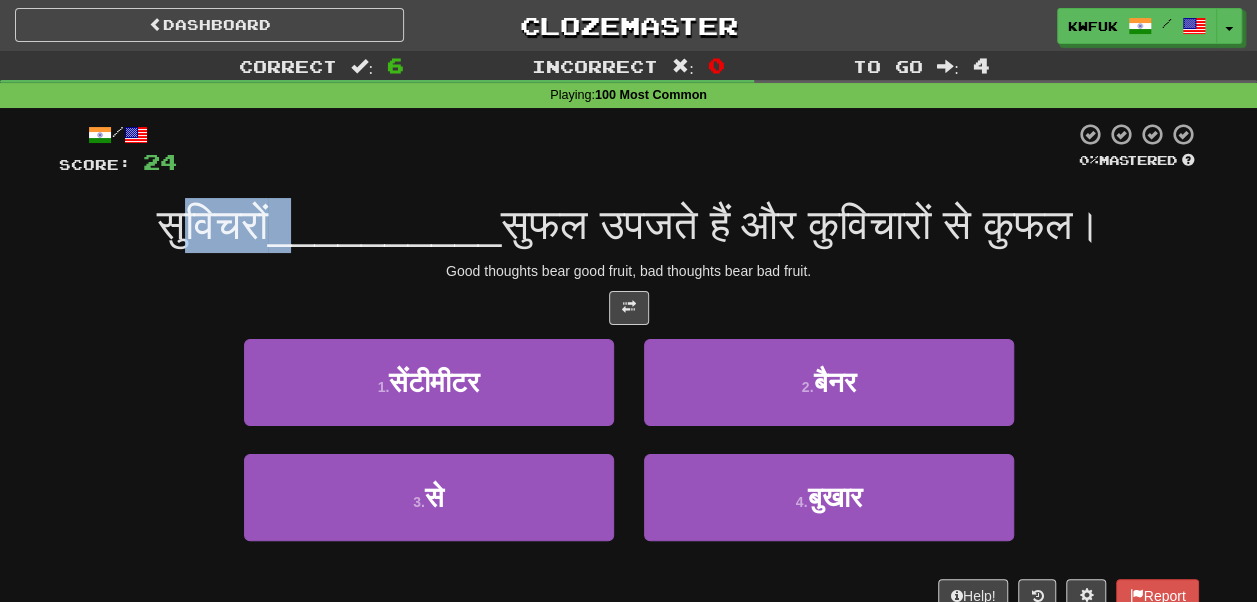 drag, startPoint x: 124, startPoint y: 230, endPoint x: 254, endPoint y: 232, distance: 130.01538 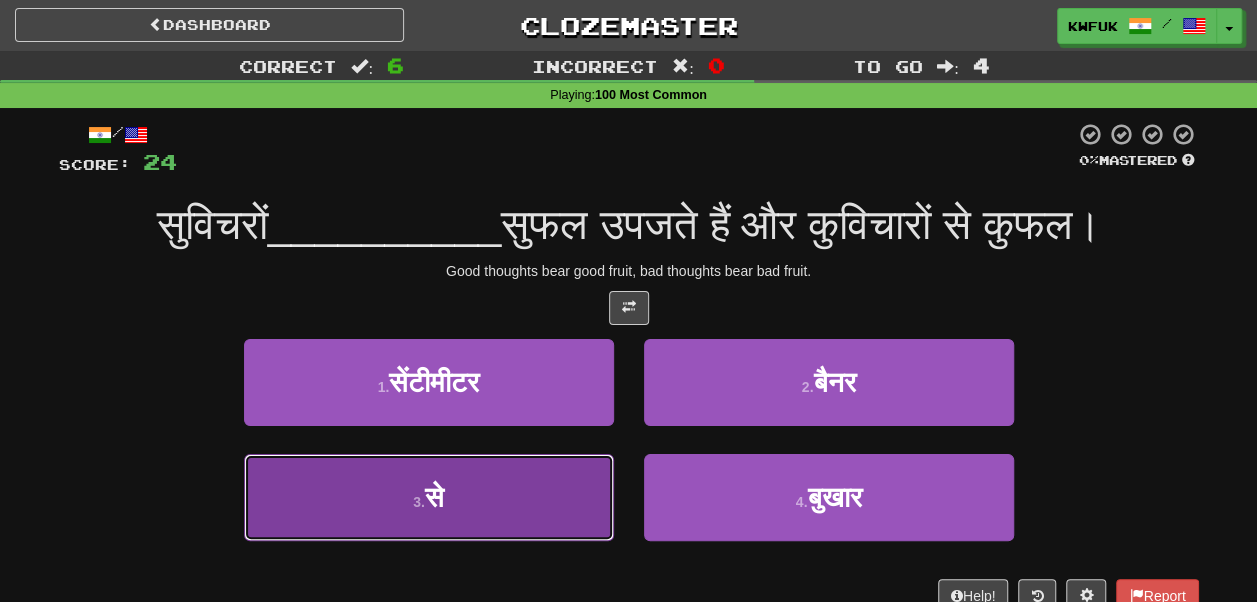 click on "3 .  से" at bounding box center [429, 497] 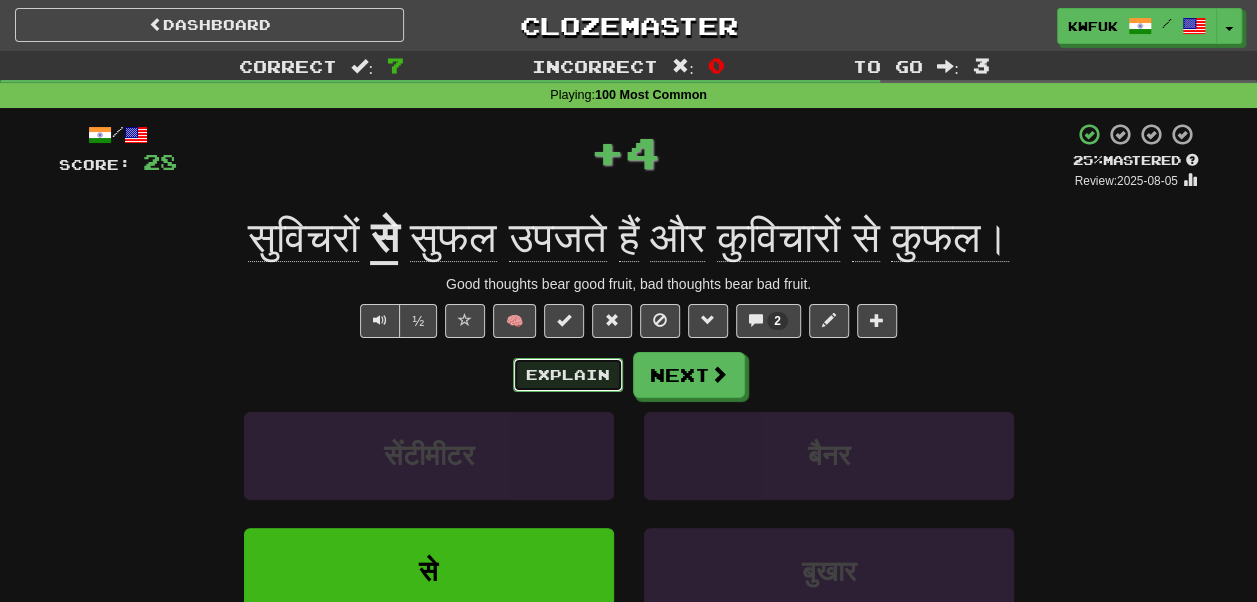 click on "Explain" at bounding box center [568, 375] 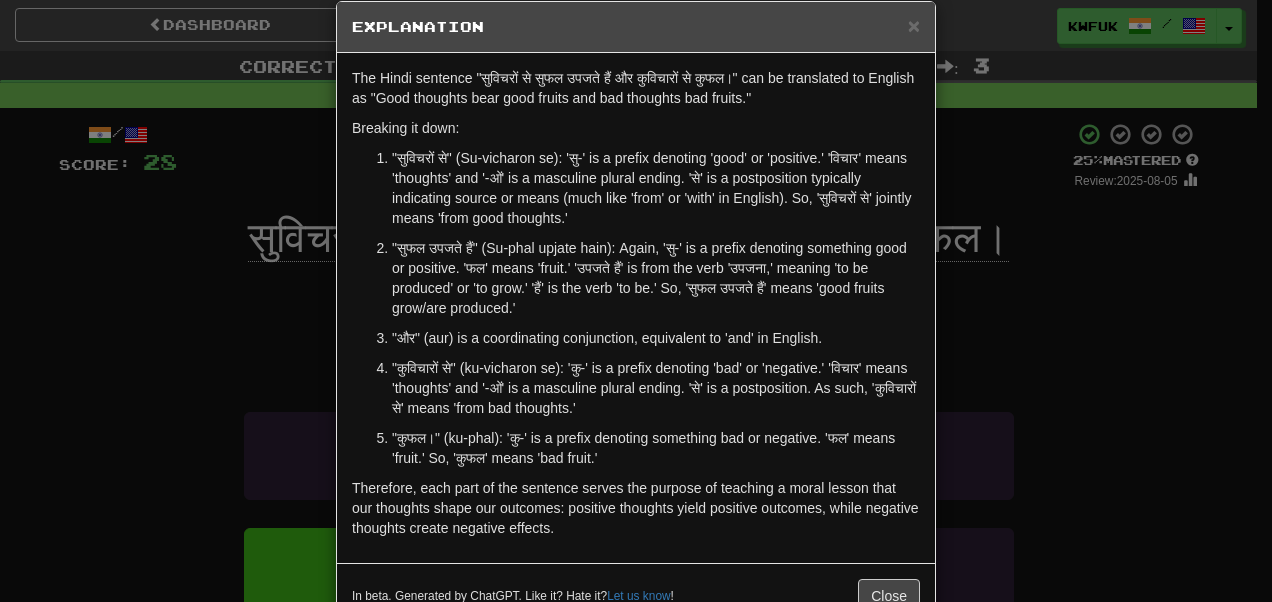 scroll, scrollTop: 32, scrollLeft: 0, axis: vertical 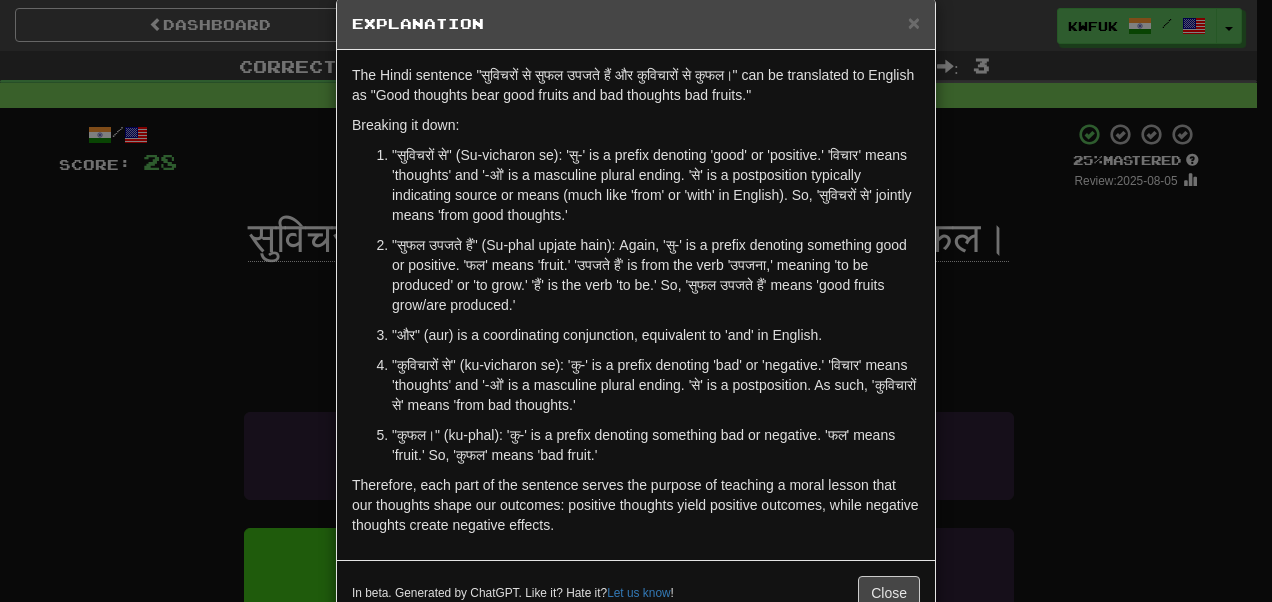 click on ""सुफल उपजते हैं" (Su-phal upjate hain): Again, 'सु-' is a prefix denoting something good or positive. 'फल' means 'fruit.' 'उपजते हैं' is from the verb 'उपजना,' meaning 'to be produced' or 'to grow.' 'हैं' is the verb 'to be.' So, 'सुफल उपजते हैं' means 'good fruits grow/are produced.'" at bounding box center (656, 275) 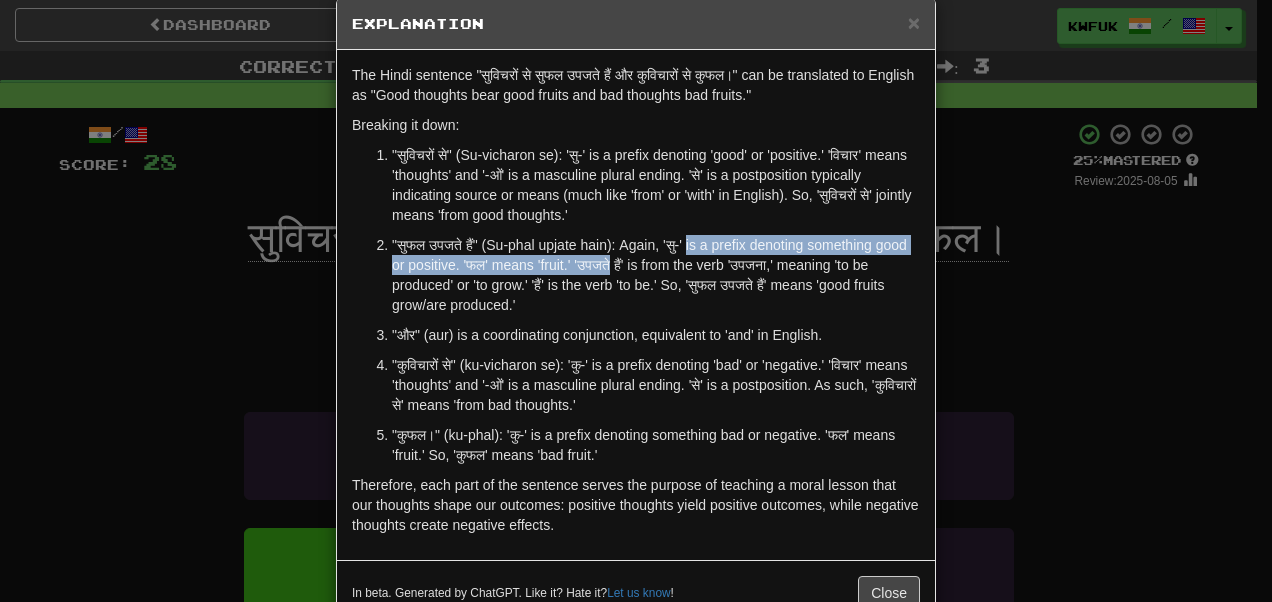 drag, startPoint x: 693, startPoint y: 237, endPoint x: 581, endPoint y: 267, distance: 115.948265 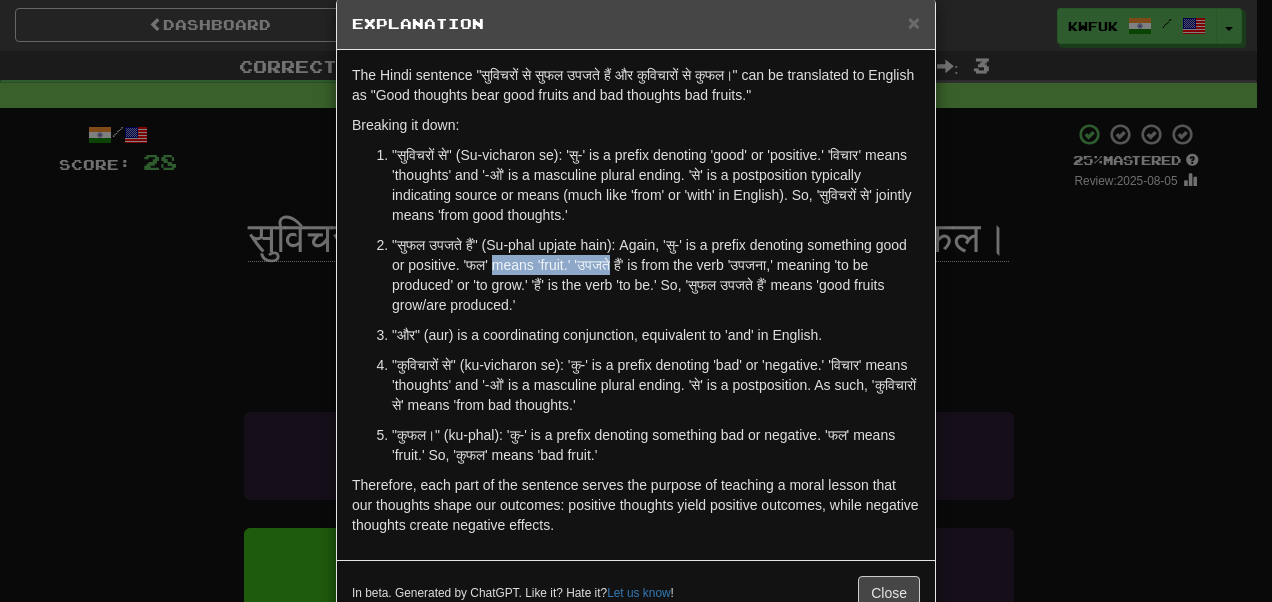 drag, startPoint x: 581, startPoint y: 267, endPoint x: 493, endPoint y: 274, distance: 88.27797 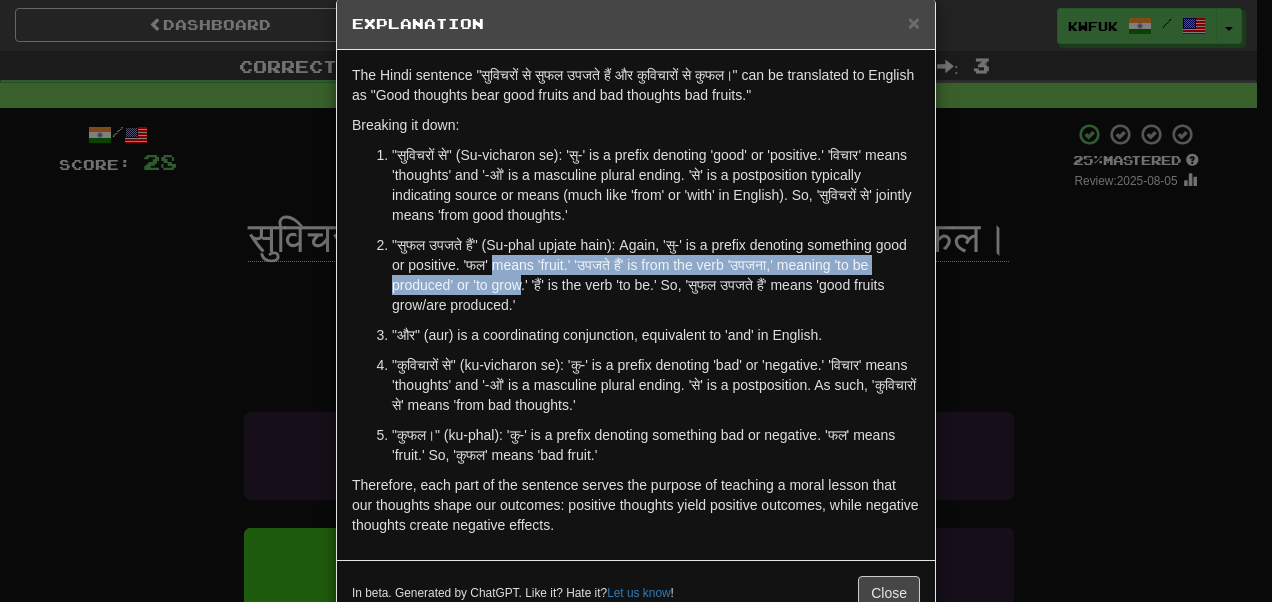 drag, startPoint x: 493, startPoint y: 274, endPoint x: 496, endPoint y: 294, distance: 20.22375 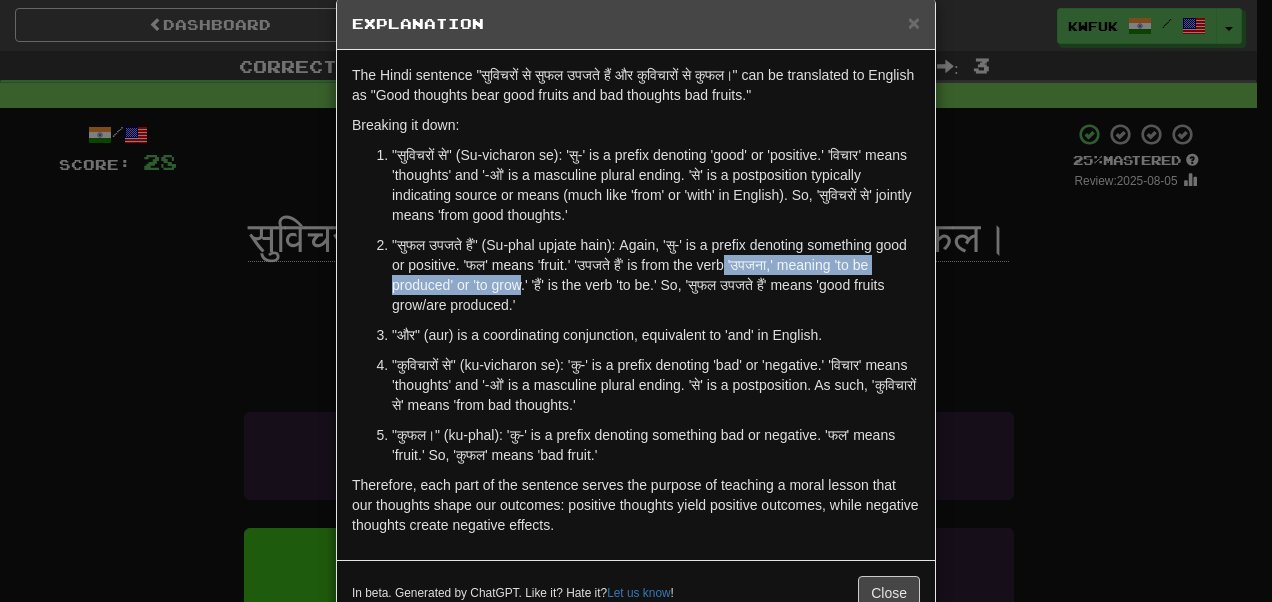 drag, startPoint x: 496, startPoint y: 294, endPoint x: 723, endPoint y: 255, distance: 230.32585 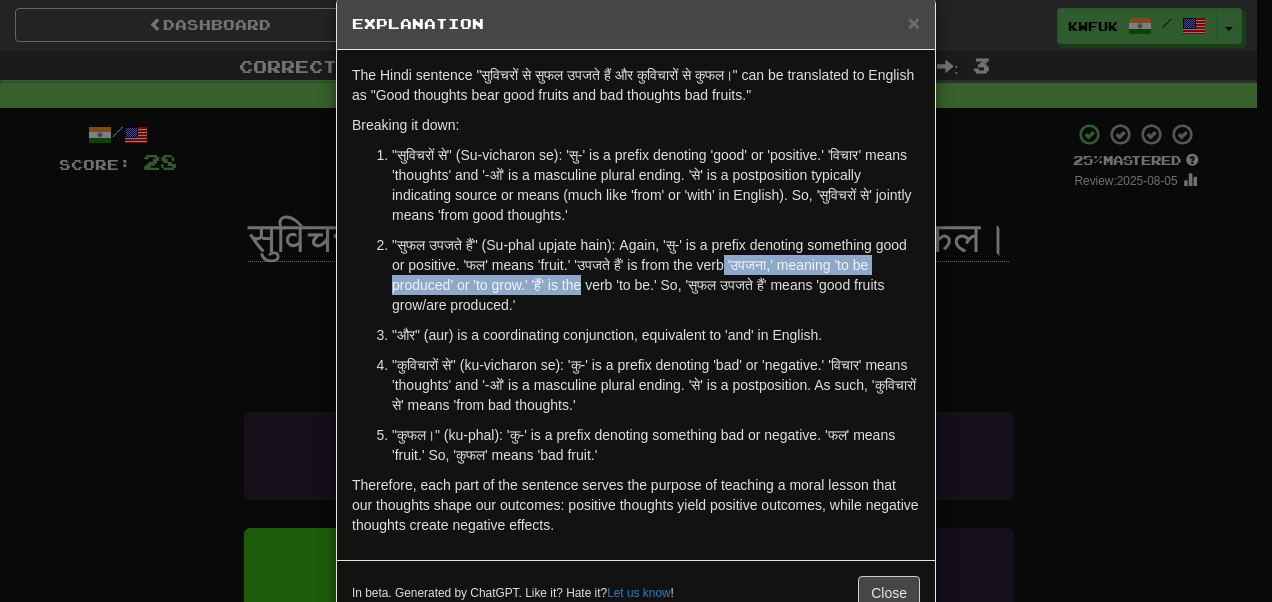 drag, startPoint x: 723, startPoint y: 255, endPoint x: 569, endPoint y: 284, distance: 156.70673 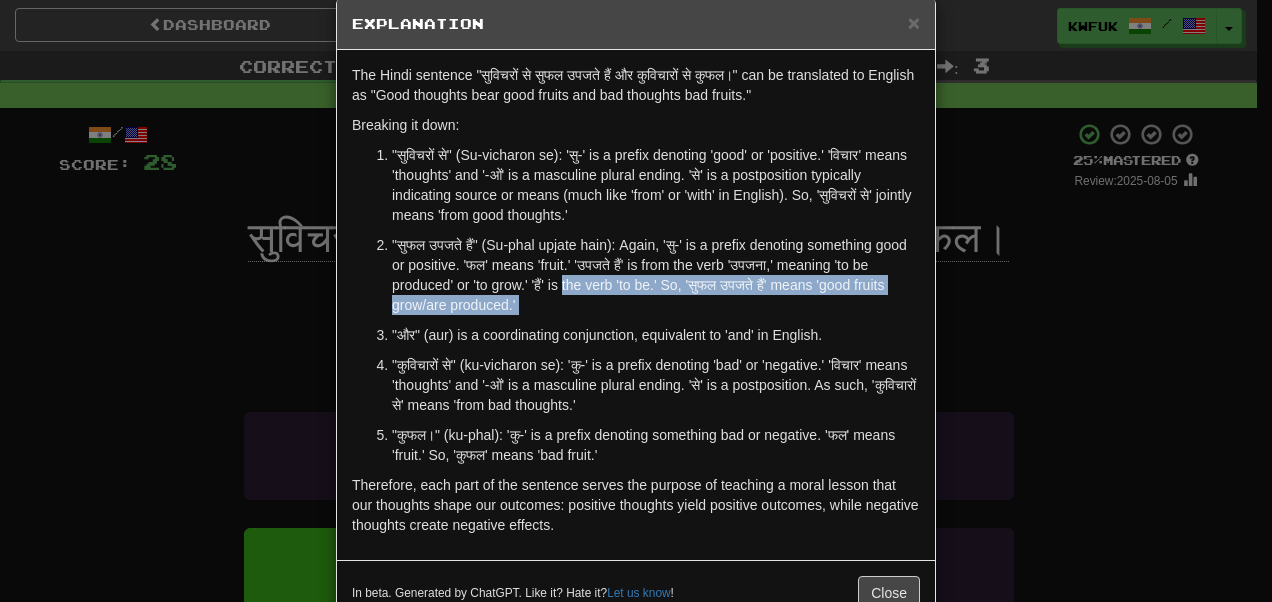 drag, startPoint x: 569, startPoint y: 284, endPoint x: 678, endPoint y: 306, distance: 111.19802 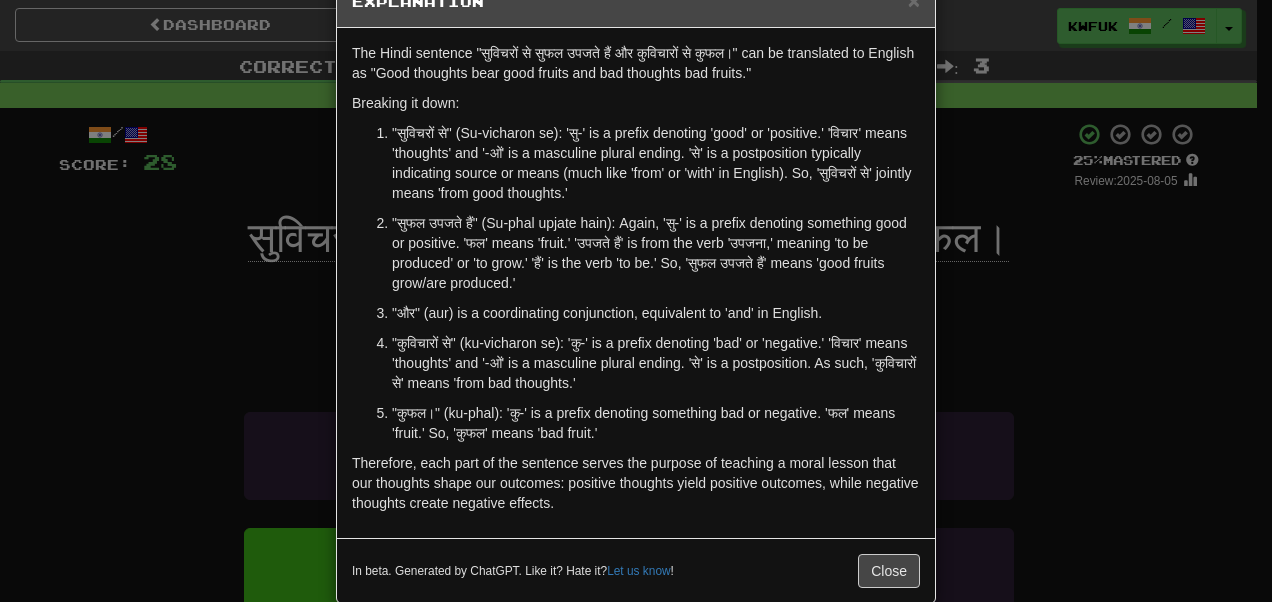 scroll, scrollTop: 57, scrollLeft: 0, axis: vertical 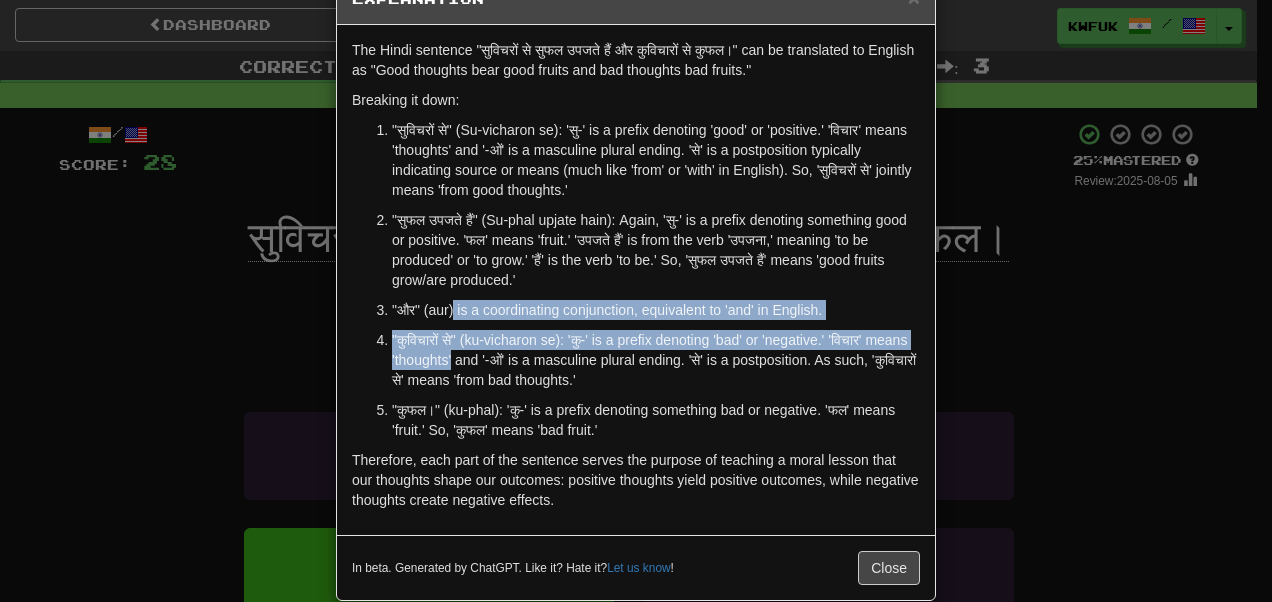 drag, startPoint x: 447, startPoint y: 312, endPoint x: 488, endPoint y: 352, distance: 57.280014 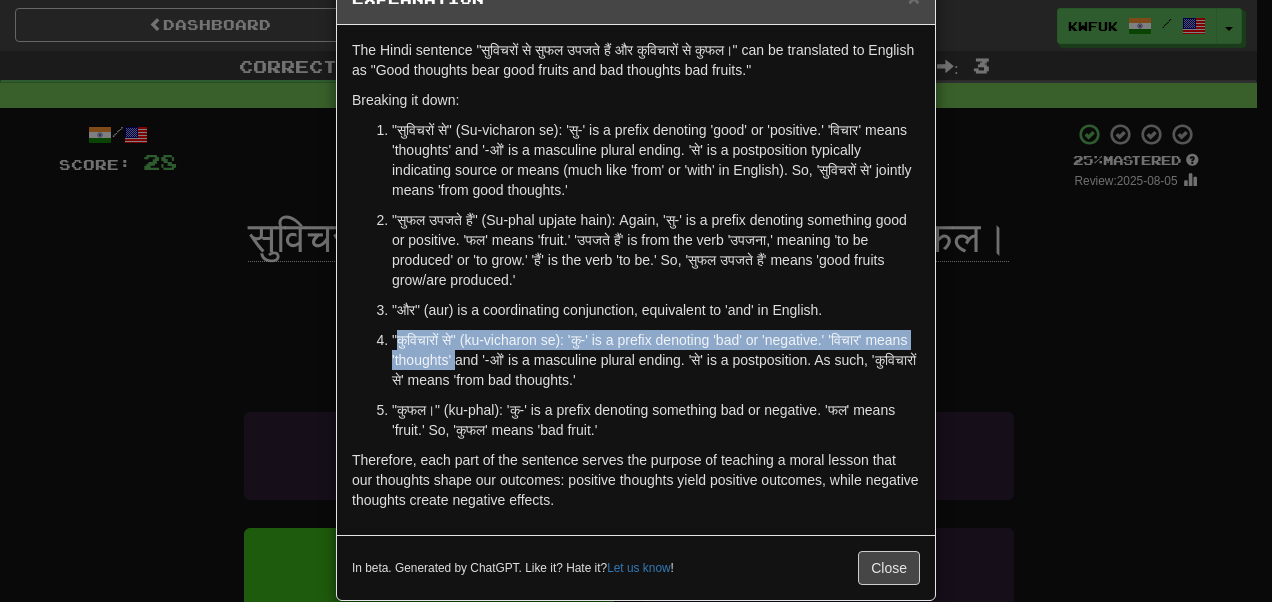 drag, startPoint x: 488, startPoint y: 352, endPoint x: 421, endPoint y: 337, distance: 68.65858 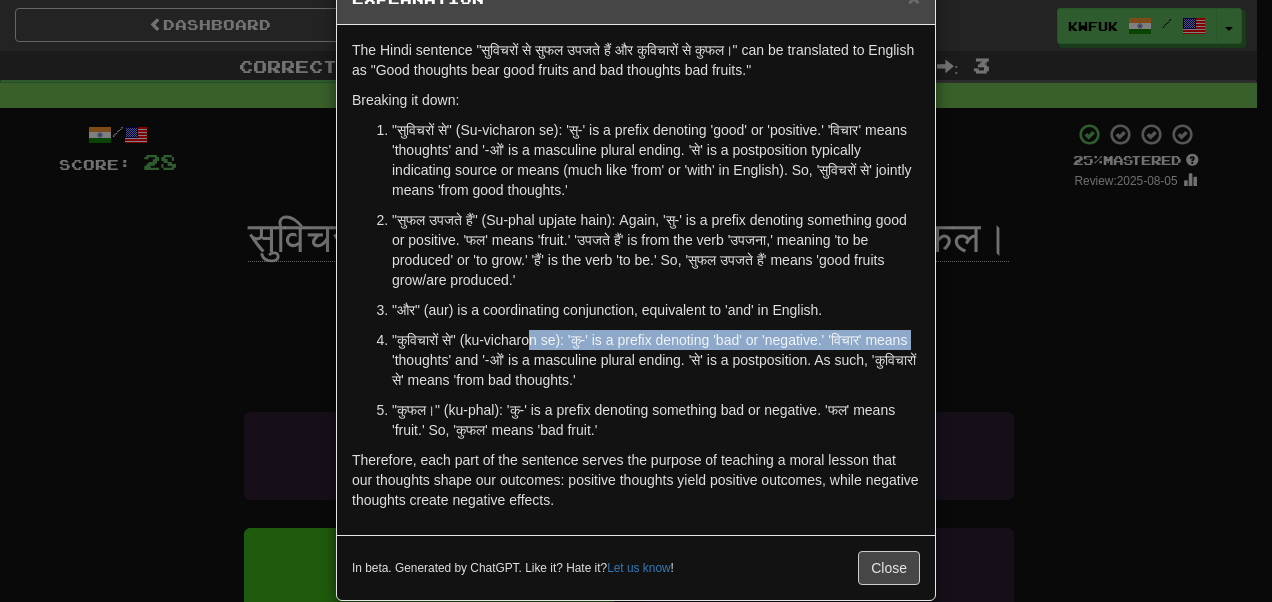 drag, startPoint x: 525, startPoint y: 333, endPoint x: 427, endPoint y: 359, distance: 101.390335 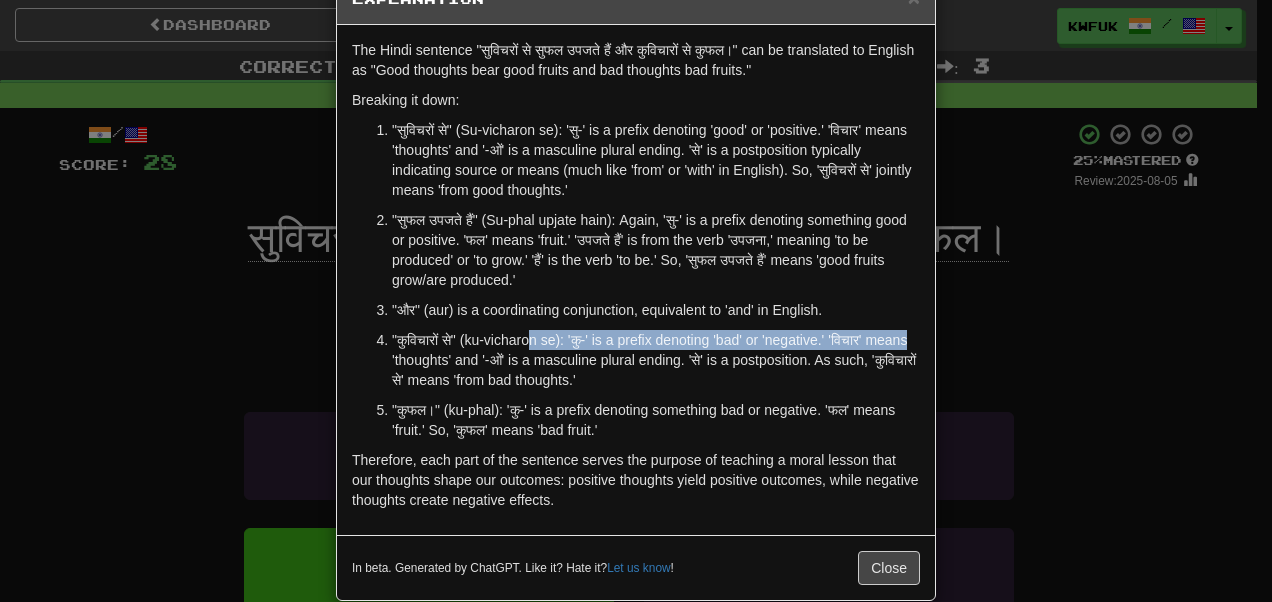 click on ""कुविचारों से" (ku-vicharon se): 'कु-' is a prefix denoting 'bad' or 'negative.' 'विचार' means 'thoughts' and '-ओं' is a masculine plural ending. 'से' is a postposition. As such, 'कुविचारों से' means 'from bad thoughts.'" at bounding box center (656, 360) 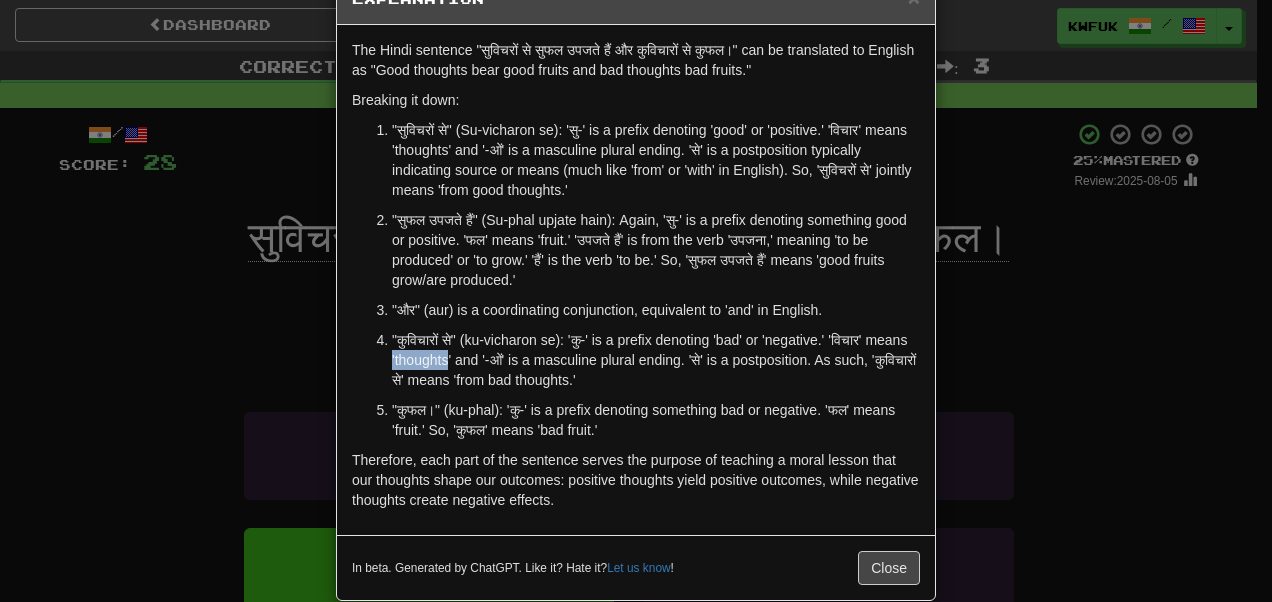 drag, startPoint x: 427, startPoint y: 359, endPoint x: 483, endPoint y: 362, distance: 56.0803 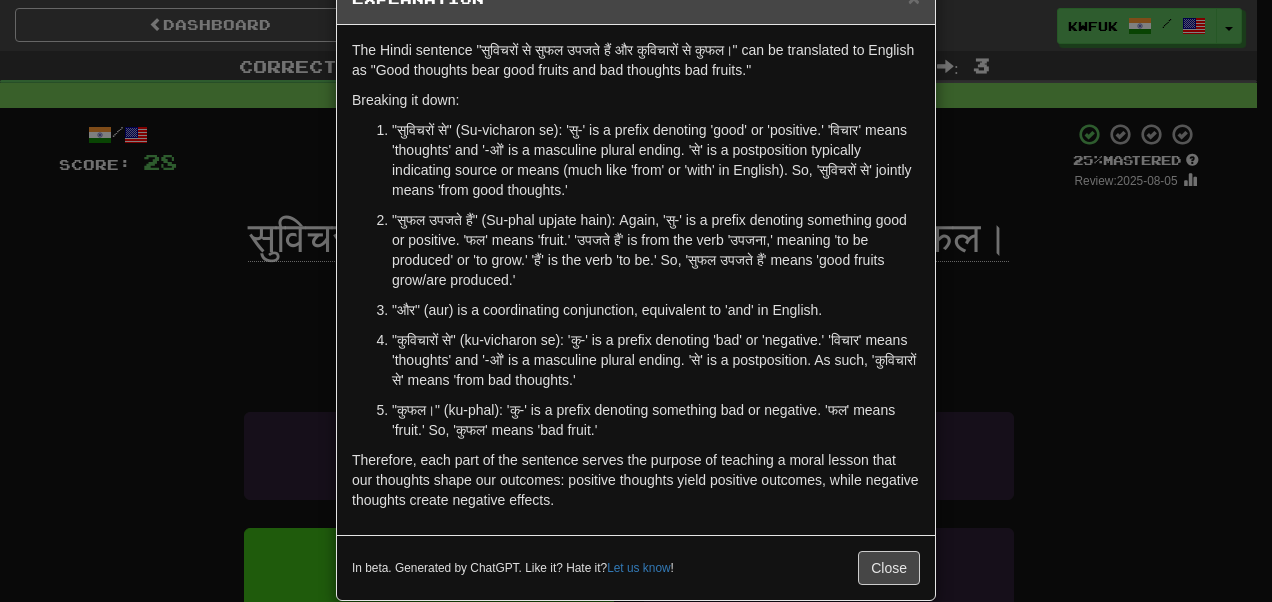click on ""कुविचारों से" (ku-vicharon se): 'कु-' is a prefix denoting 'bad' or 'negative.' 'विचार' means 'thoughts' and '-ओं' is a masculine plural ending. 'से' is a postposition. As such, 'कुविचारों से' means 'from bad thoughts.'" at bounding box center (656, 360) 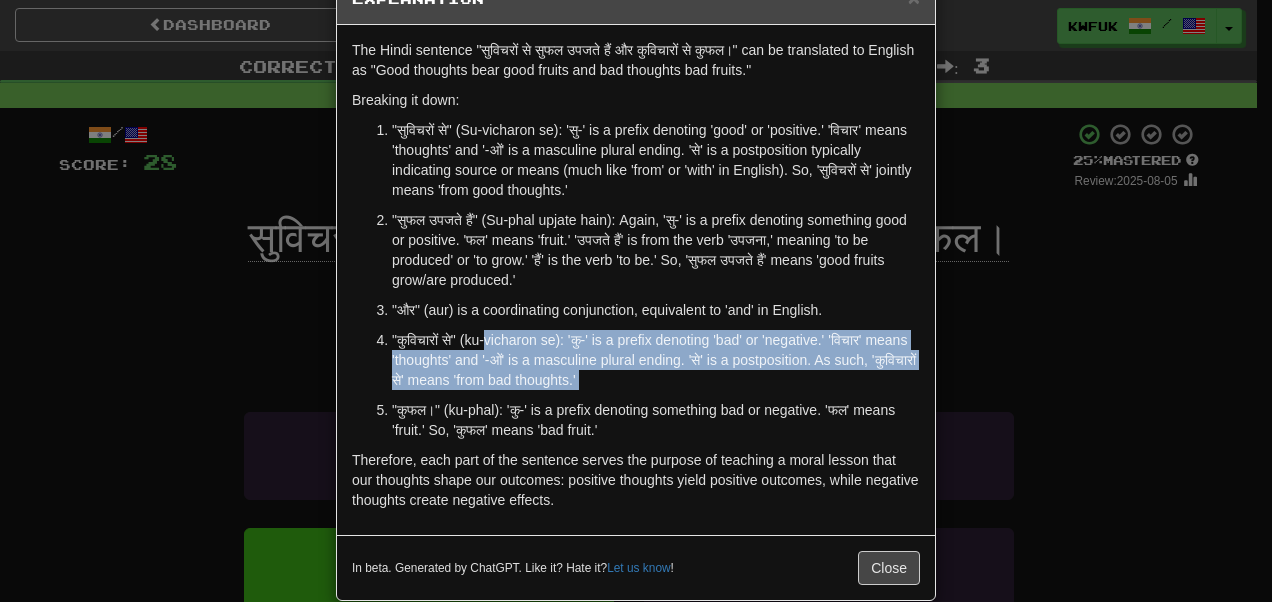 drag, startPoint x: 495, startPoint y: 347, endPoint x: 646, endPoint y: 380, distance: 154.5639 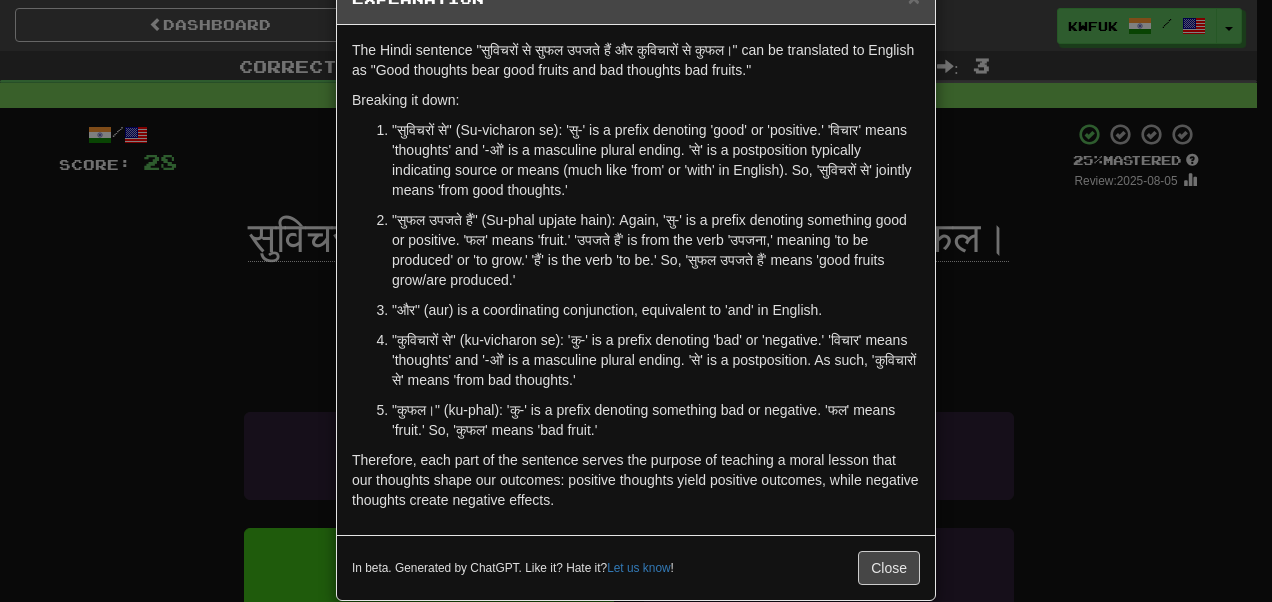 click on ""कुफल।" (ku-phal): 'कु-' is a prefix denoting something bad or negative. 'फल' means 'fruit.' So, 'कुफल' means 'bad fruit.'" at bounding box center [656, 420] 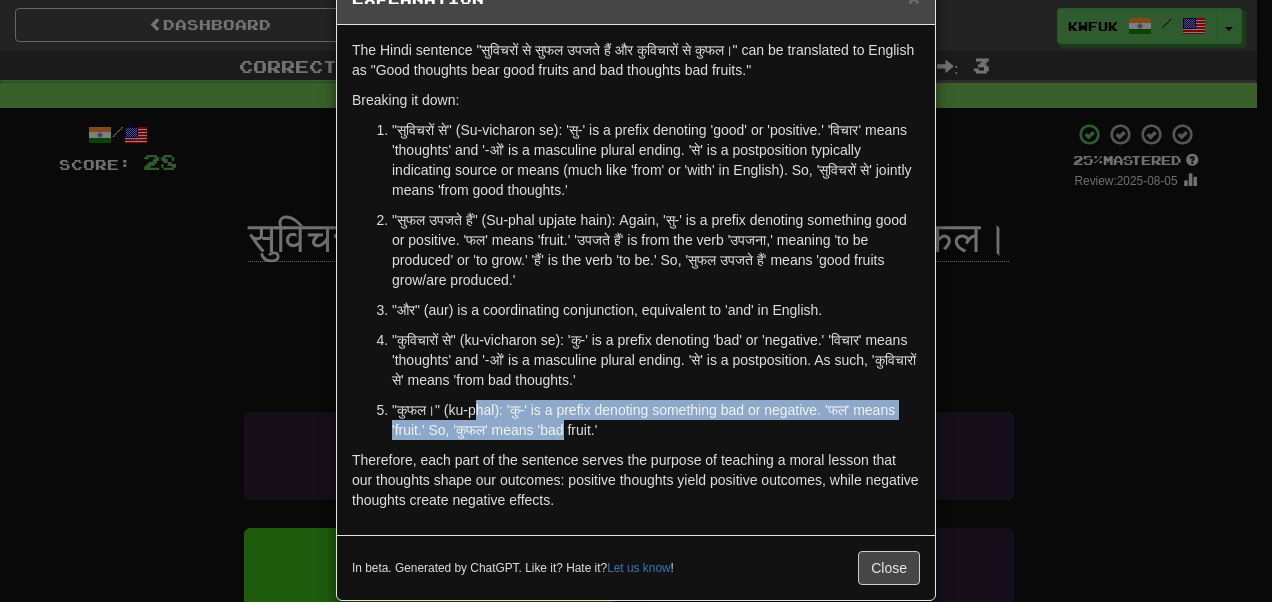 drag, startPoint x: 472, startPoint y: 411, endPoint x: 560, endPoint y: 434, distance: 90.95603 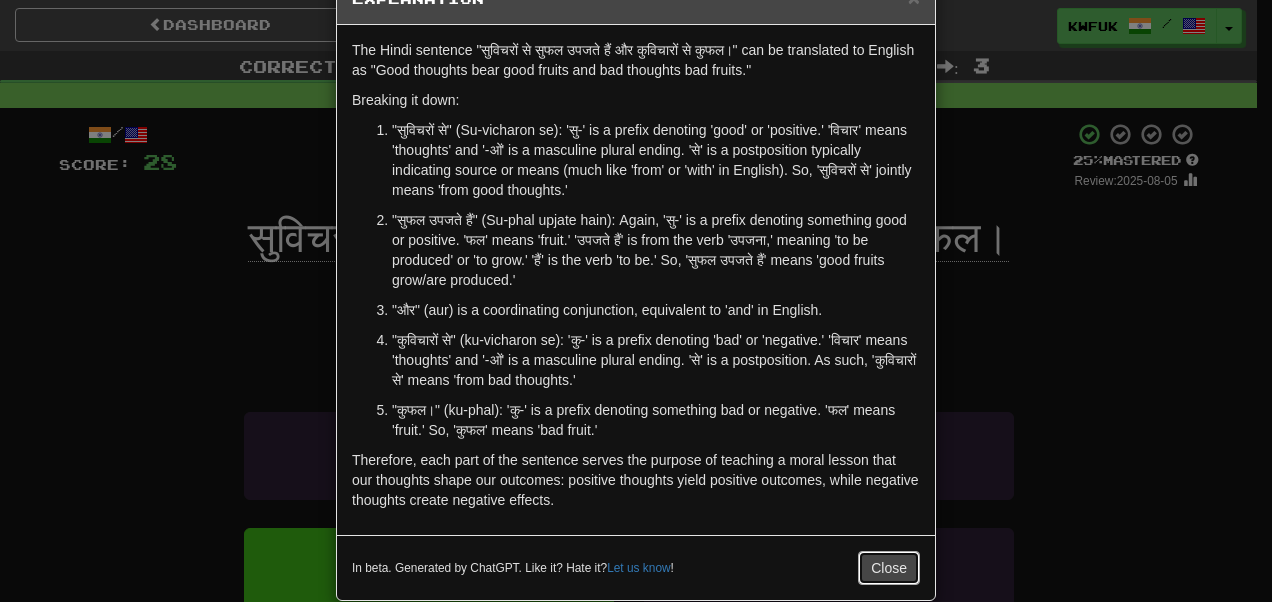 click on "Close" at bounding box center (889, 568) 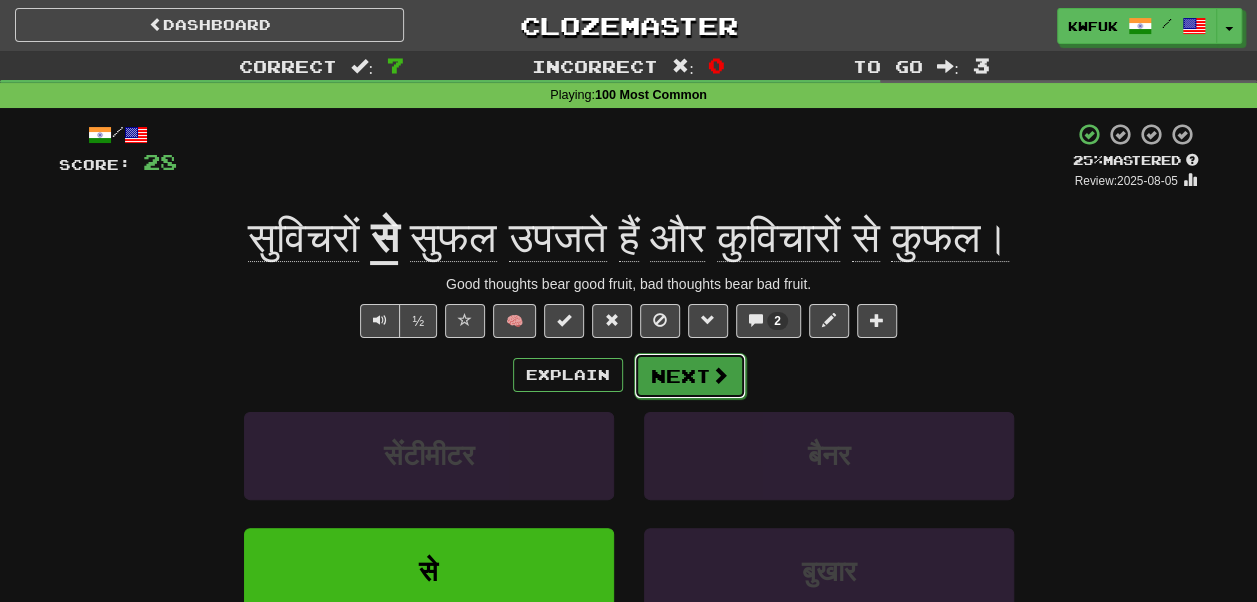 click at bounding box center [720, 375] 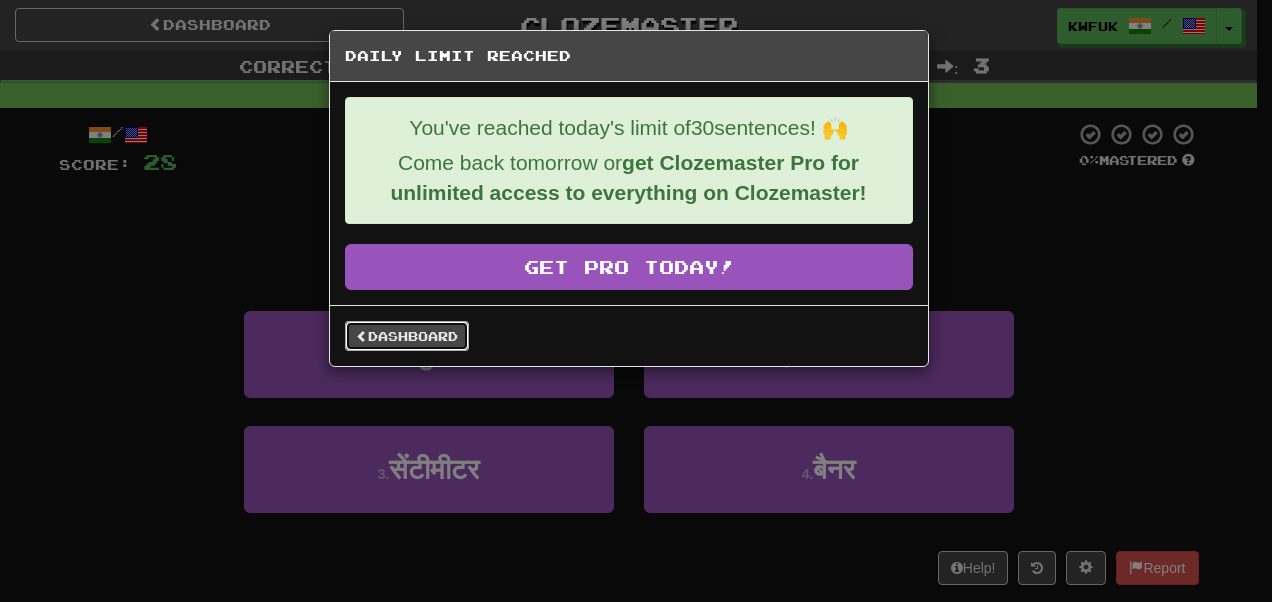 click on "Dashboard" at bounding box center [407, 336] 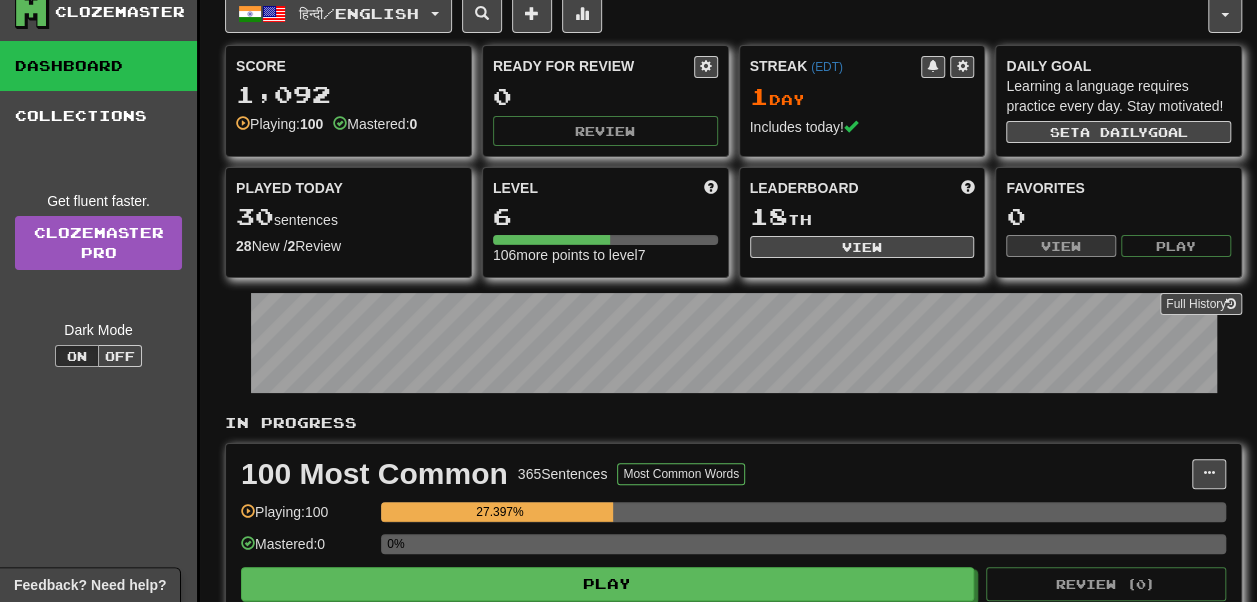 scroll, scrollTop: 15, scrollLeft: 0, axis: vertical 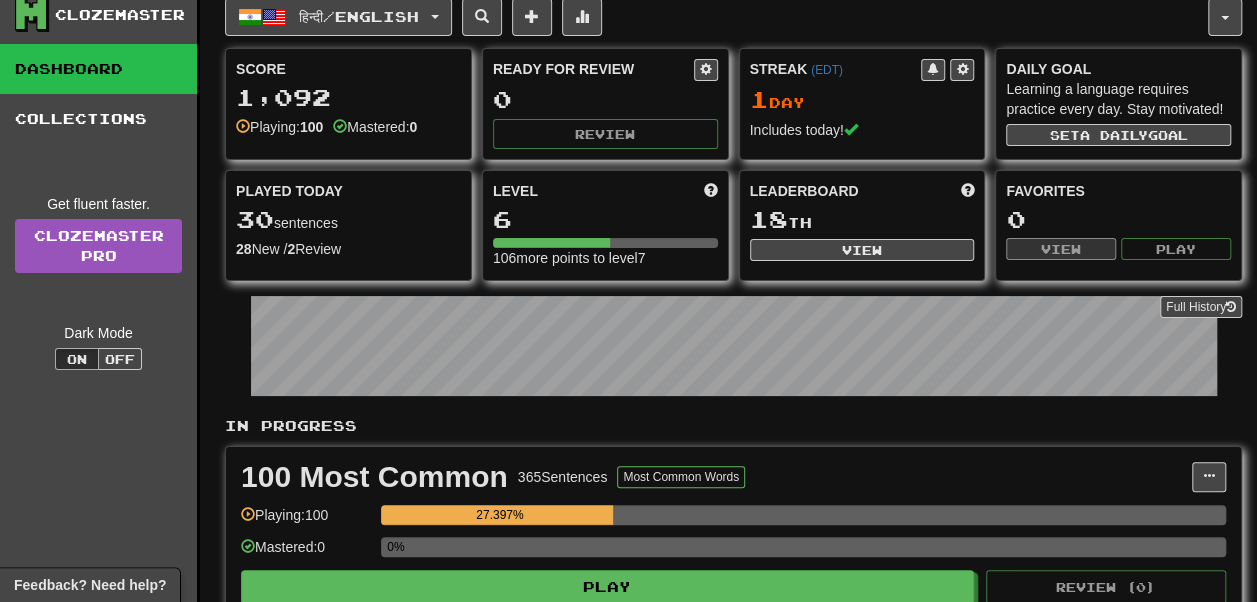 click on "हिन्दी  /  English Deutsch  /  English Streak:  1   Review:  0 Points today:  240 Français  /  English Streak:  0   Review:  1 Points today:  0 Toki Pona  /  English Streak:  1   Review:  0 Points today:  44 हिन्दी  /  English Streak:  1   Review:  0 Points today:  112 हिन्दी  /  Español Streak:  0   Review:  1 Points today:  0  Language Pairing Username: [USERNAME] Edit  Account  Notifications  Activity Feed  Profile  Leaderboard  Forum  Logout Score 1,092  Playing:  100  Mastered:  0 Ready for Review 0   Review Streak   ( [TIMEZONE] ) 1  Day Includes today!  Daily Goal Learning a language requires practice every day. Stay motivated! Set  a daily  goal Played Today 30  sentences 28  New /  2  Review Full History  Level 6 106  more points to level  7 Leaderboard 18 th View Favorites 0 View Play Full History  In Progress 100 Most Common 365  Sentences Most Common Words Manage Sentences Unpin from Dashboard  Playing:  100 27.397%  Mastered:  0 0% Play Review ( 0 )   Played today:  30 2" at bounding box center (733, 376) 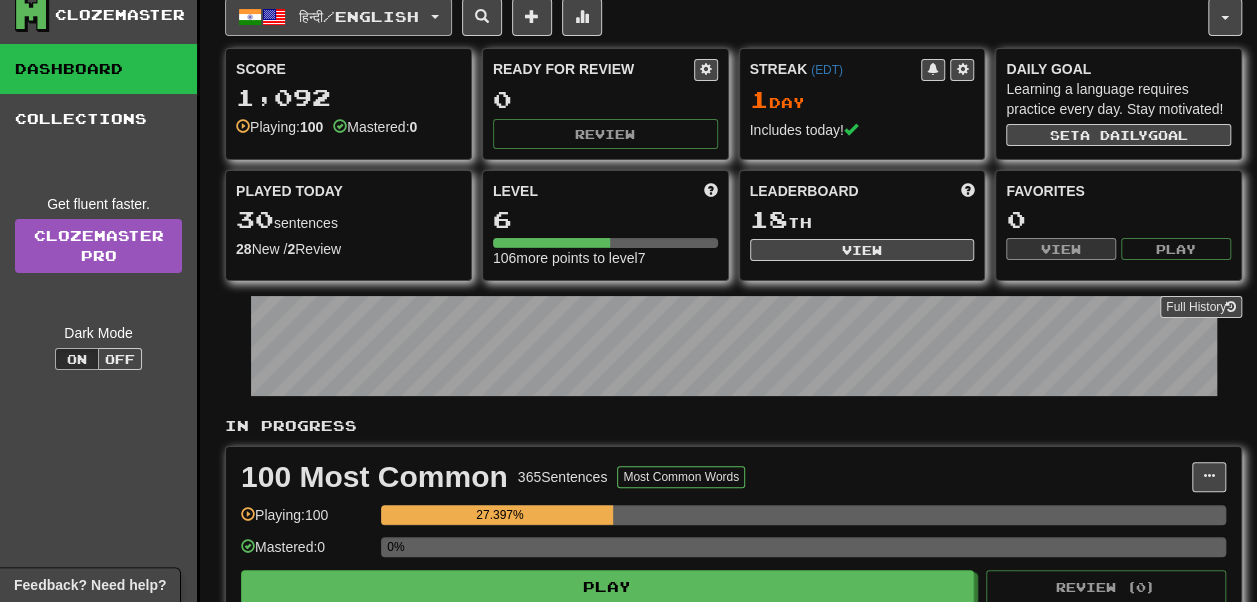 click on "हिन्दी  /  English" at bounding box center (338, 17) 